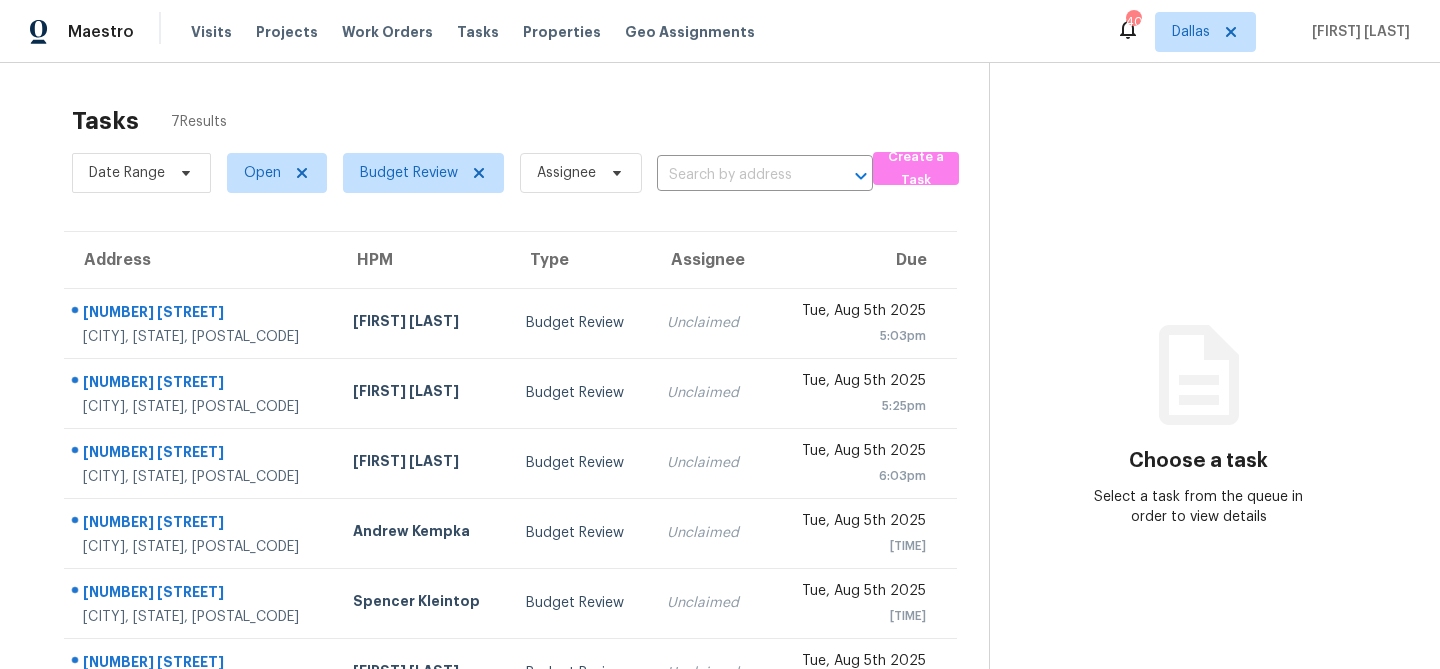 scroll, scrollTop: 0, scrollLeft: 0, axis: both 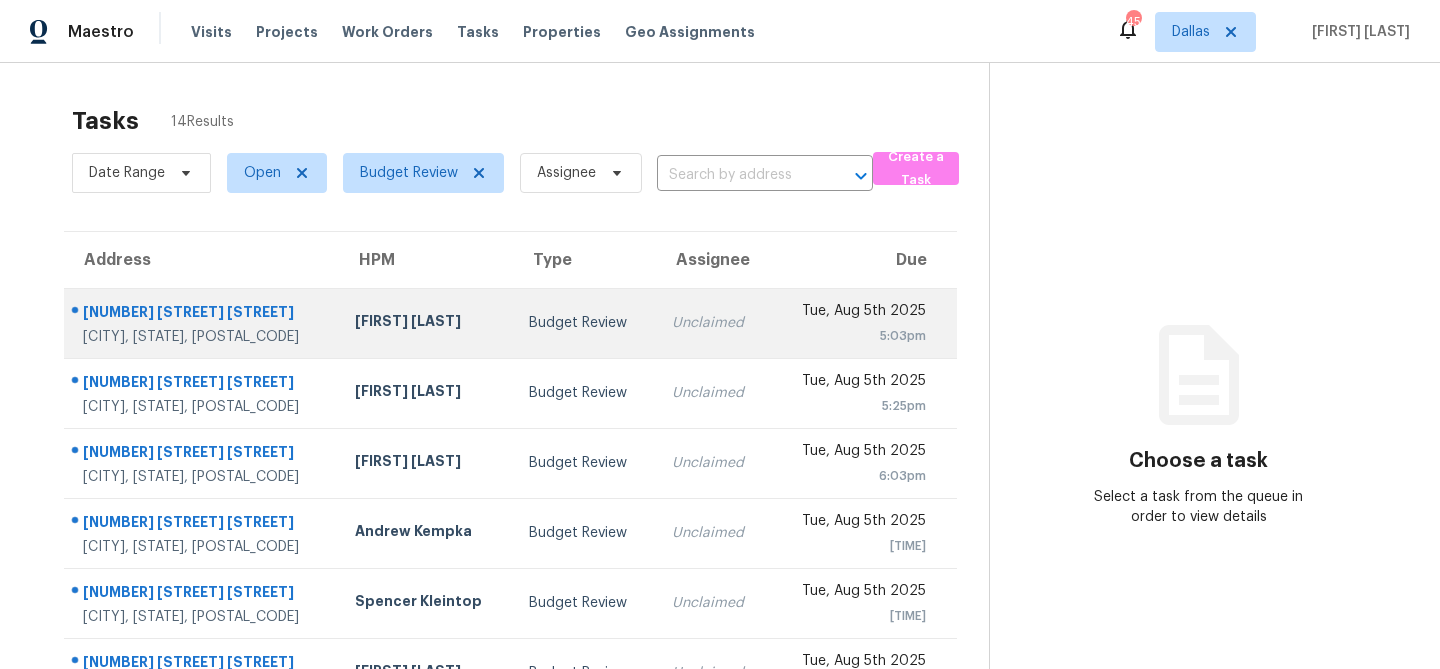 click on "Budget Review" at bounding box center [584, 323] 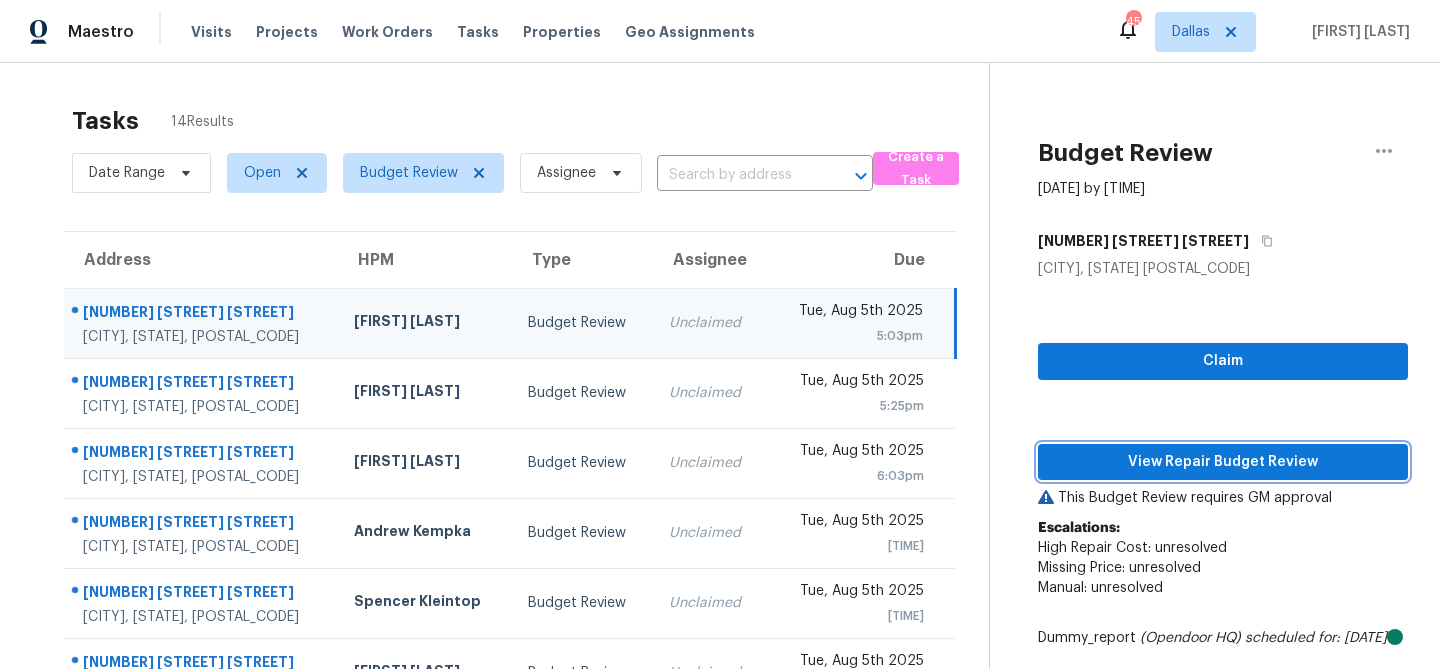 click on "View Repair Budget Review" at bounding box center [1223, 462] 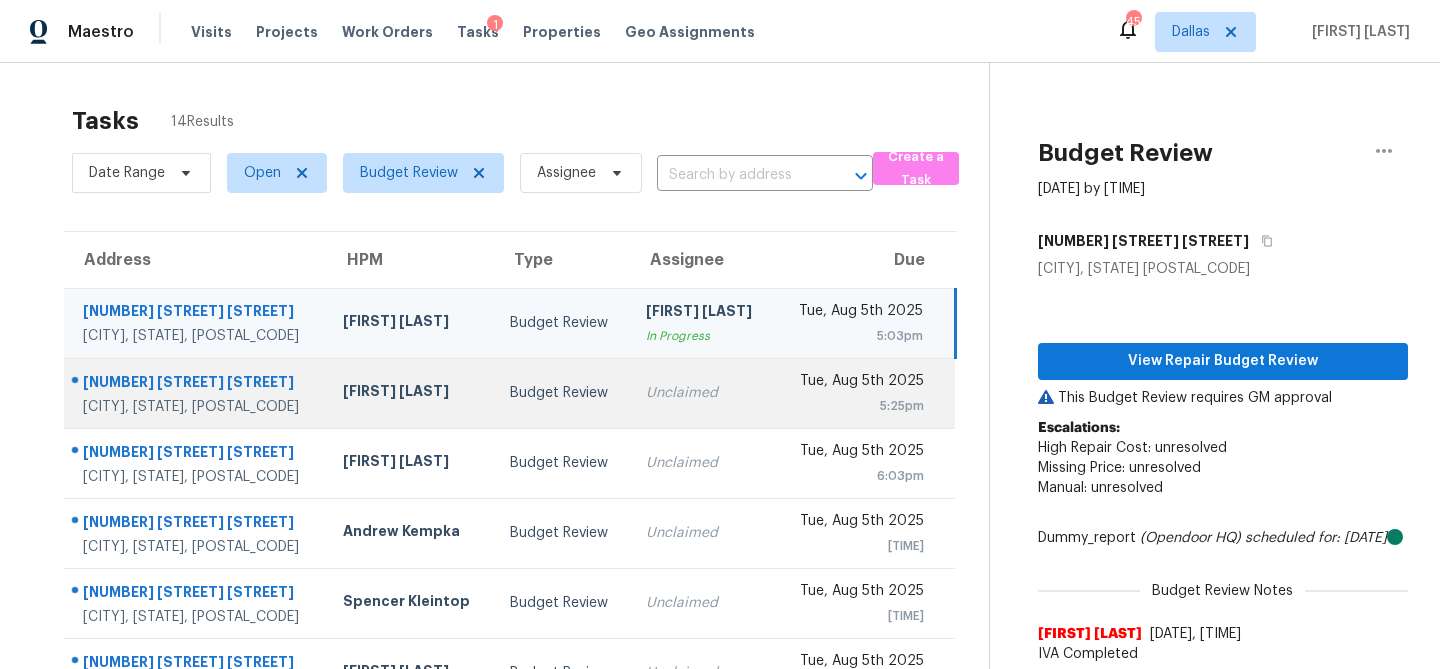 click on "Unclaimed" at bounding box center (702, 393) 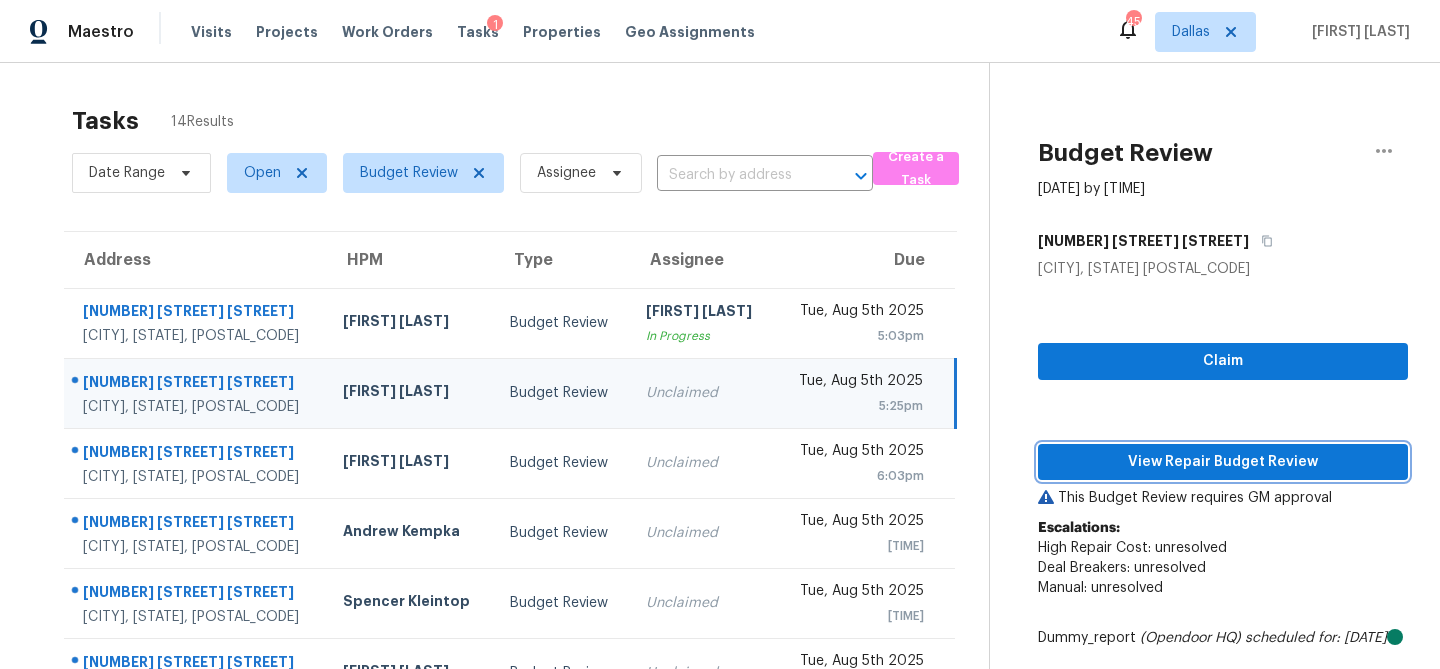 click on "View Repair Budget Review" at bounding box center [1223, 462] 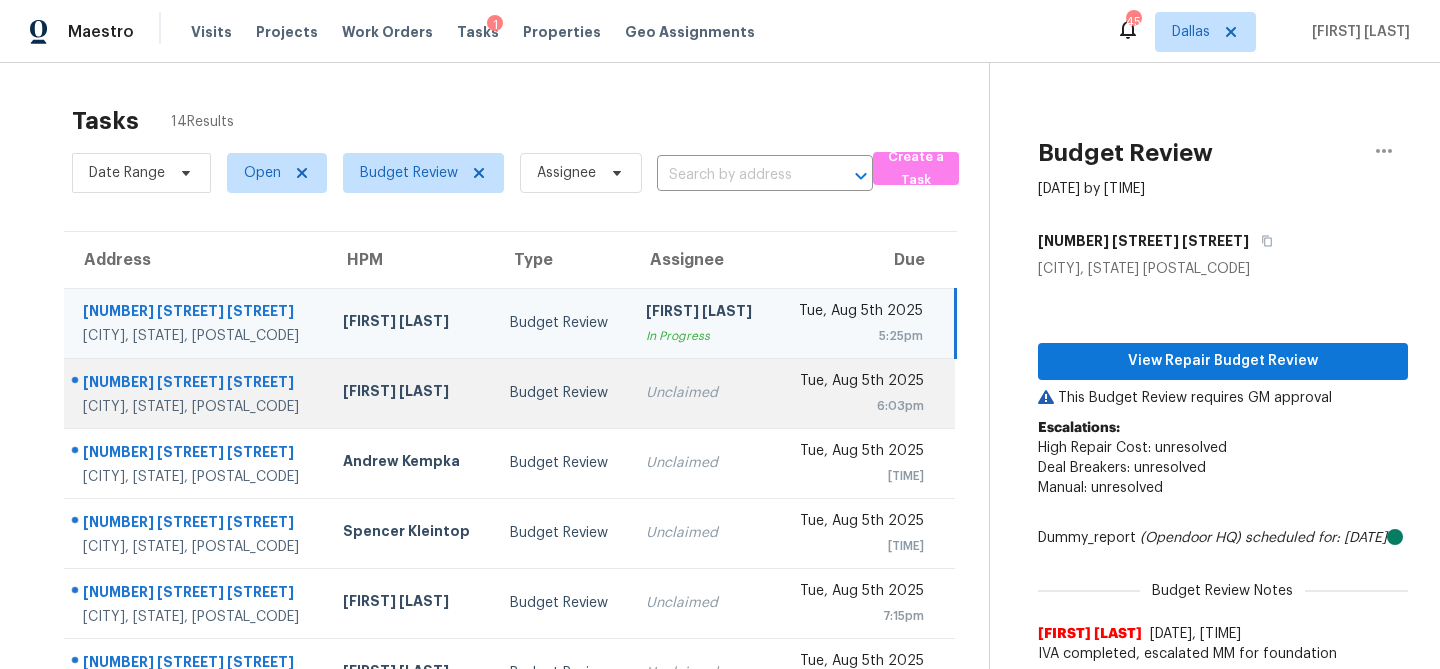 click on "Unclaimed" at bounding box center (702, 393) 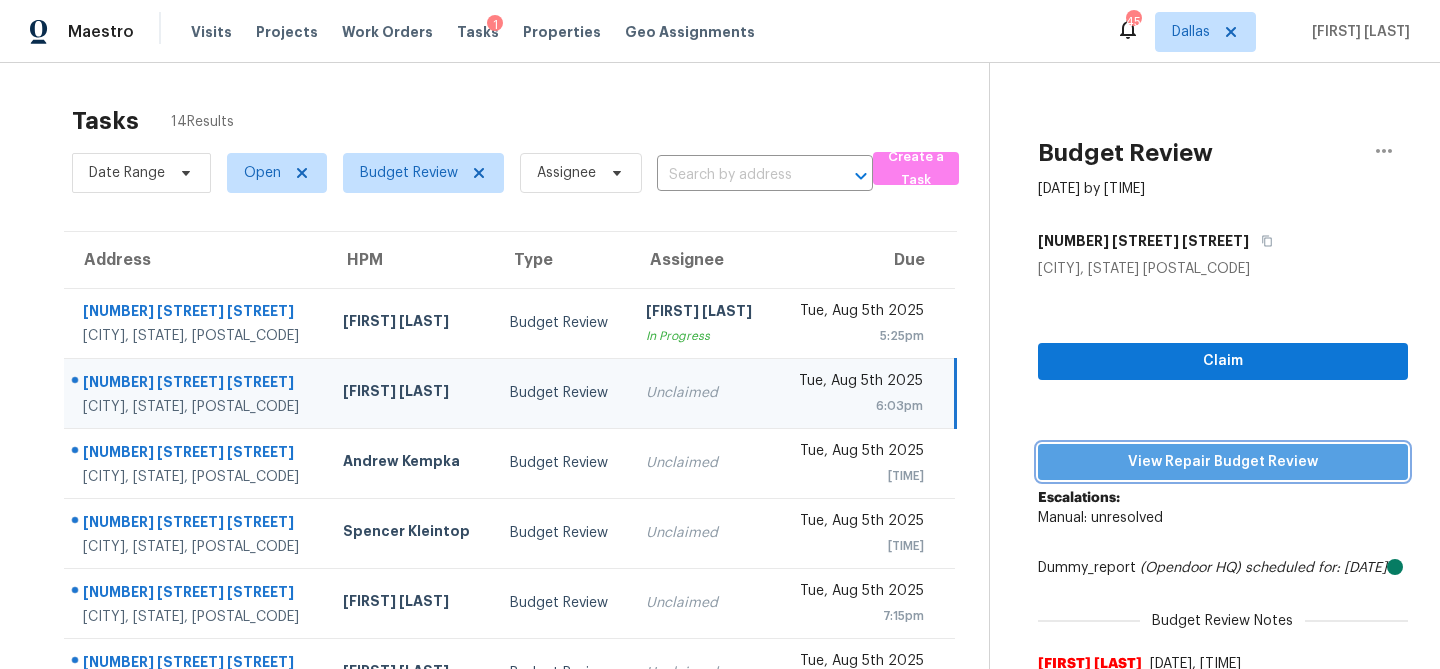 click on "View Repair Budget Review" at bounding box center (1223, 462) 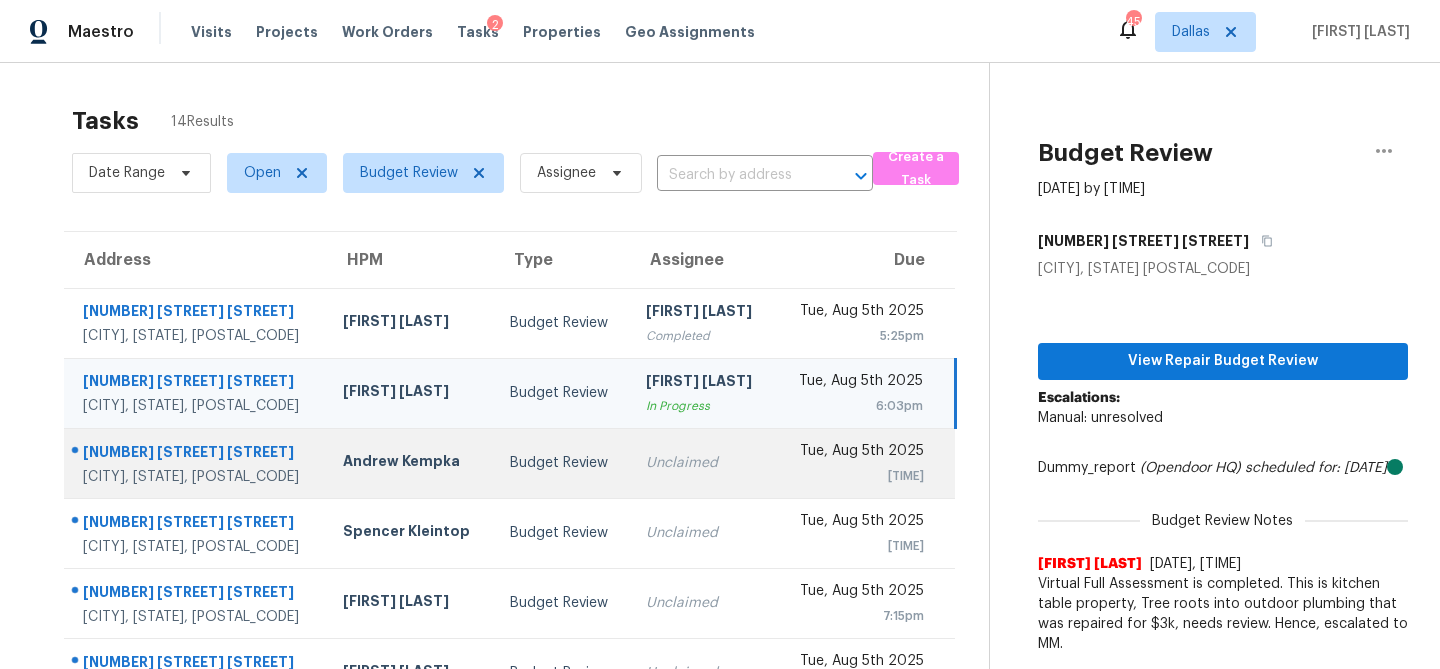 click on "Unclaimed" at bounding box center (702, 463) 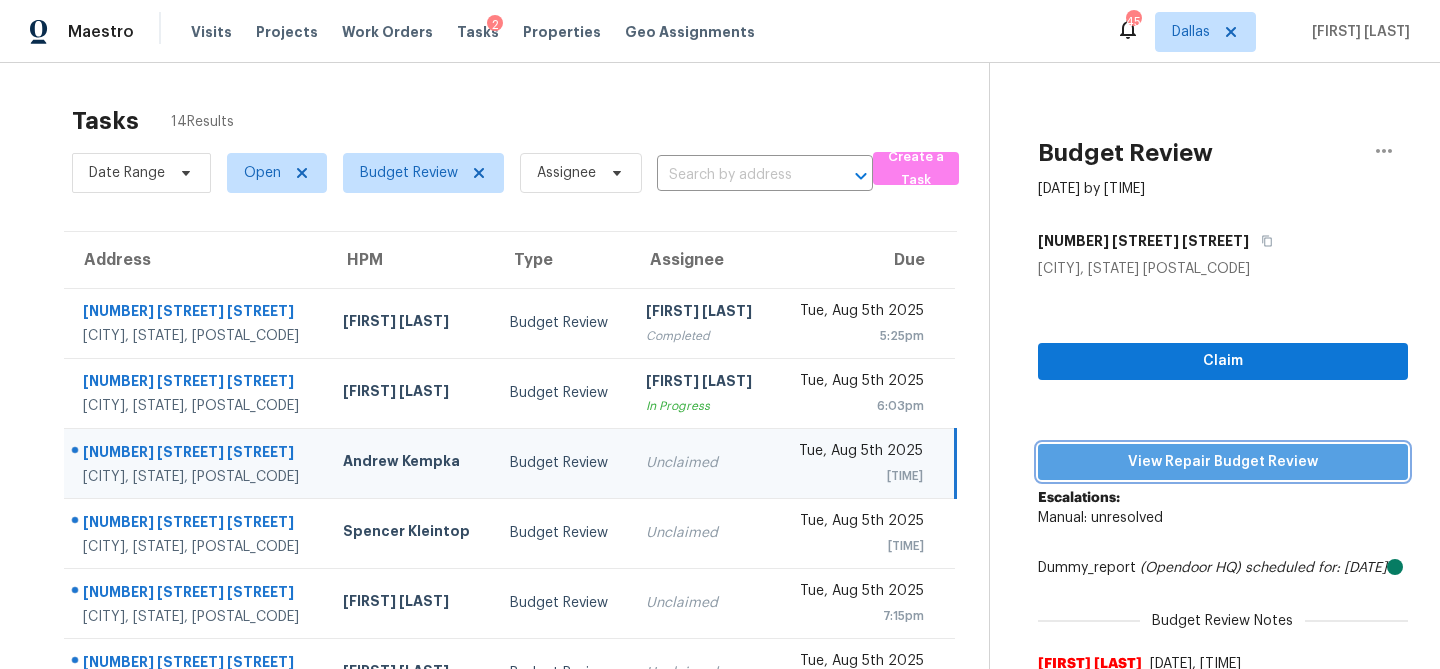 click on "View Repair Budget Review" at bounding box center [1223, 462] 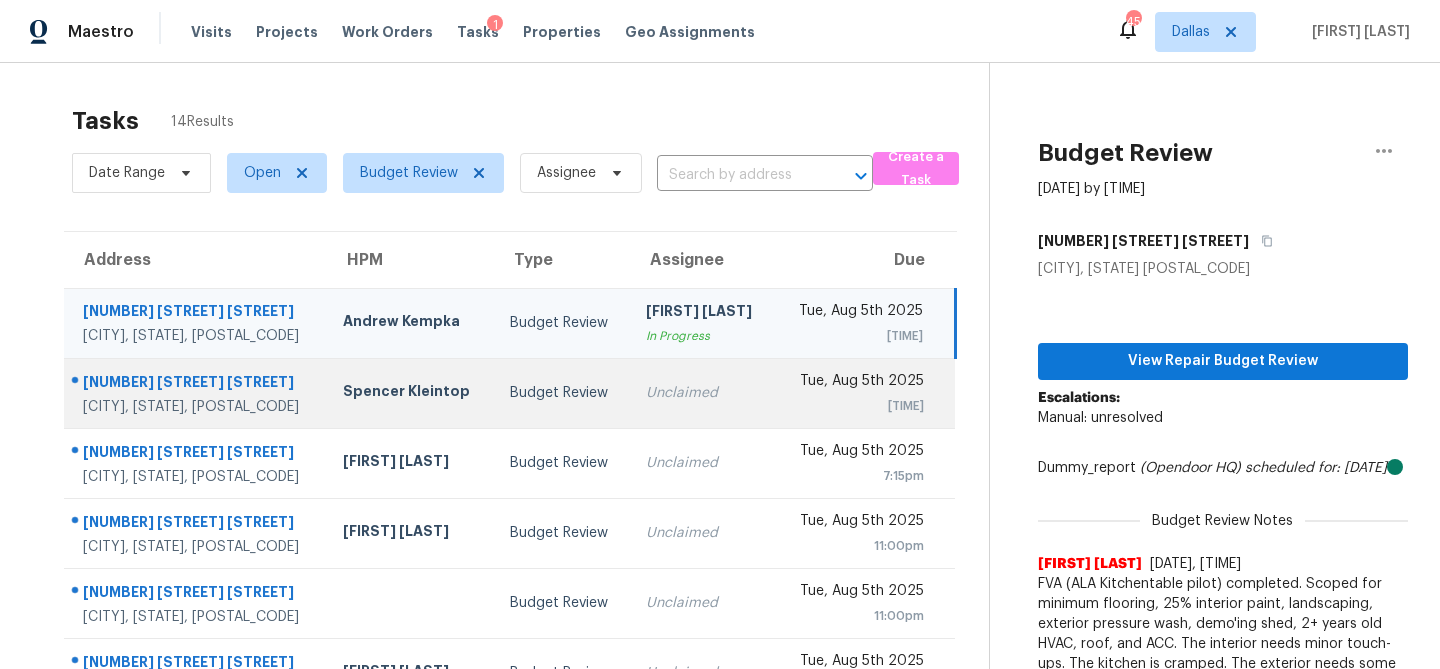 click on "Unclaimed" at bounding box center (702, 393) 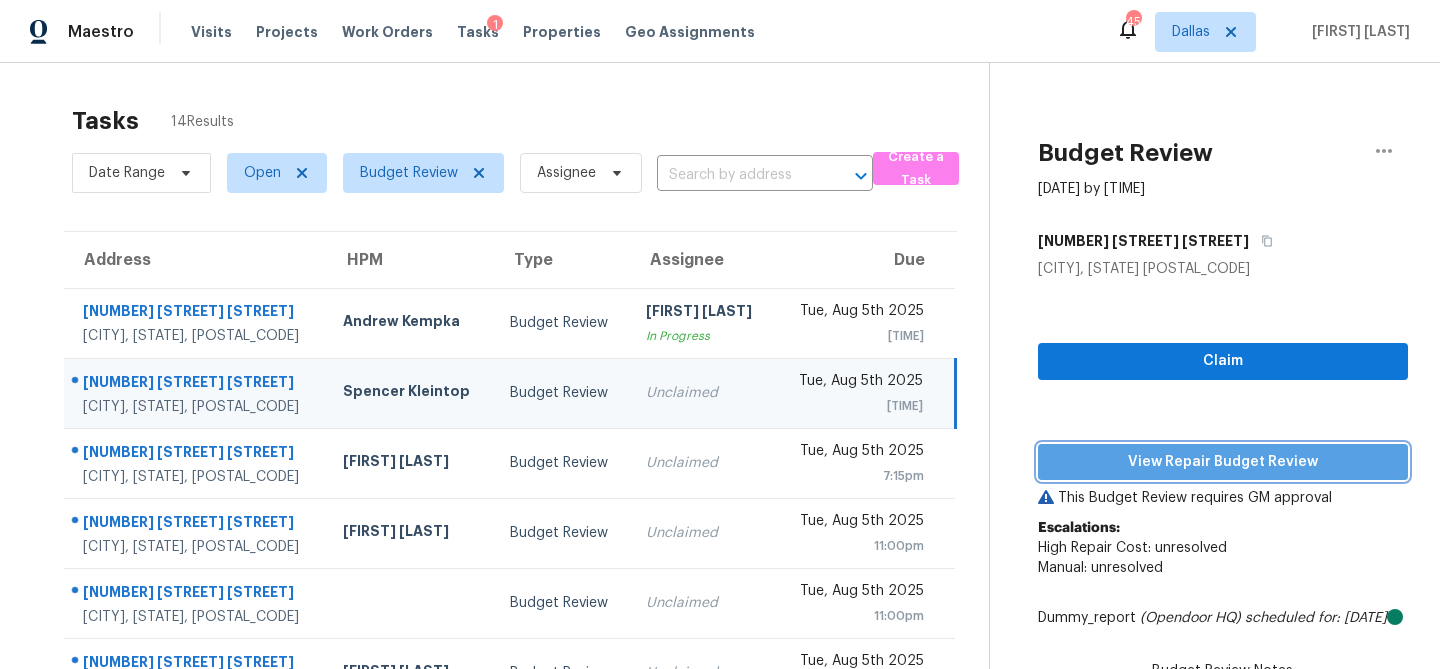 click on "View Repair Budget Review" at bounding box center (1223, 462) 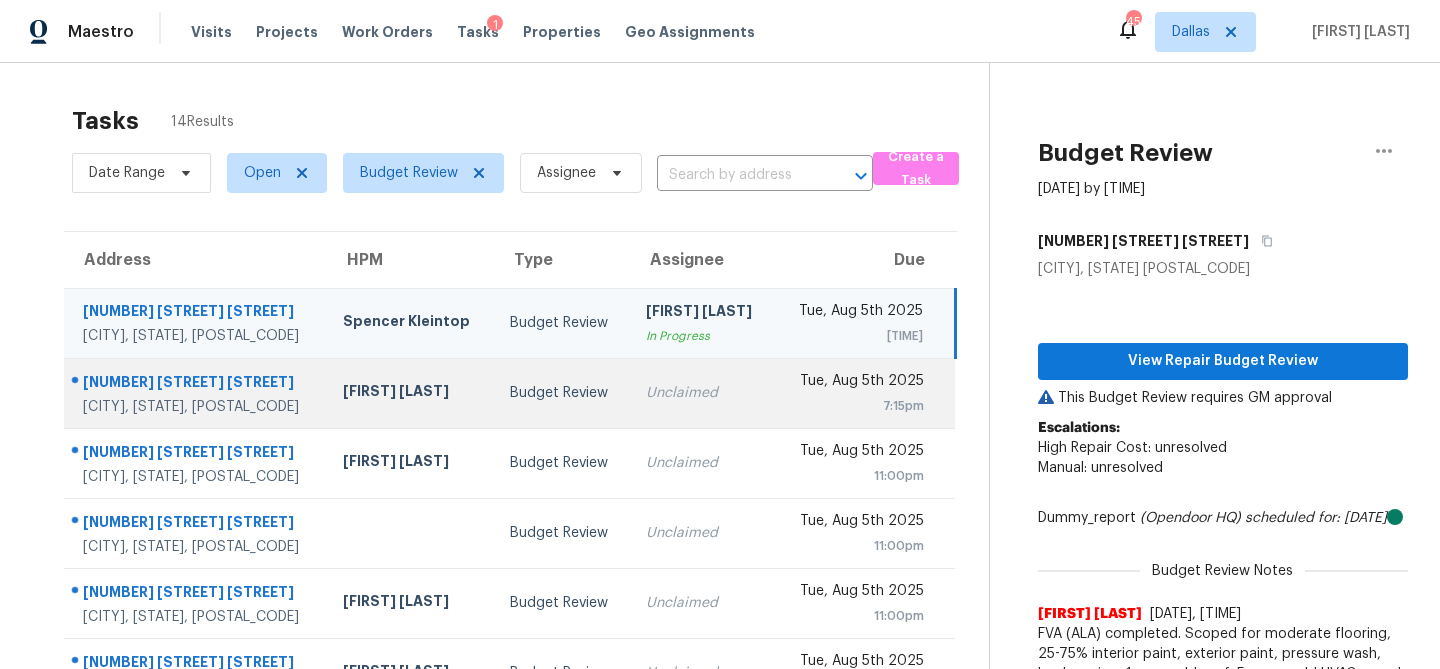 click on "Unclaimed" at bounding box center [702, 393] 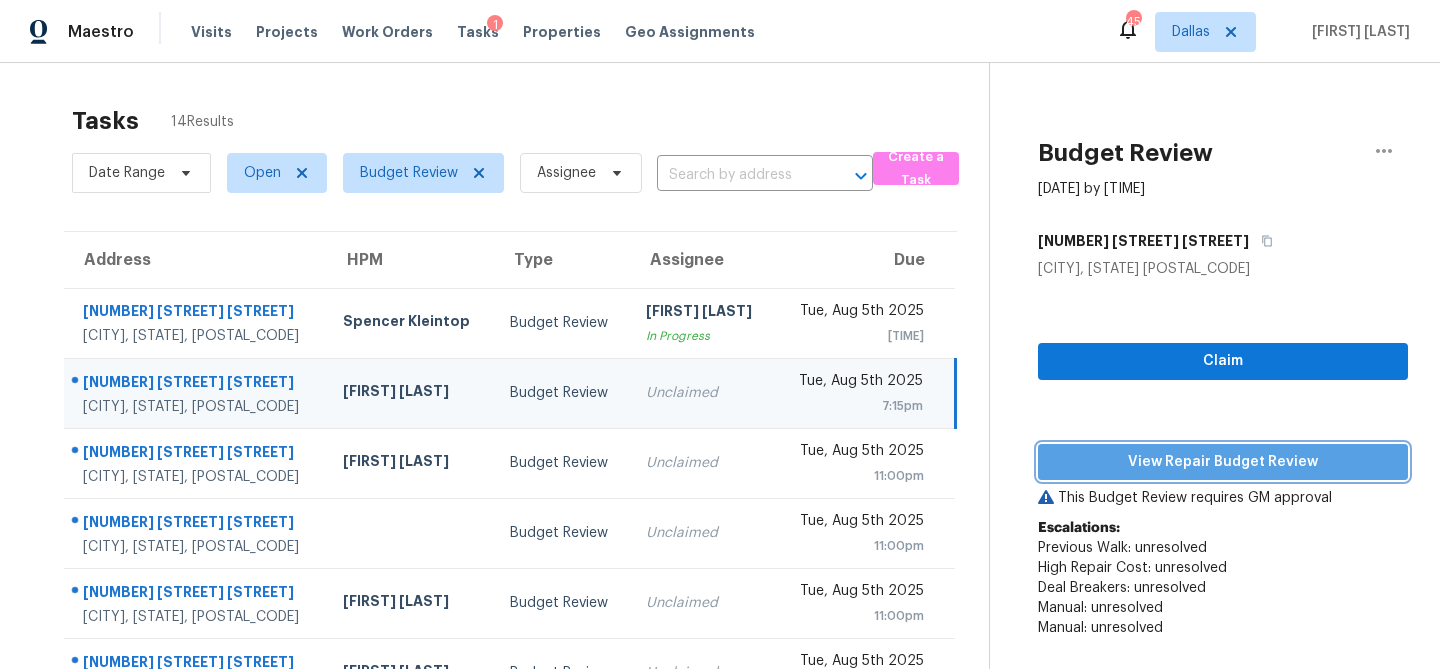 click on "View Repair Budget Review" at bounding box center [1223, 462] 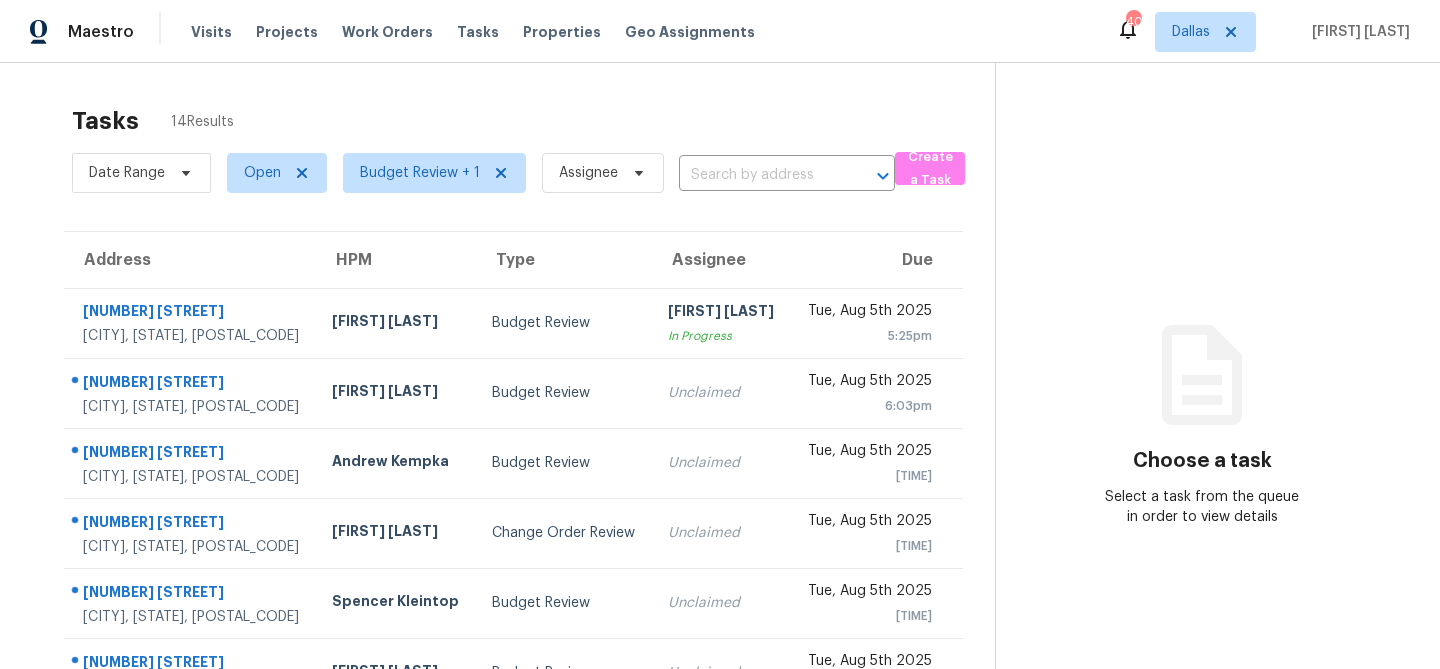 scroll, scrollTop: 0, scrollLeft: 0, axis: both 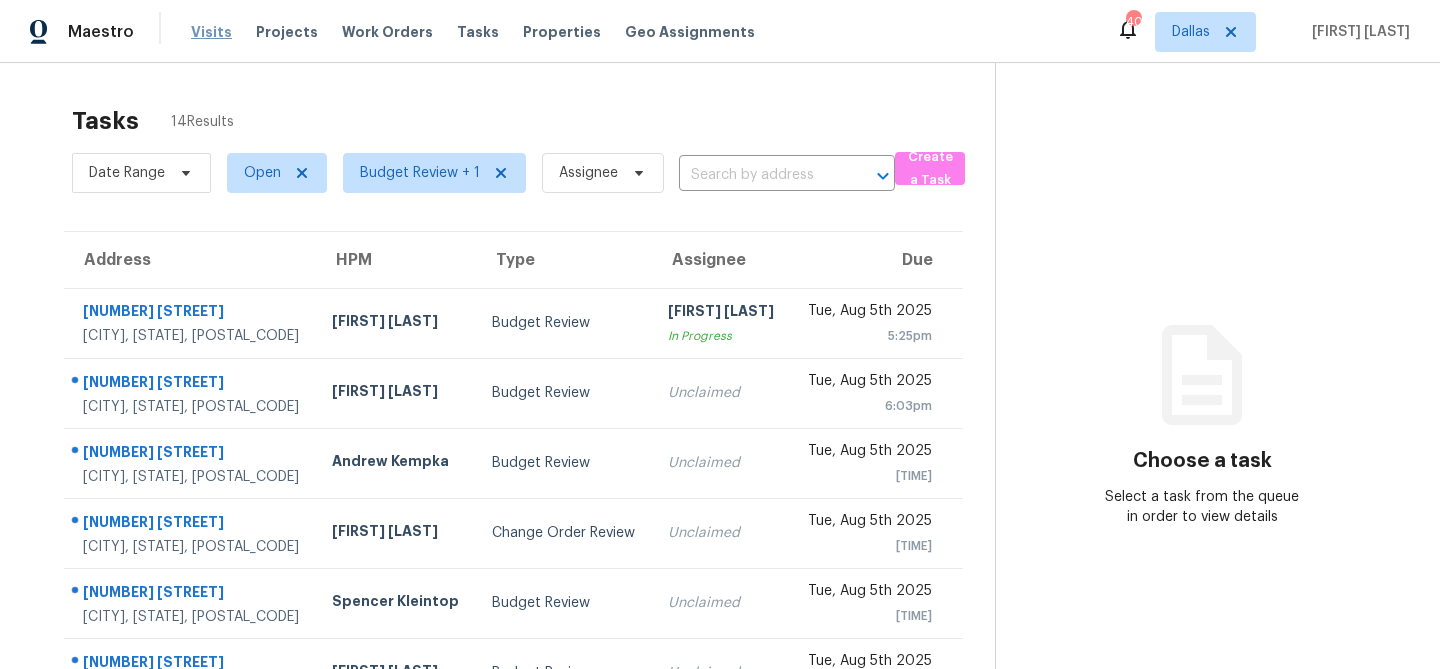 click on "Visits" at bounding box center (211, 32) 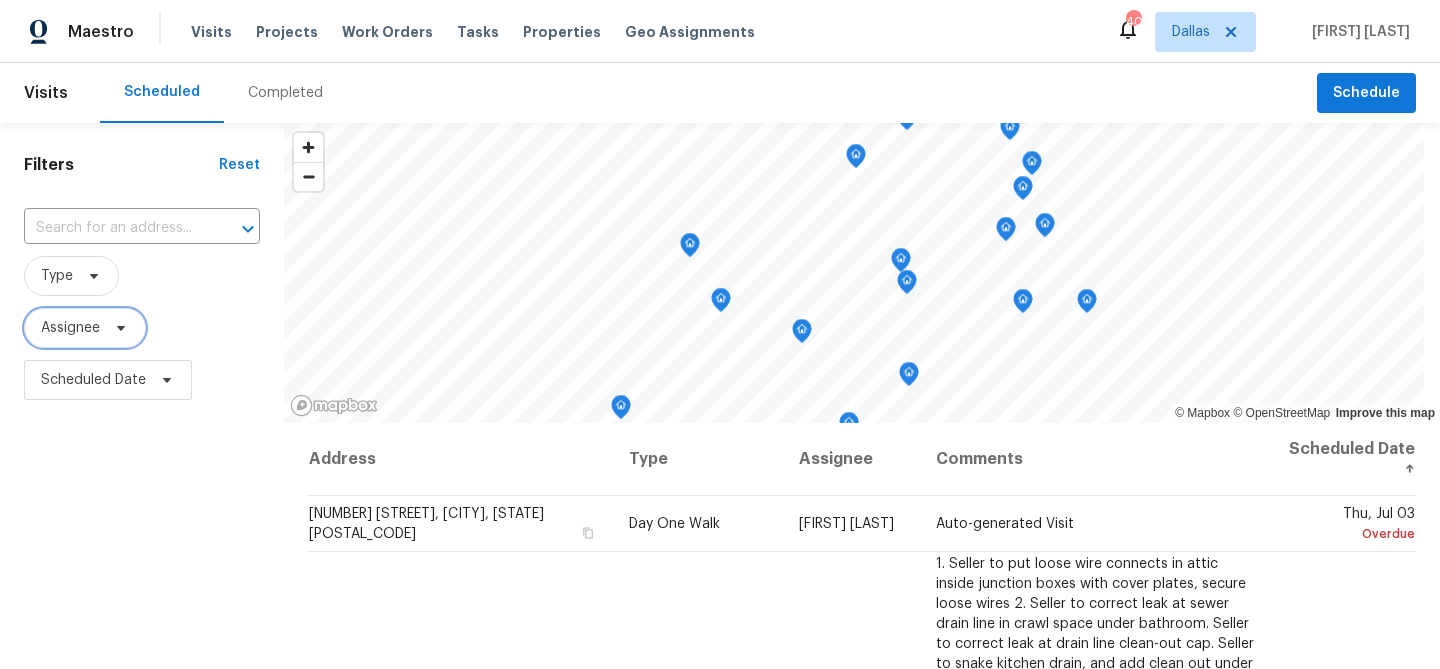 click 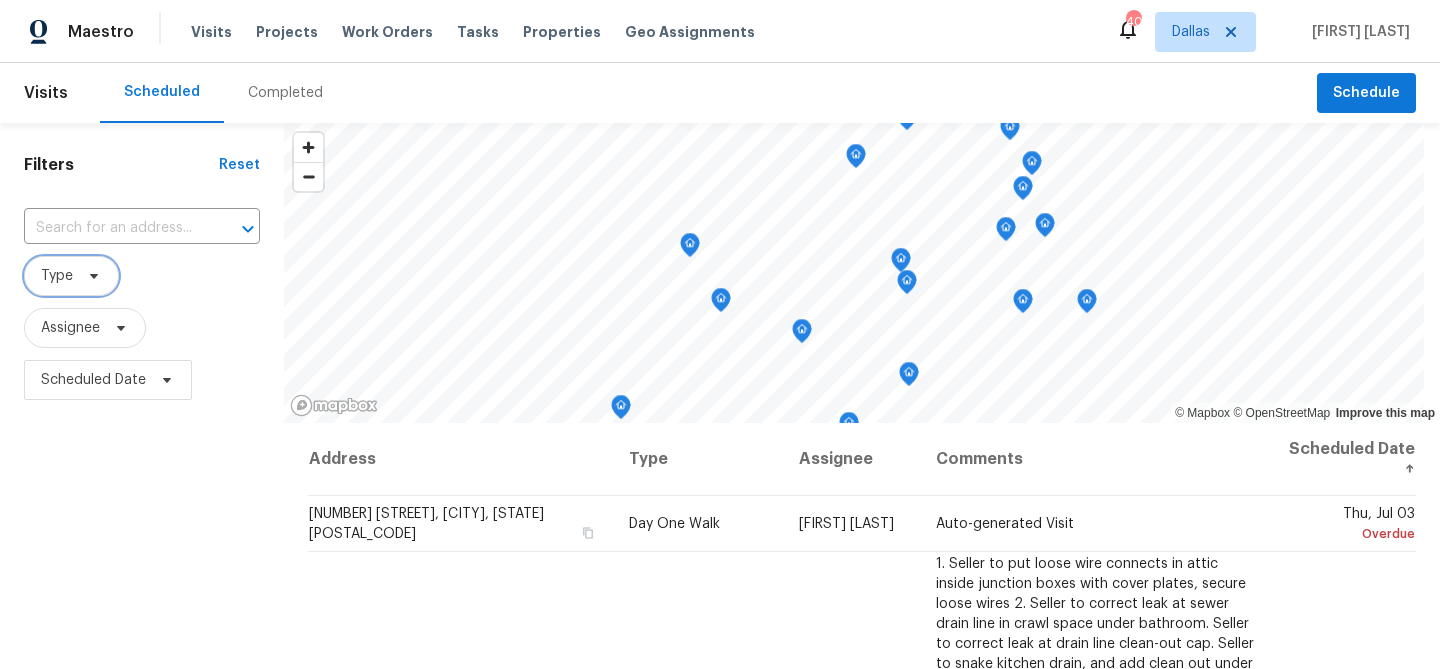 click on "Type" at bounding box center [71, 276] 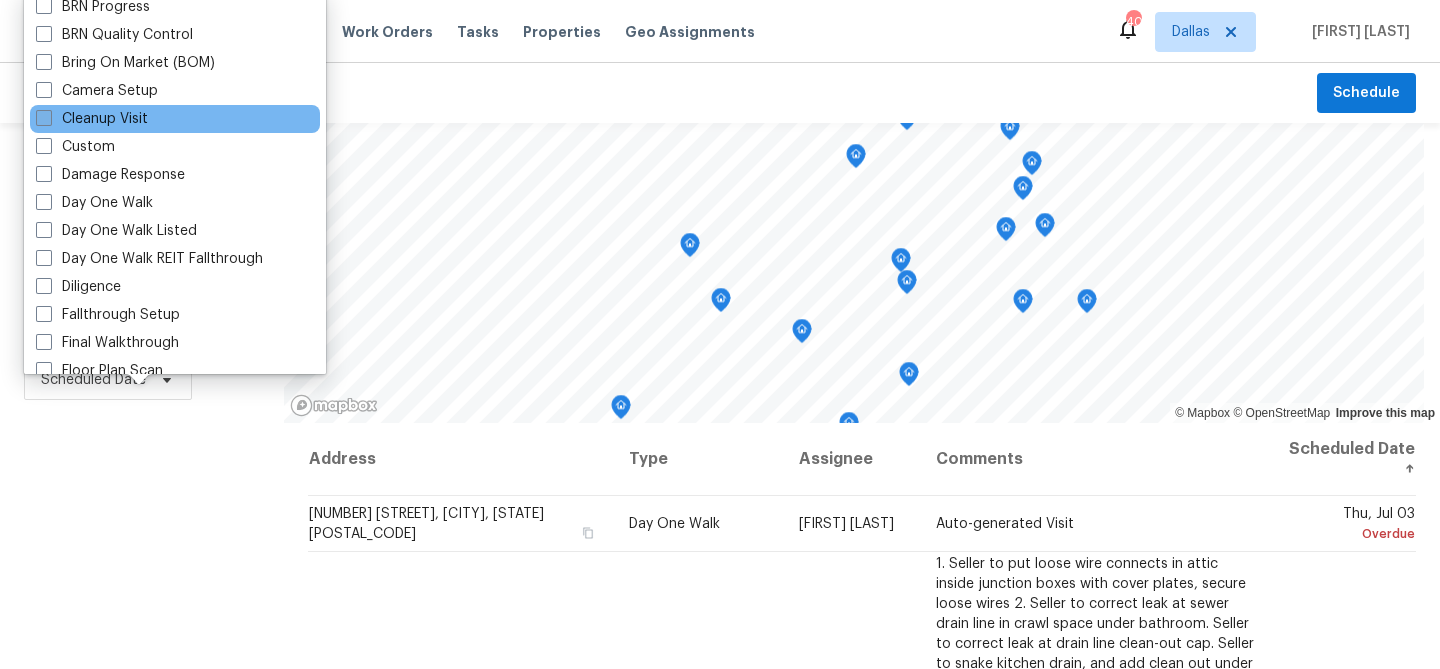 scroll, scrollTop: 170, scrollLeft: 0, axis: vertical 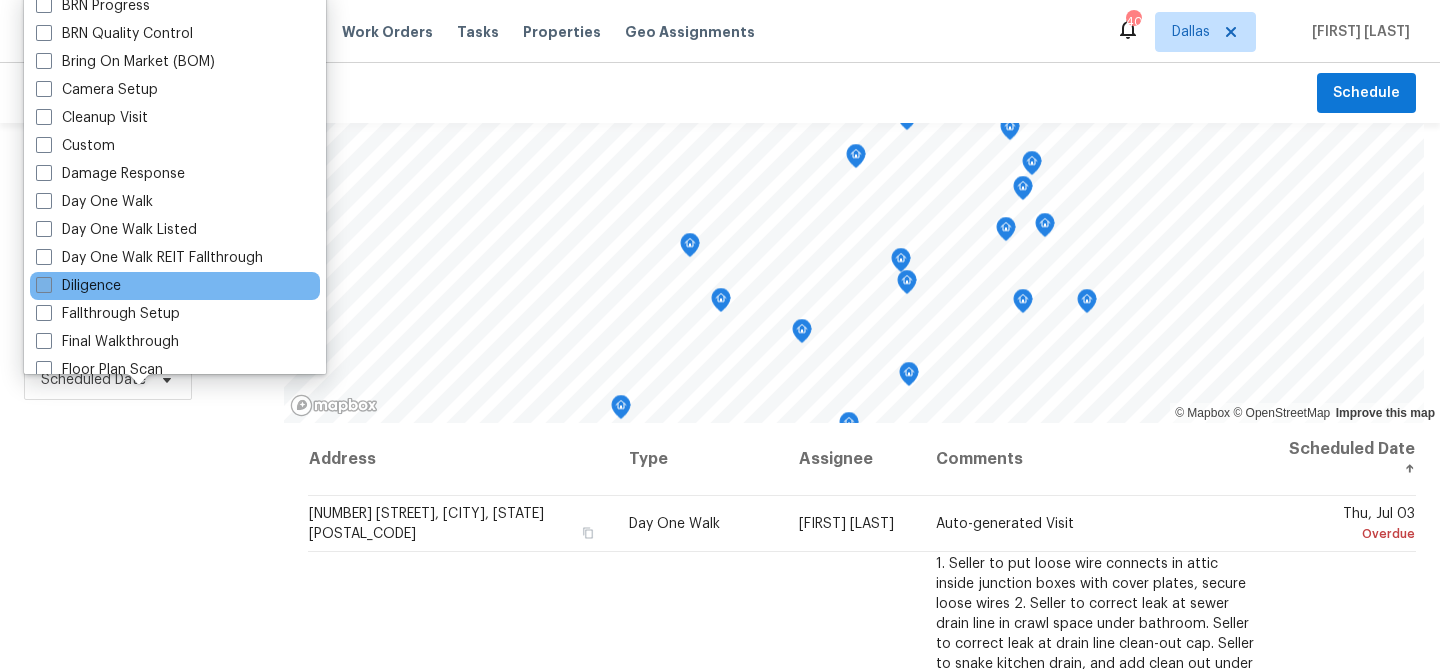 click on "Diligence" at bounding box center (78, 286) 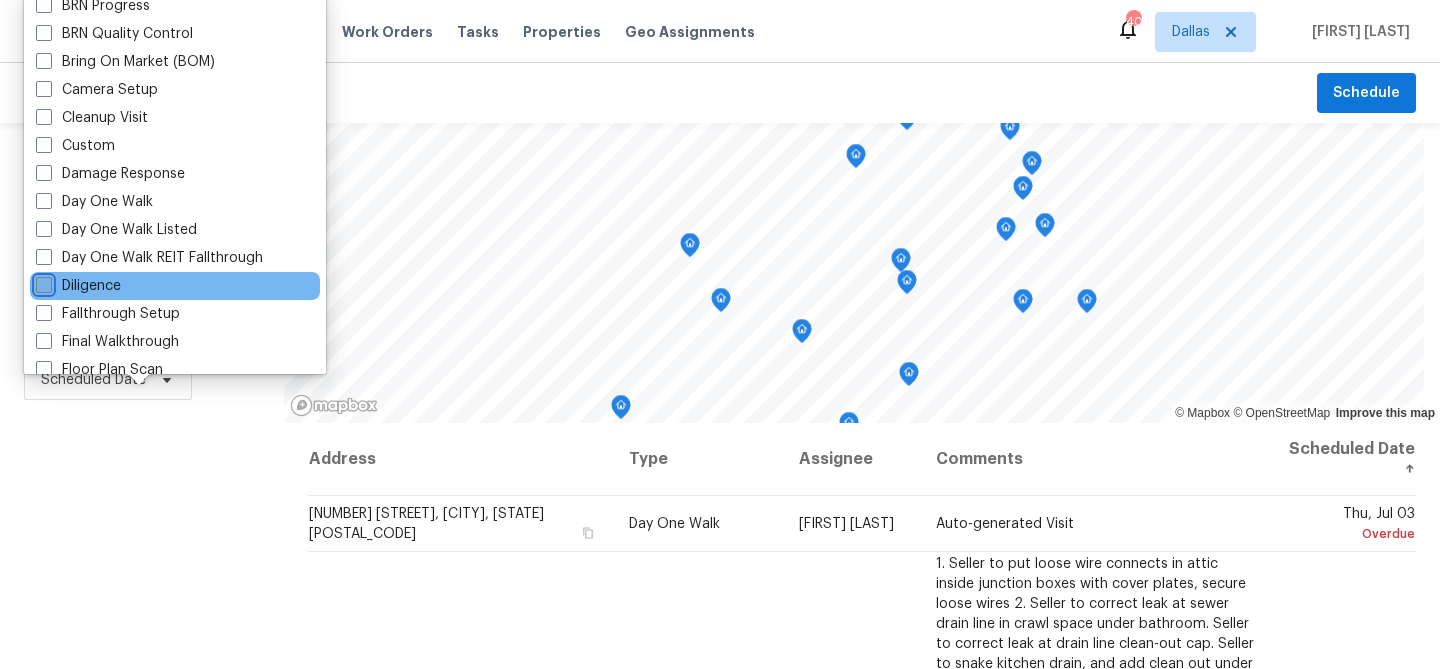 click on "Diligence" at bounding box center [42, 282] 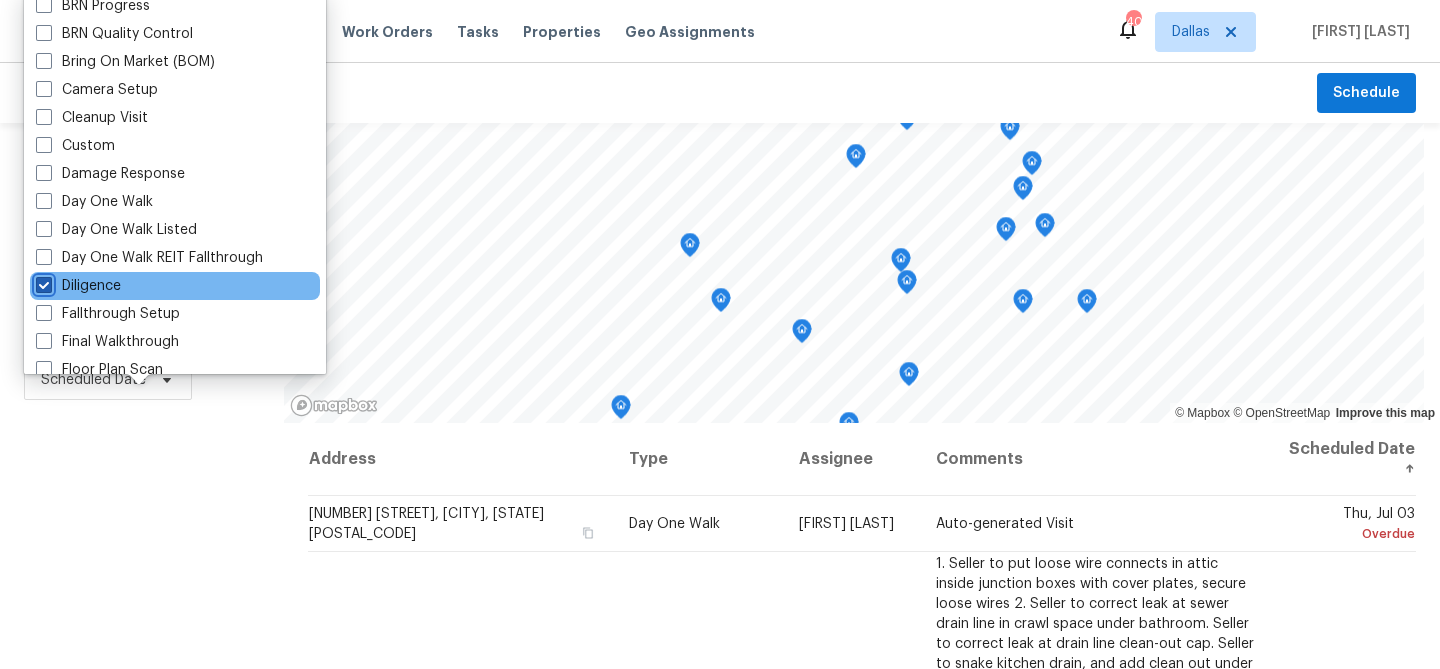 checkbox on "true" 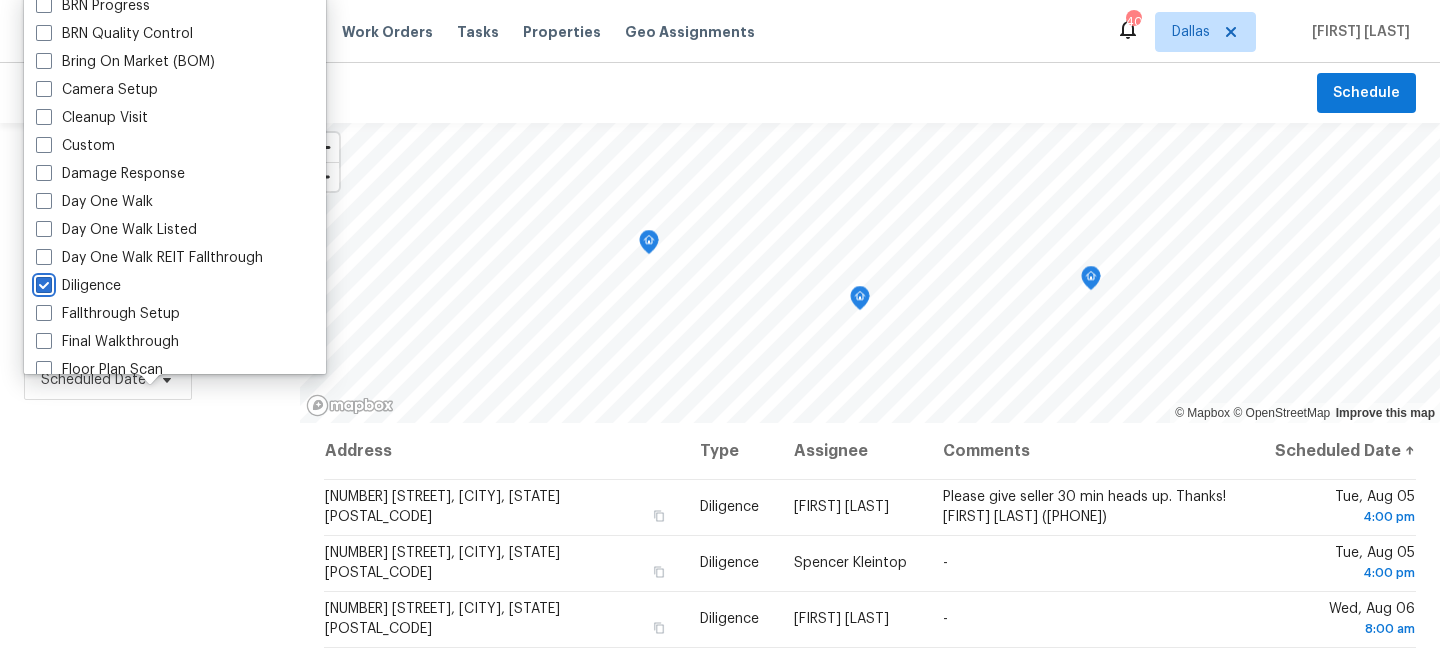scroll, scrollTop: 289, scrollLeft: 0, axis: vertical 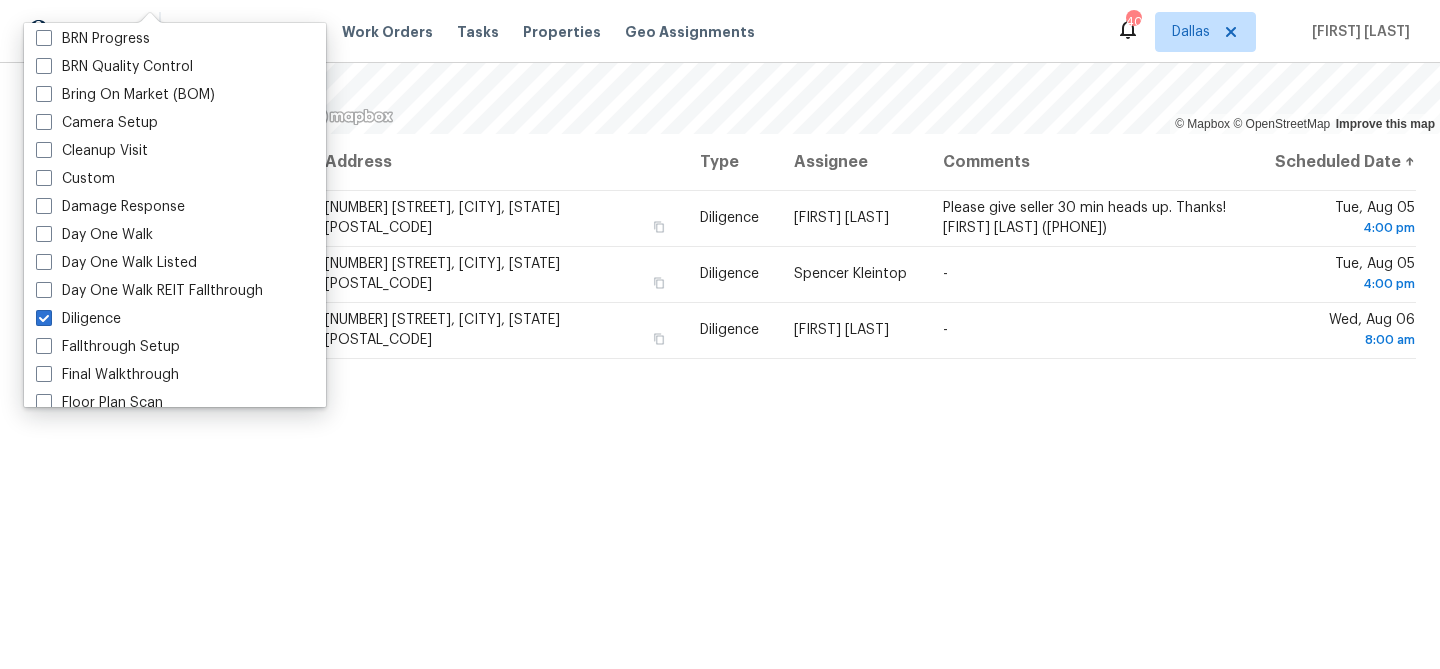 click on "Address Type Assignee Comments Scheduled Date ↑ 2206 Hunter Place Ln, Arlington, TX 76006 Diligence Todd Jorgenson Please give seller 30 min heads up. Thanks! Emma kinser  (214) 687-2197 Tue, Aug 05 4:00 pm 233 Victoria Ave, Azle, TX 76020 Diligence Spencer Kleintop - Tue, Aug 05 4:00 pm 209 Old Gate Ln, Sunnyvale, TX 75182 Diligence Brad Limes - Wed, Aug 06 8:00 am" at bounding box center (870, 401) 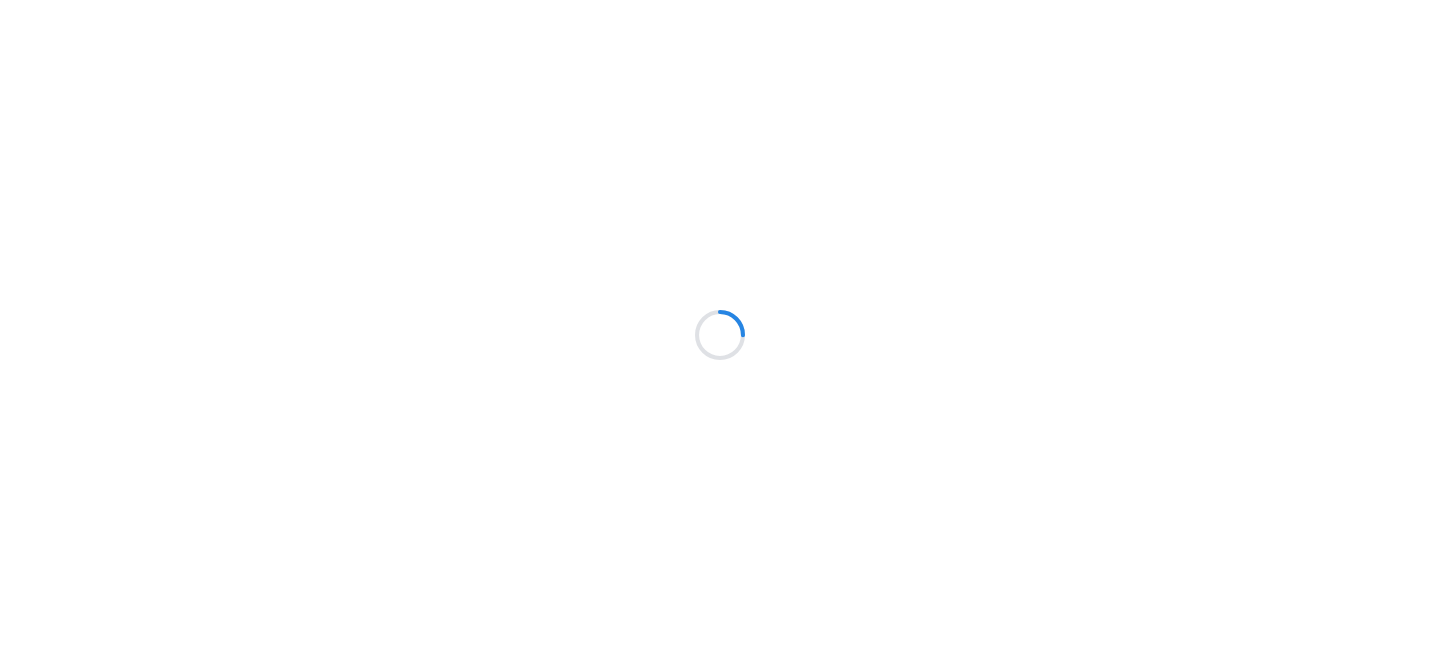 scroll, scrollTop: 0, scrollLeft: 0, axis: both 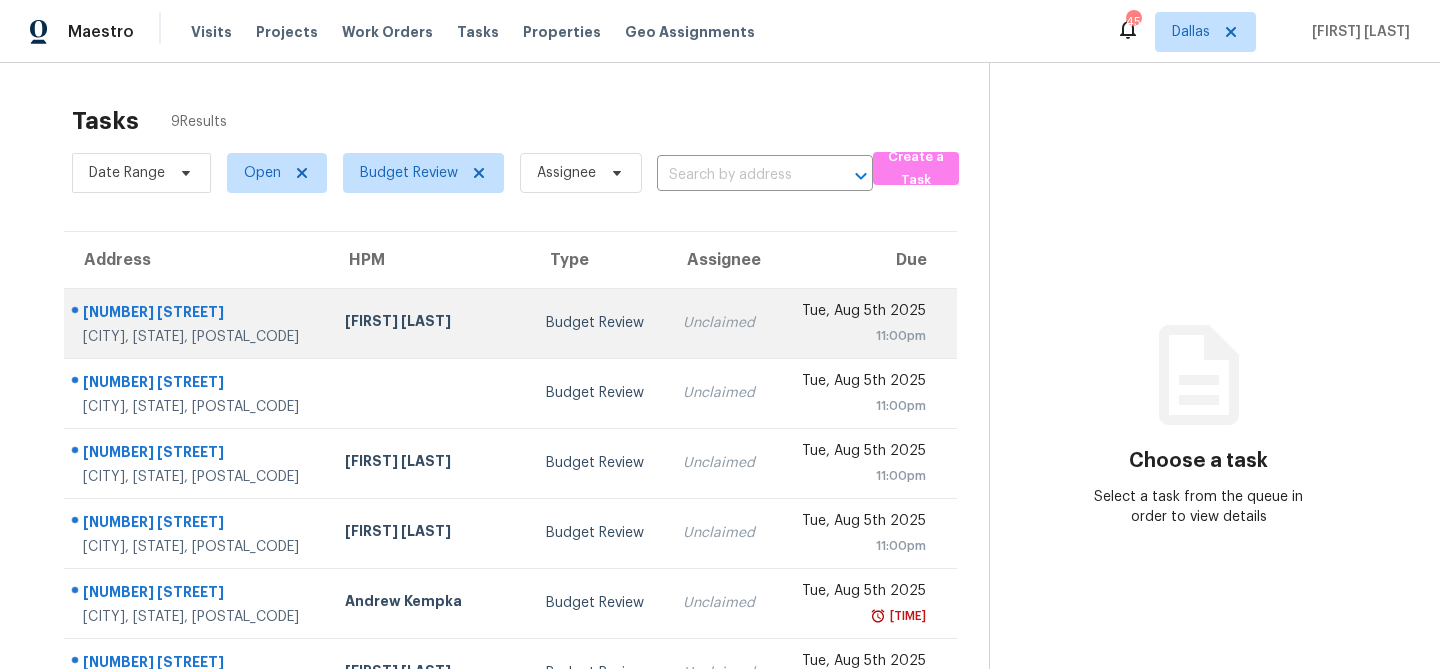 click on "[FIRST] [LAST]" at bounding box center [429, 323] 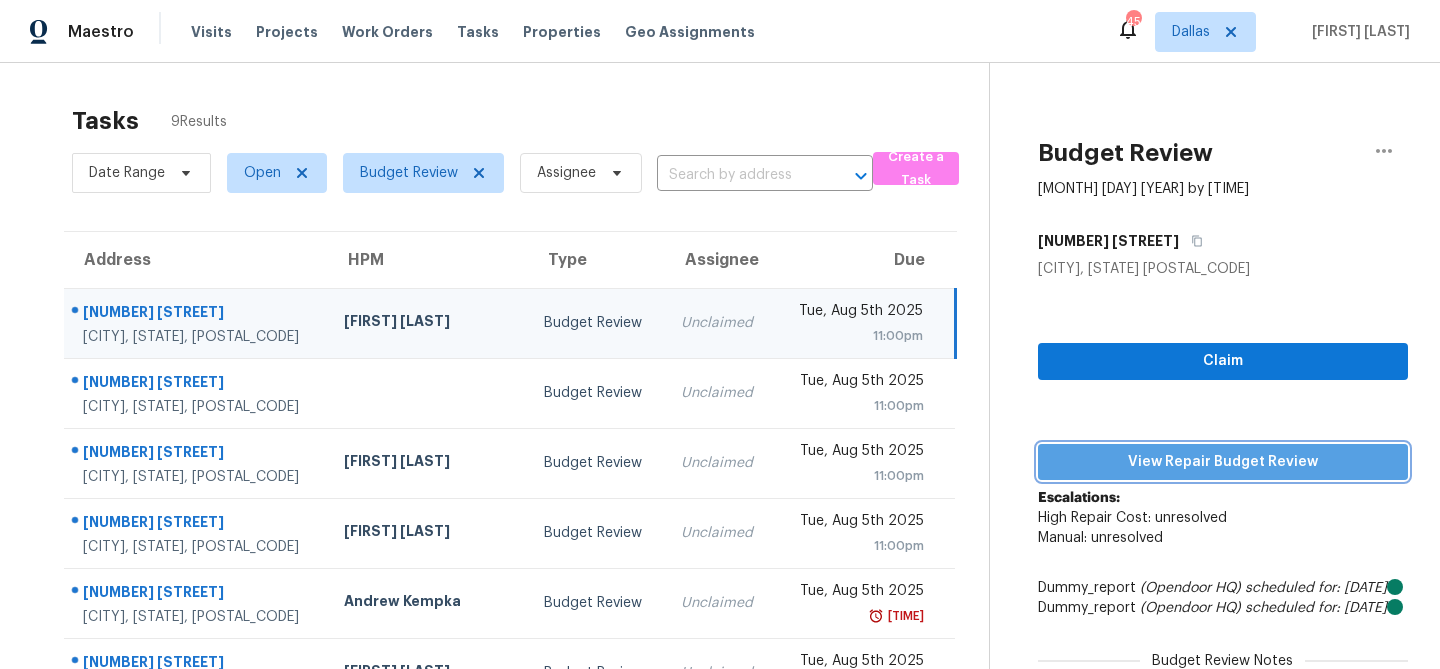 click on "View Repair Budget Review" at bounding box center (1223, 462) 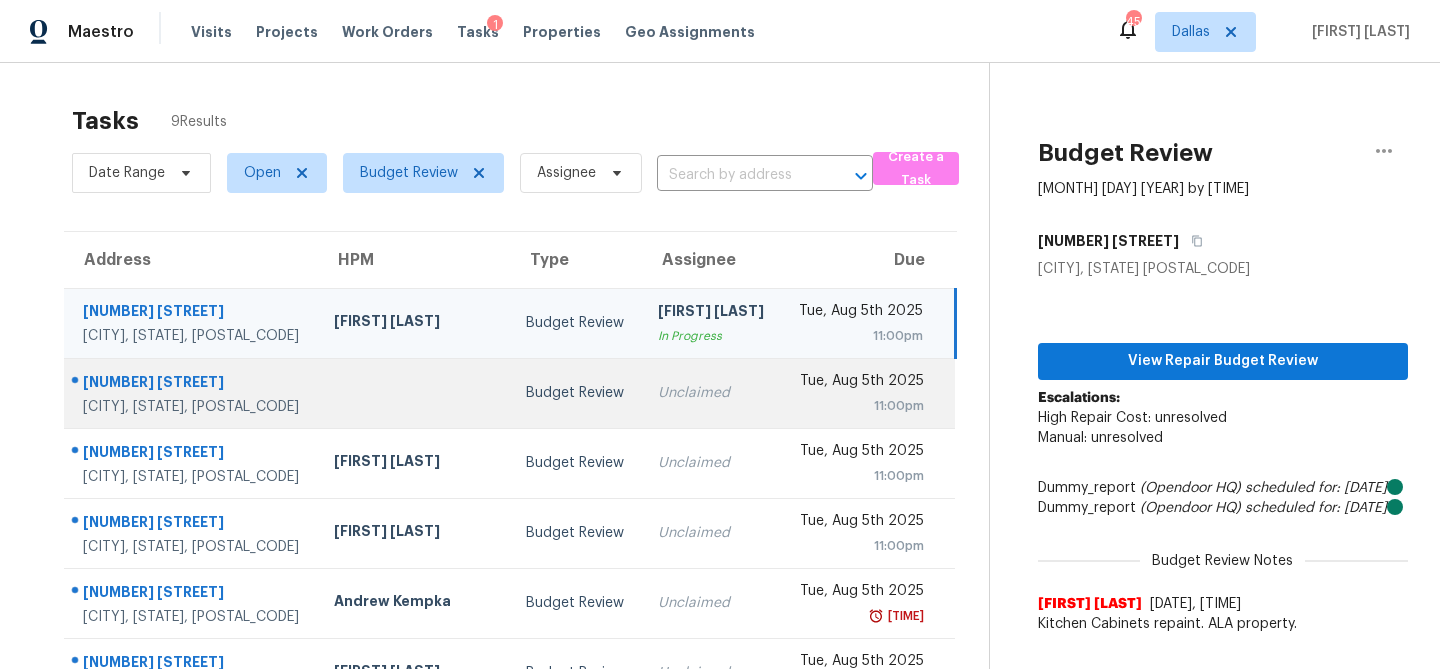 click on "Budget Review" at bounding box center [575, 393] 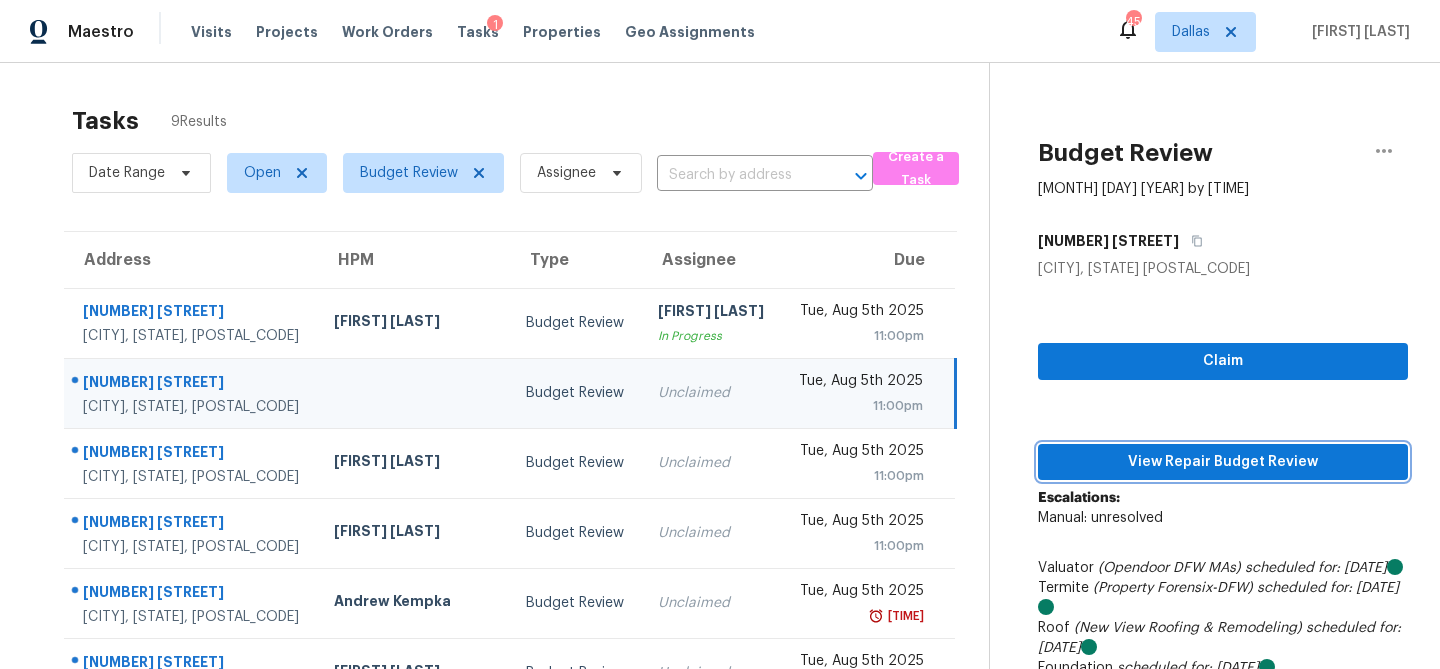 click on "View Repair Budget Review" at bounding box center [1223, 462] 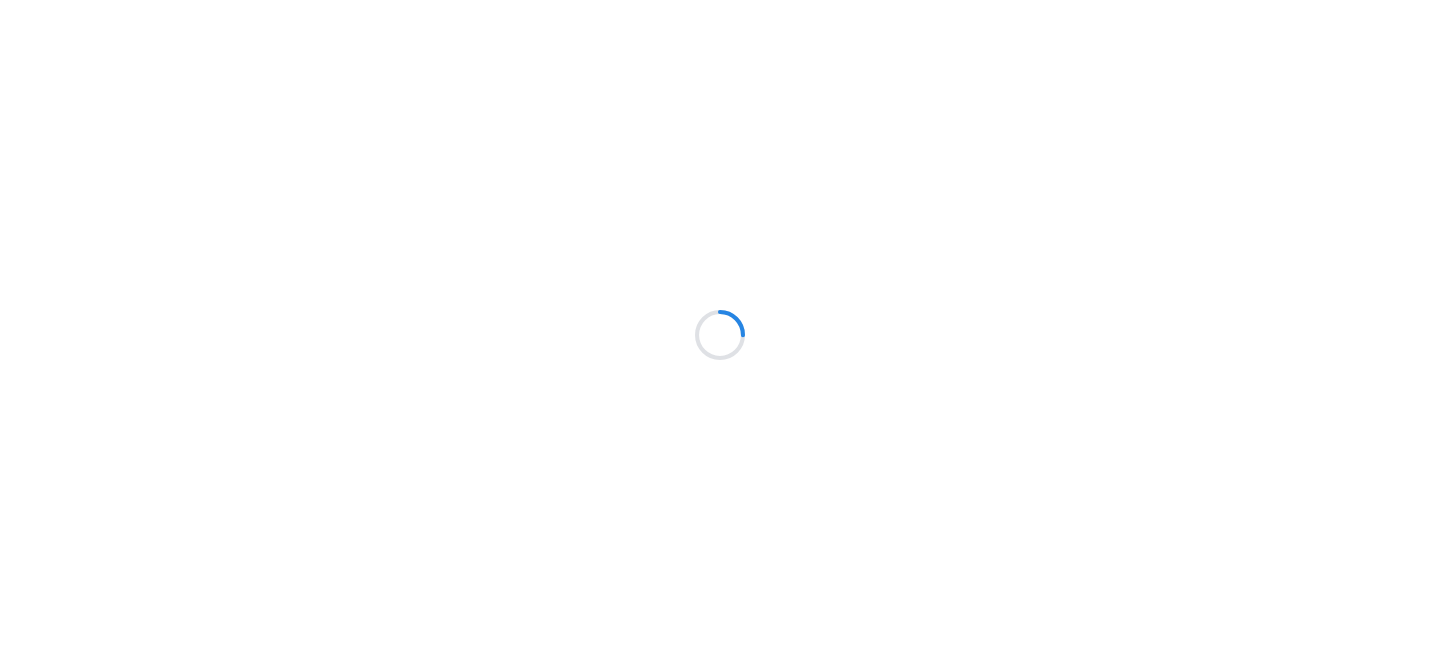 scroll, scrollTop: 0, scrollLeft: 0, axis: both 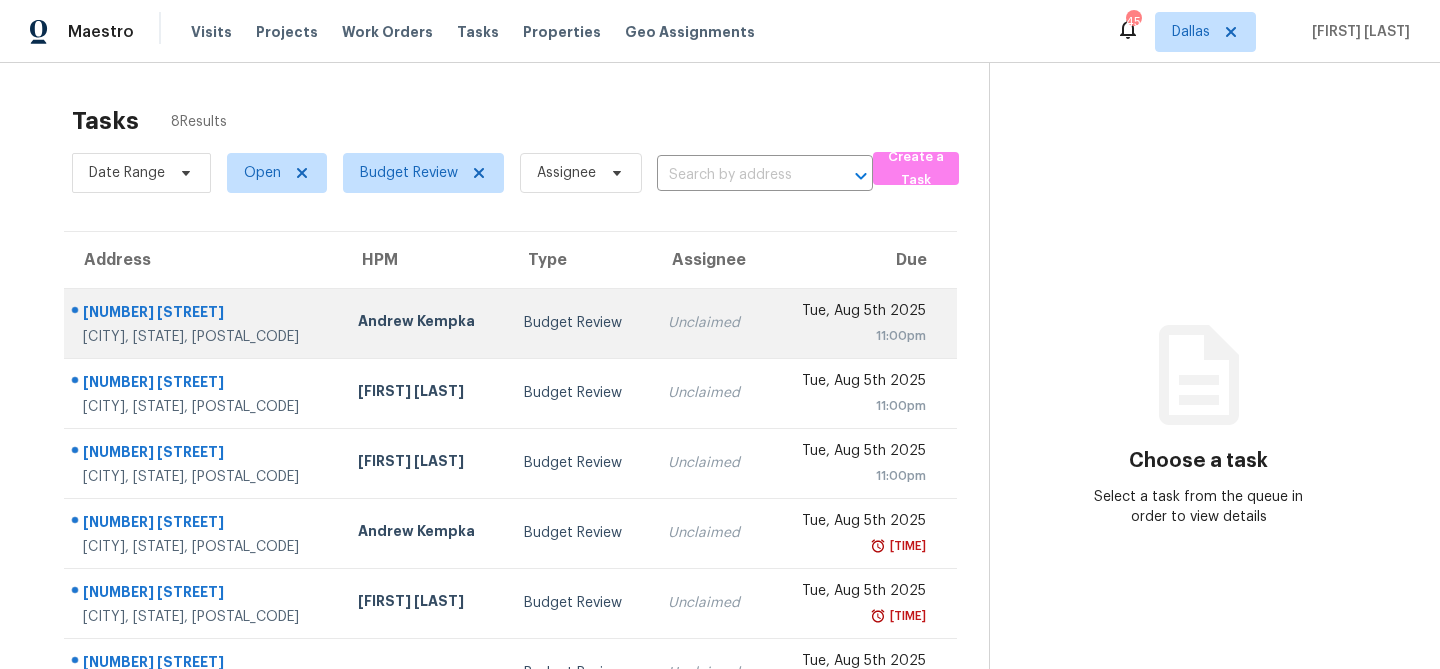 click on "Andrew Kempka" at bounding box center [424, 323] 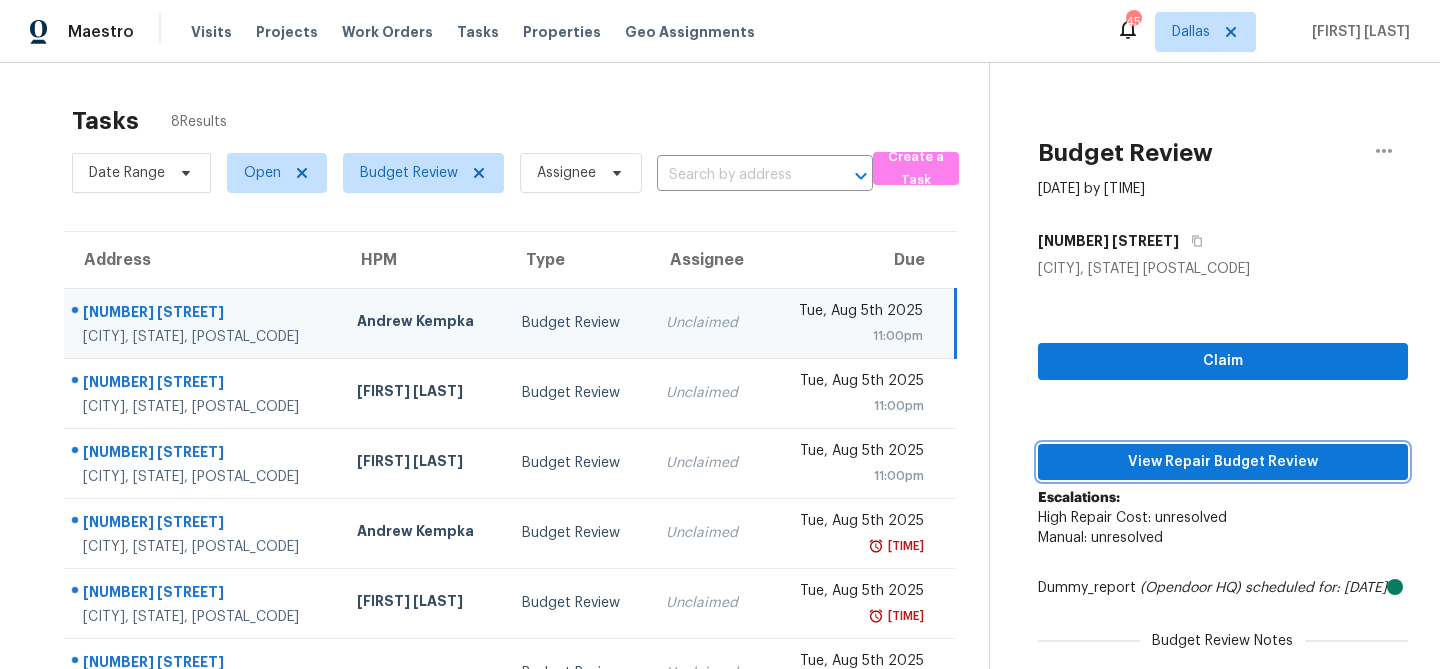 click on "View Repair Budget Review" at bounding box center (1223, 462) 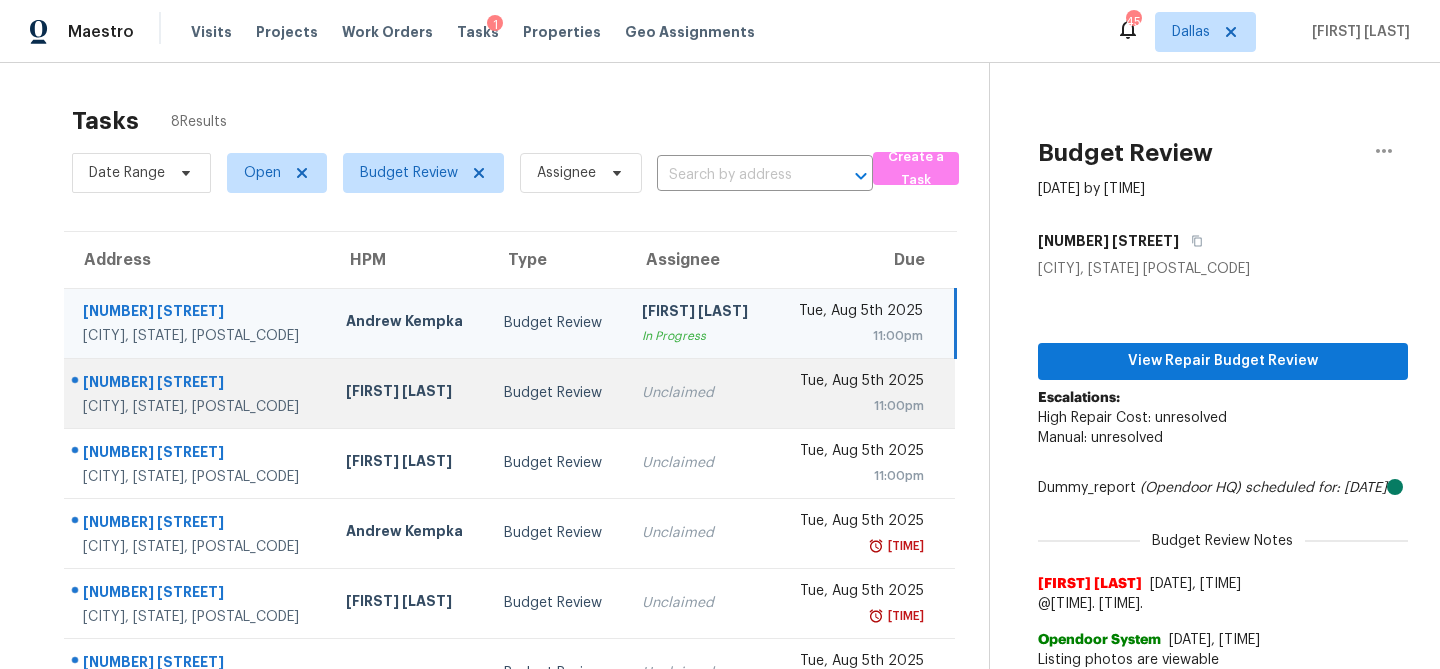 click on "Budget Review" at bounding box center [557, 393] 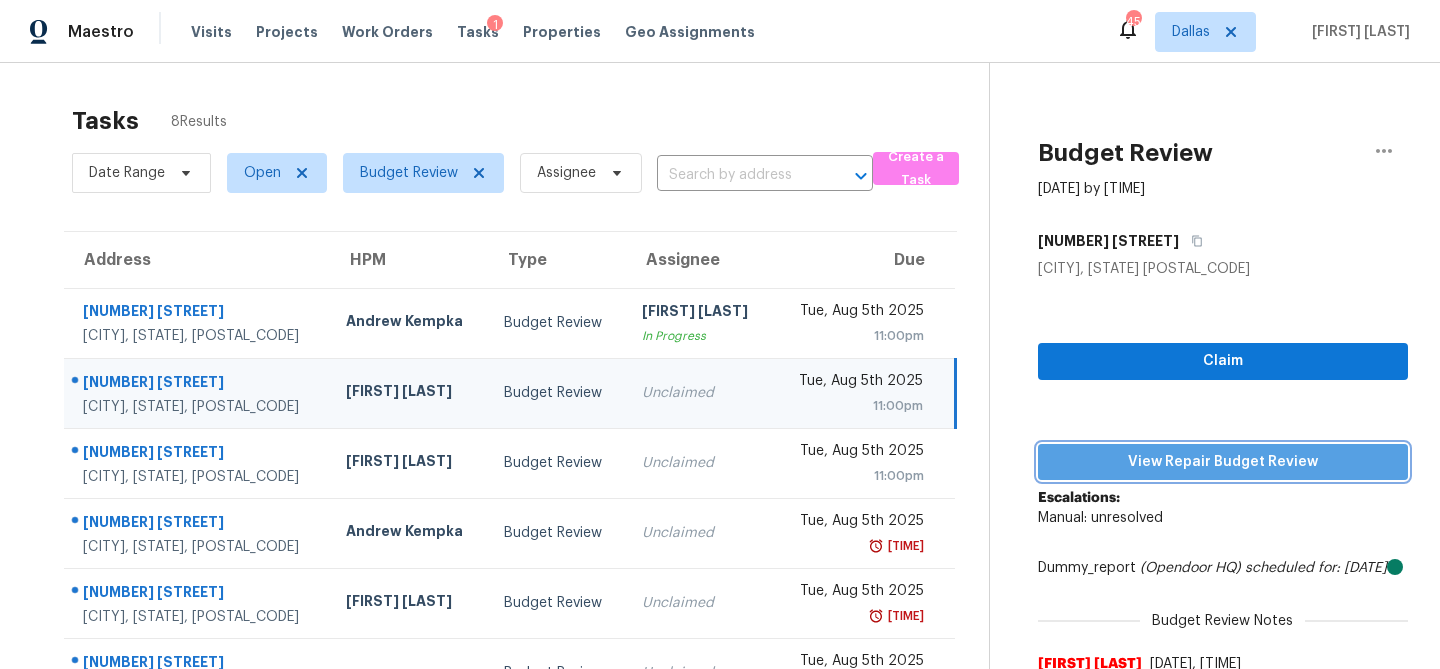 click on "View Repair Budget Review" at bounding box center (1223, 462) 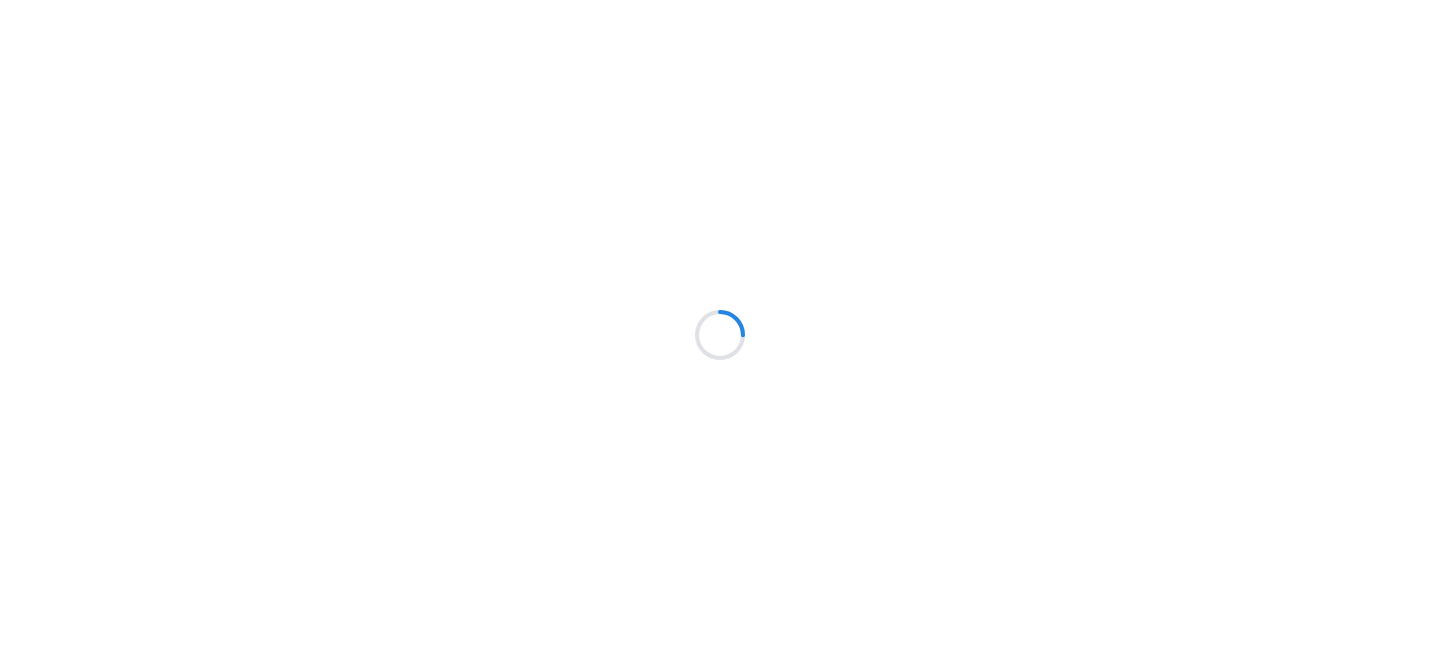 scroll, scrollTop: 0, scrollLeft: 0, axis: both 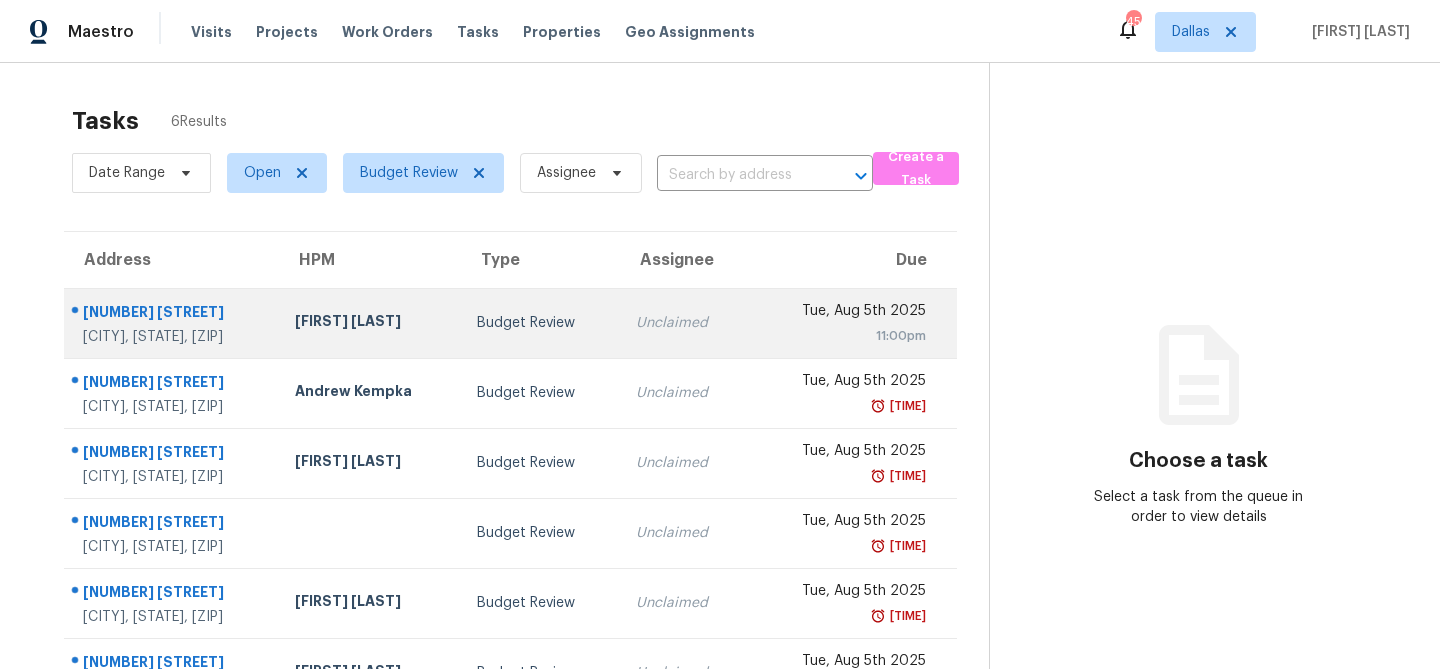 click on "Budget Review" at bounding box center (540, 323) 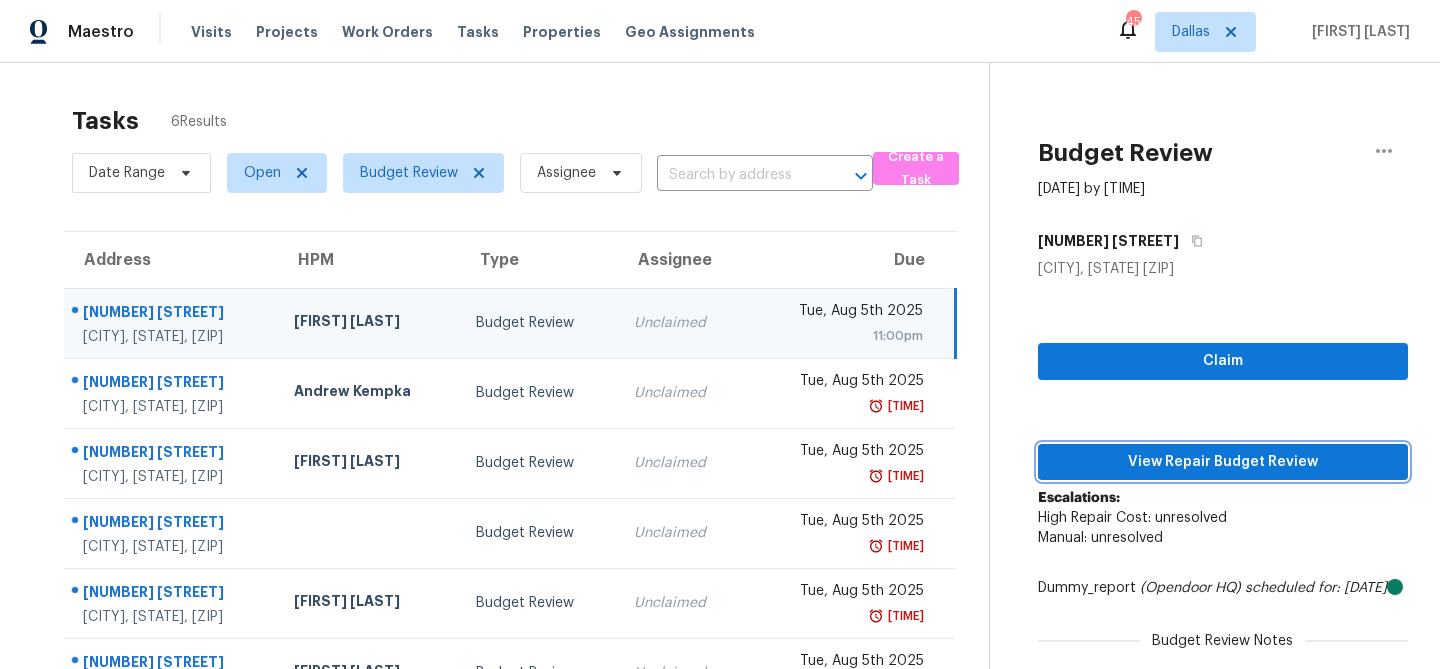 click on "View Repair Budget Review" at bounding box center (1223, 462) 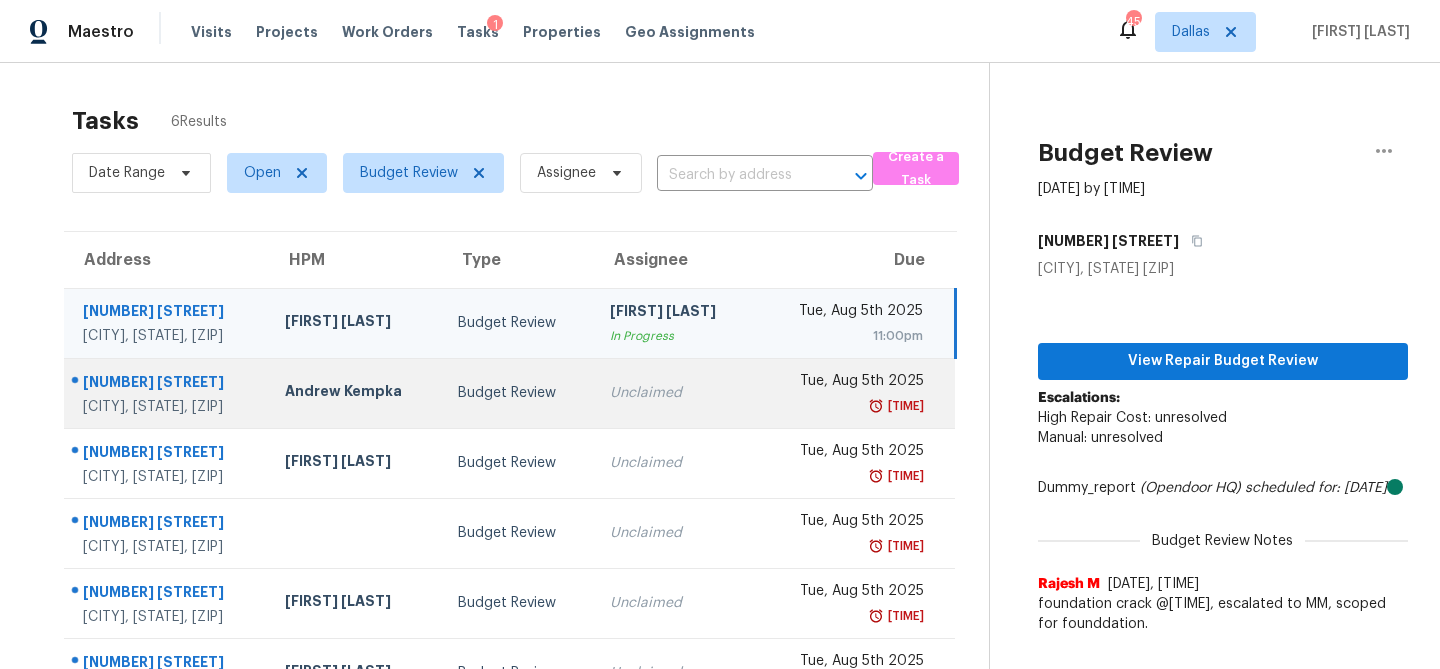 click on "Budget Review" at bounding box center (517, 393) 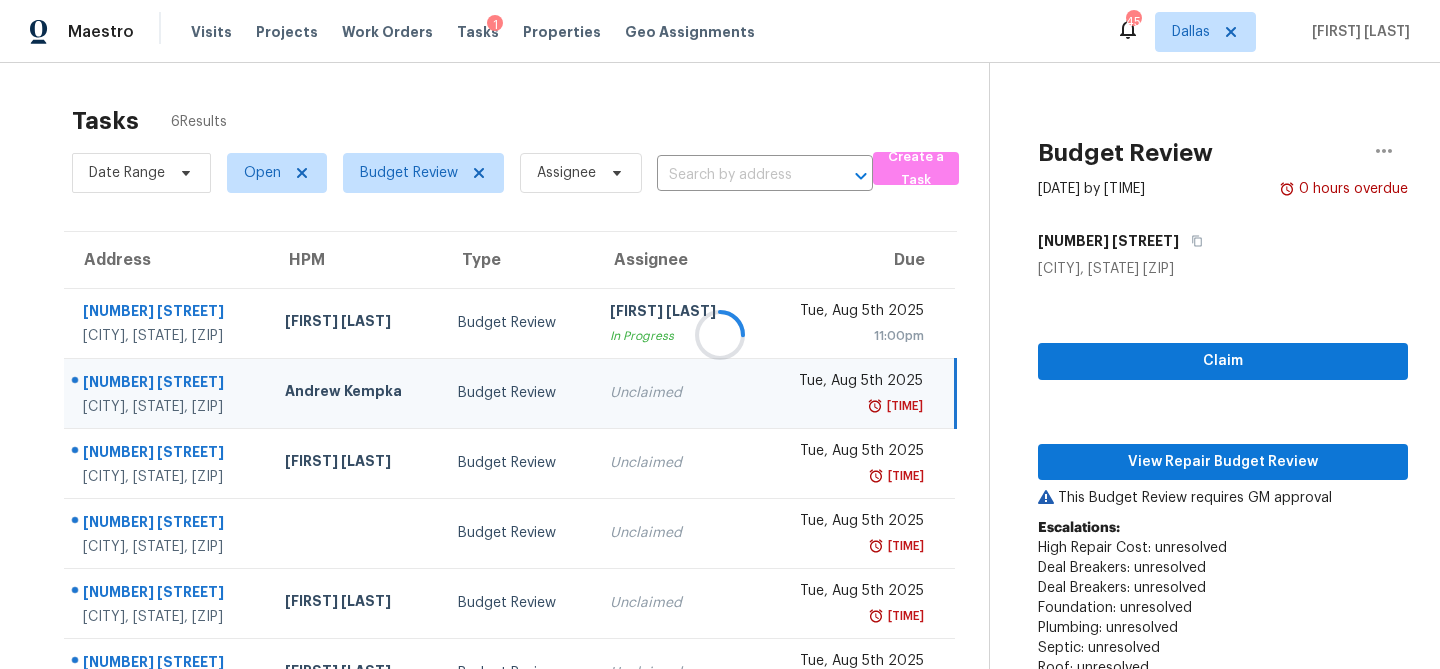 click at bounding box center [720, 334] 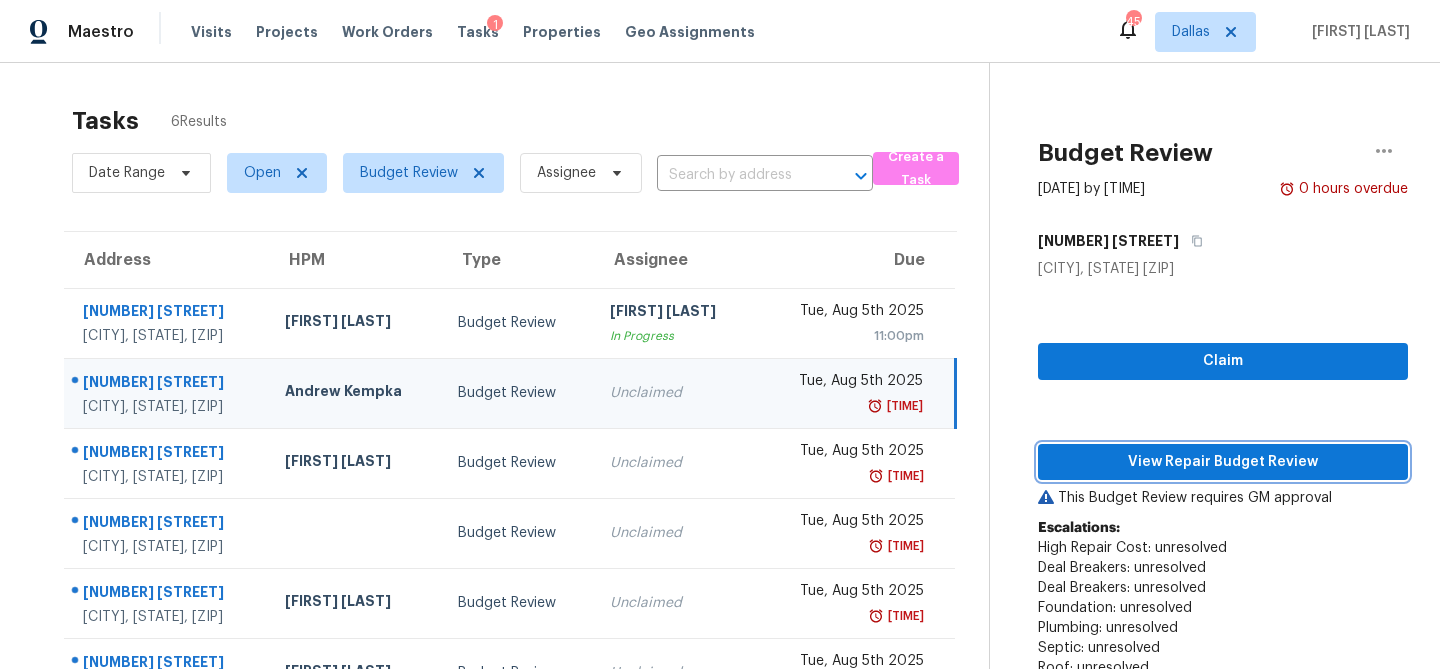 click on "View Repair Budget Review" at bounding box center [1223, 462] 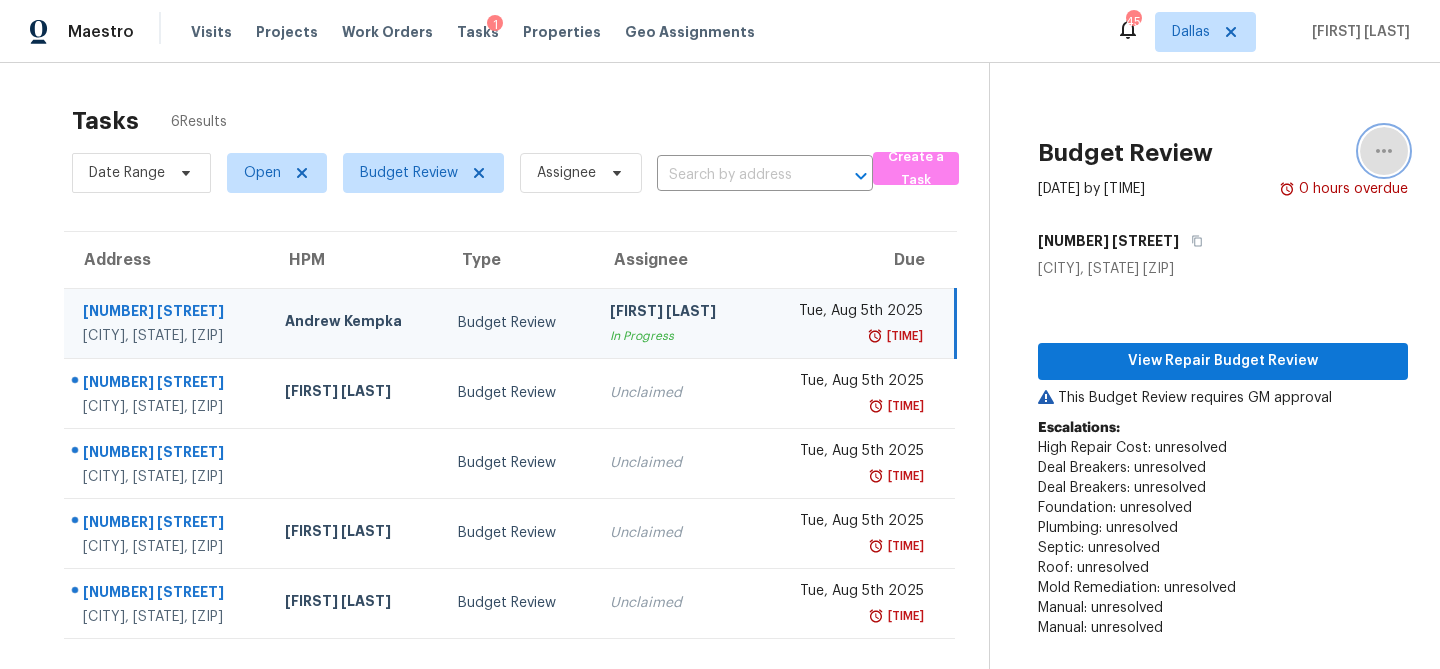 click 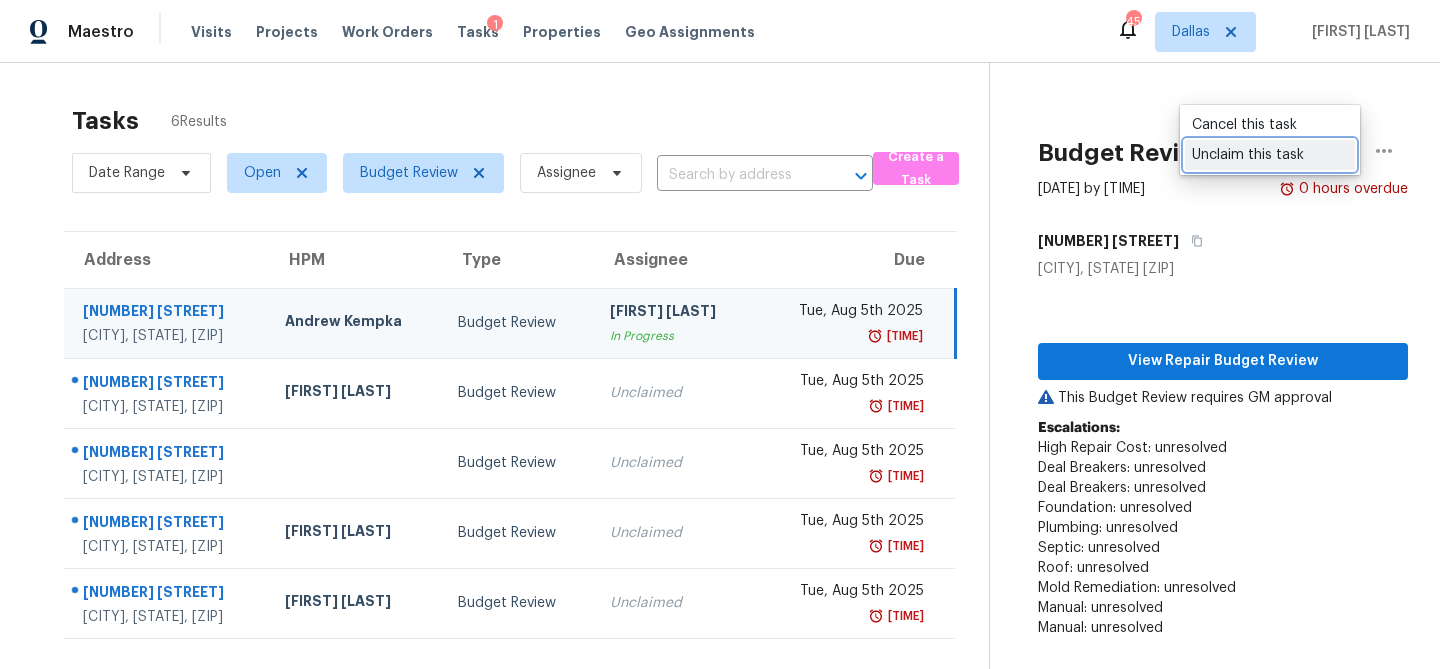 click on "Unclaim this task" at bounding box center (1270, 155) 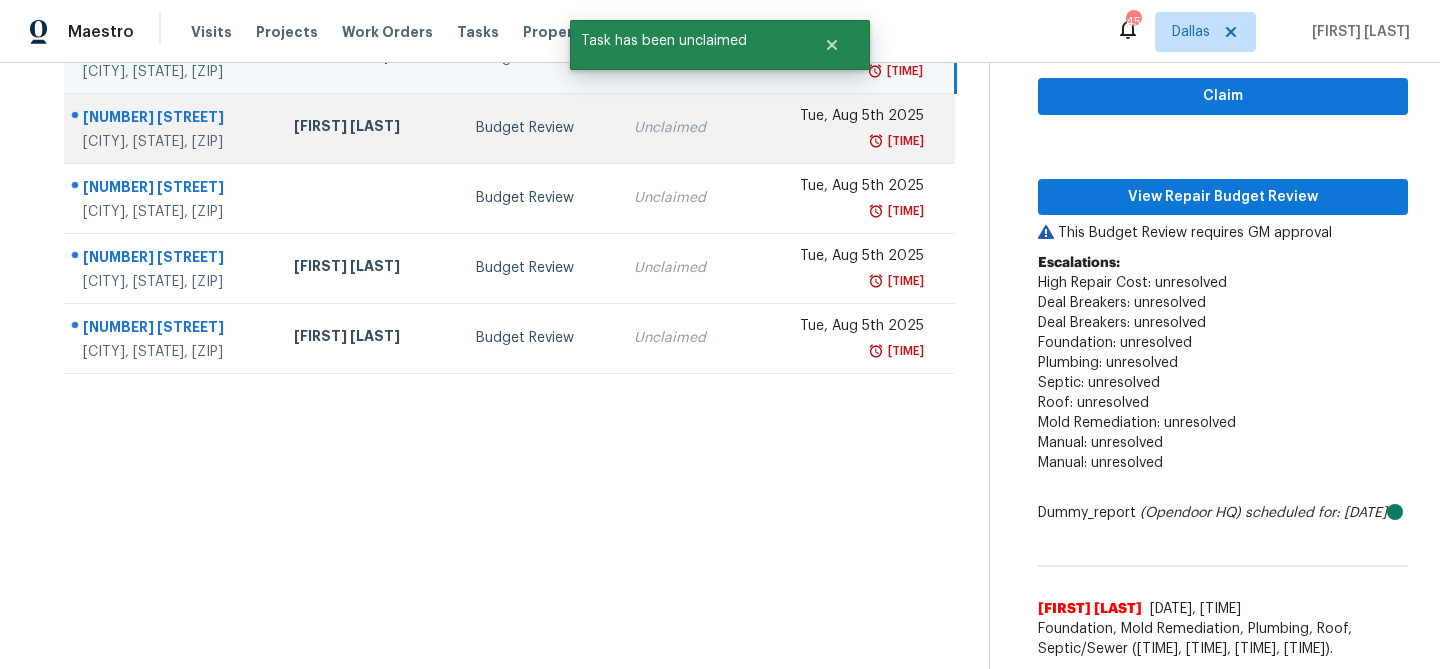 scroll, scrollTop: 0, scrollLeft: 0, axis: both 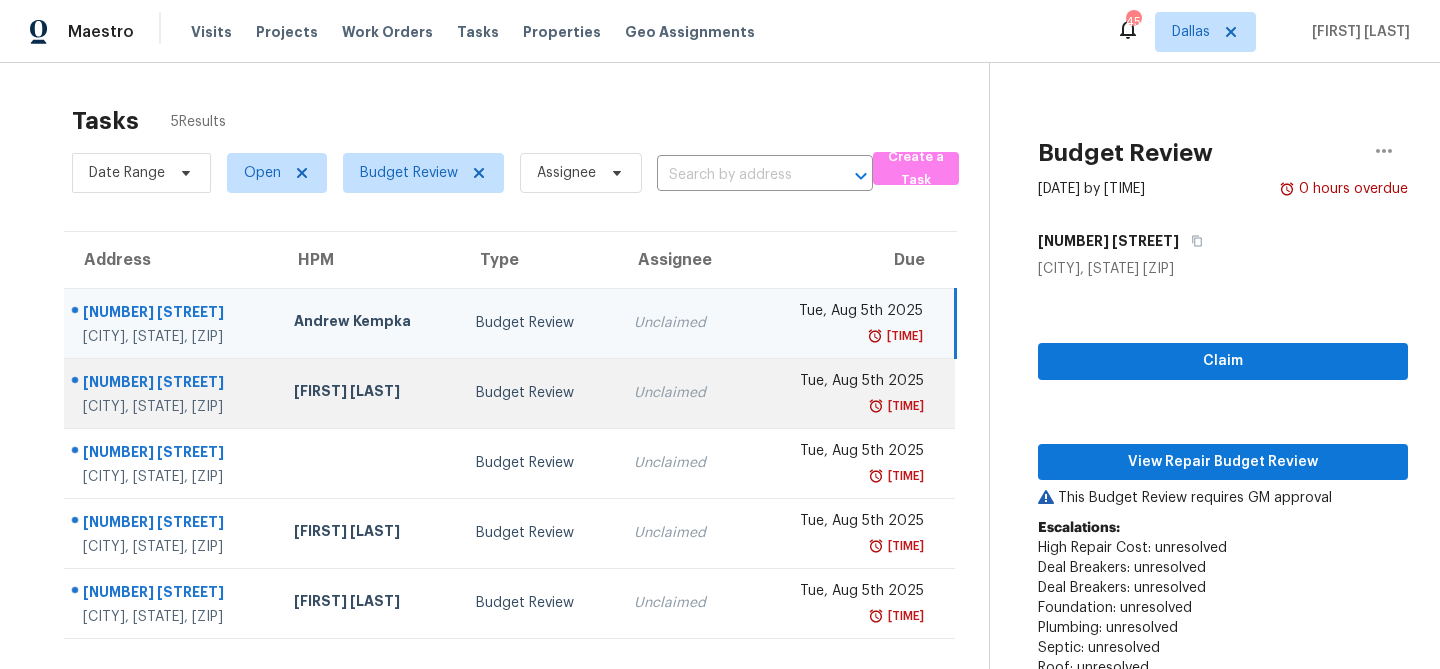 click on "RonDerrick Jackson" at bounding box center [369, 393] 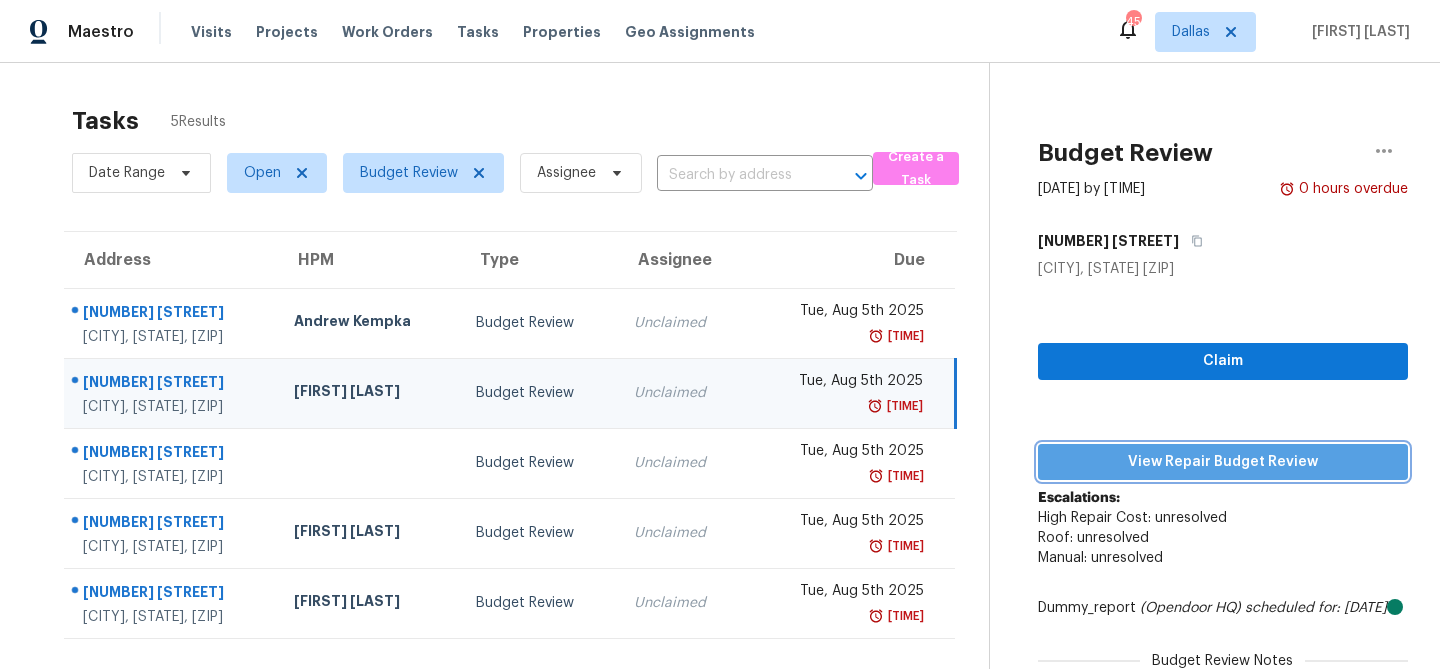 click on "View Repair Budget Review" at bounding box center [1223, 462] 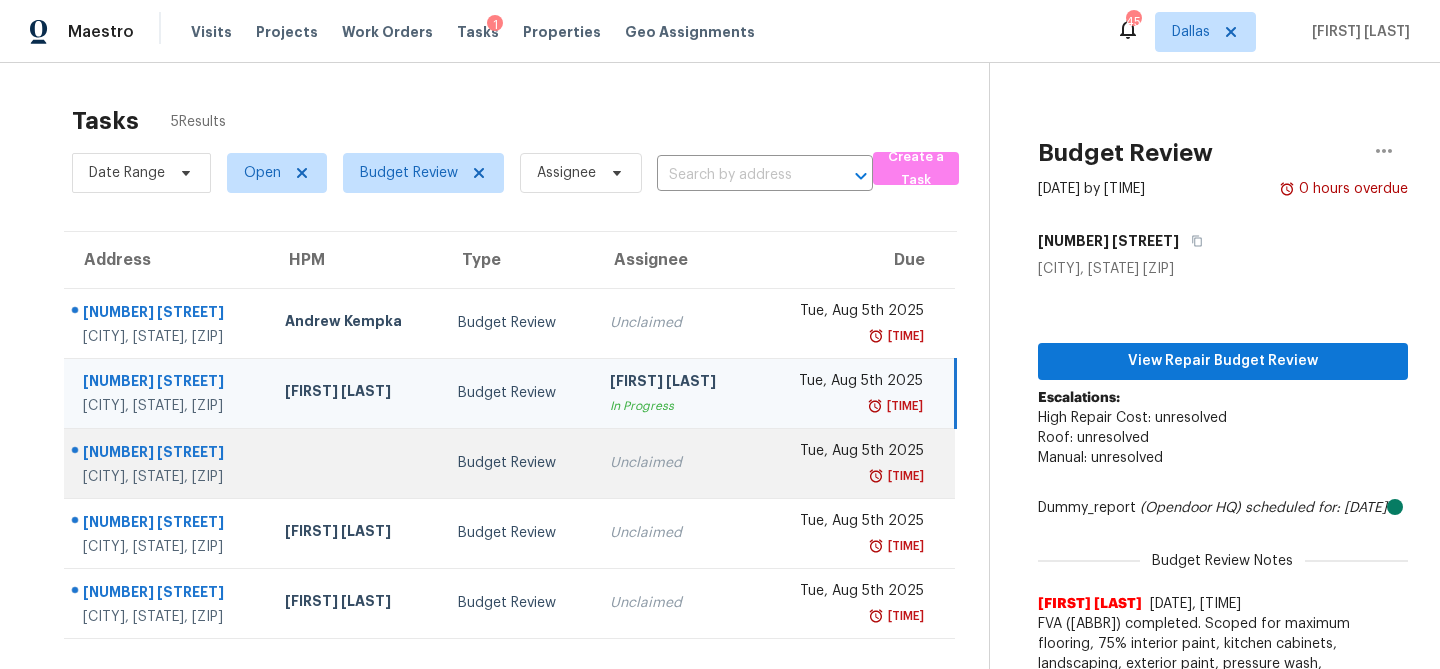 click on "Unclaimed" at bounding box center (674, 463) 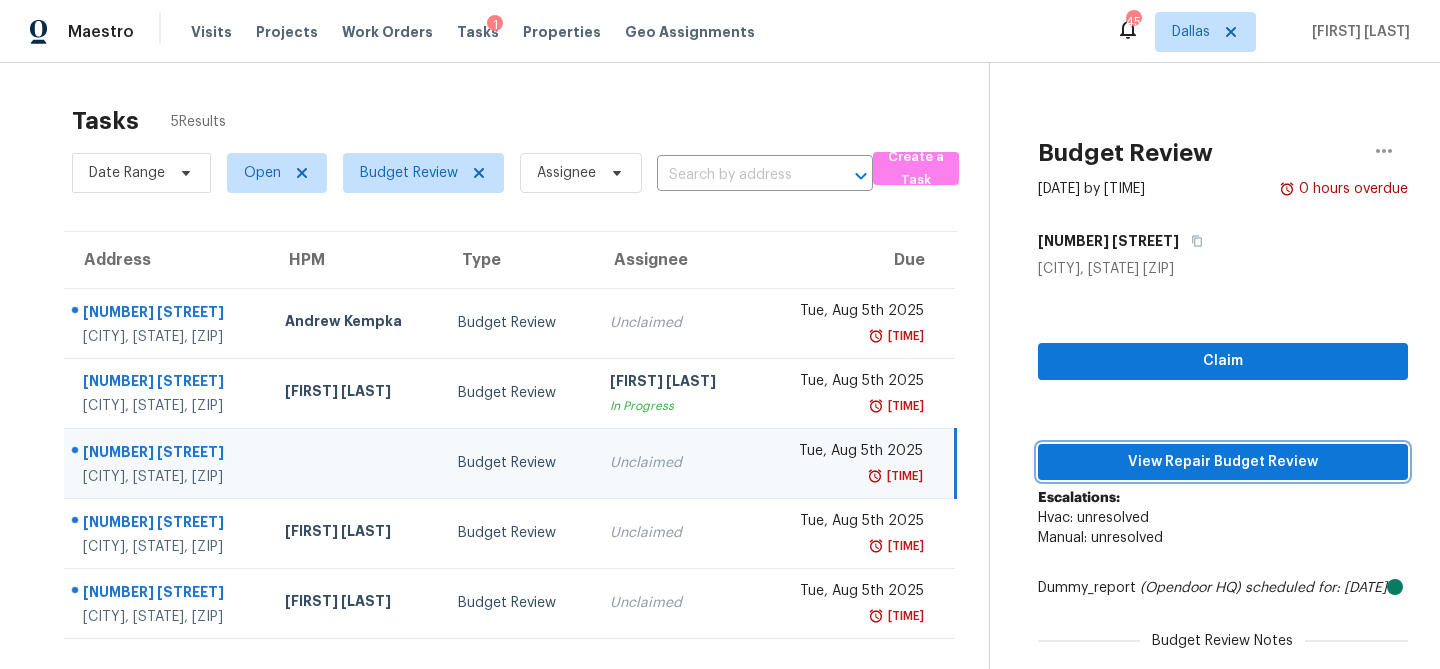 click on "View Repair Budget Review" at bounding box center (1223, 462) 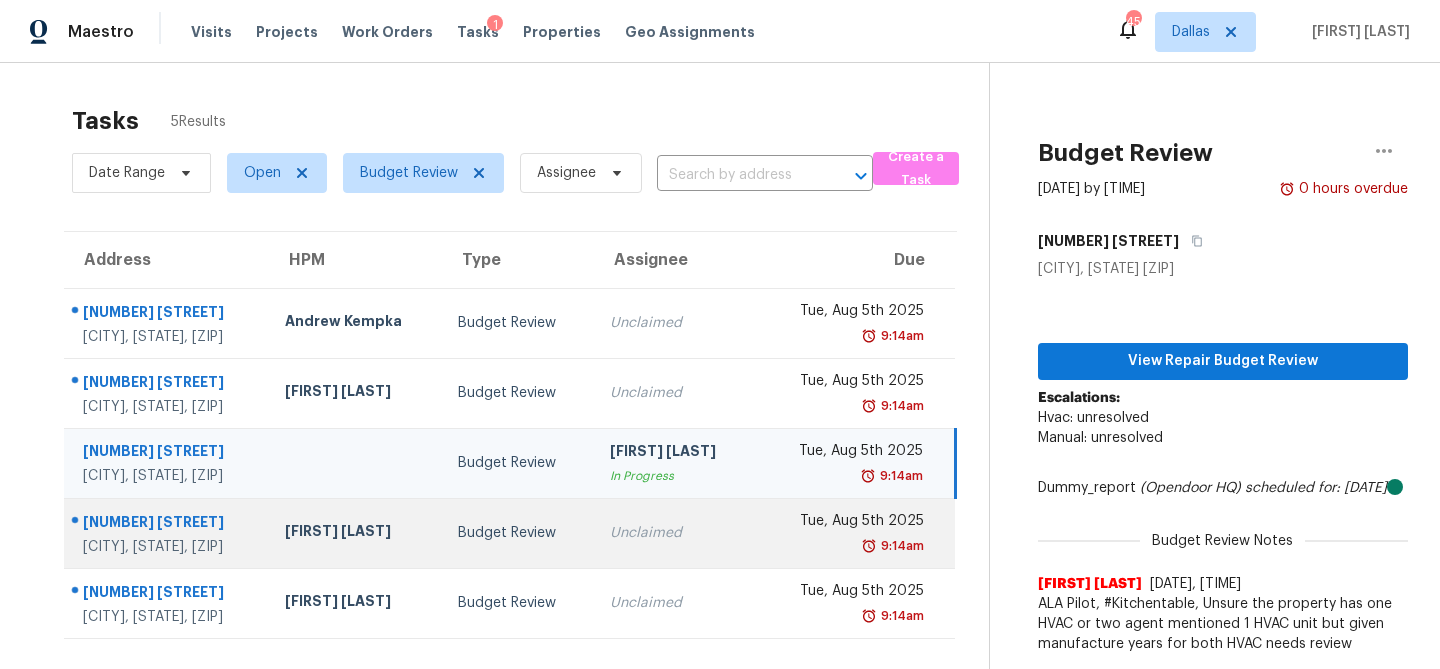 click on "Unclaimed" at bounding box center [674, 533] 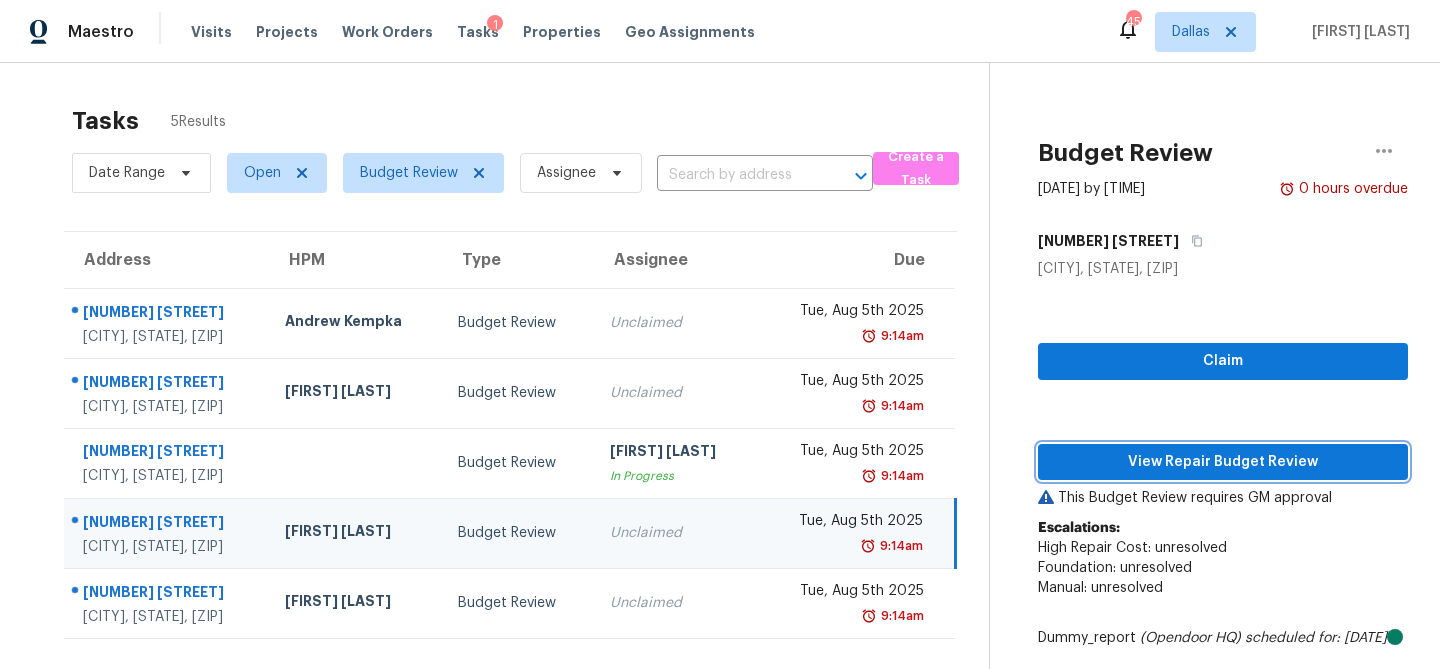 click on "View Repair Budget Review" at bounding box center (1223, 462) 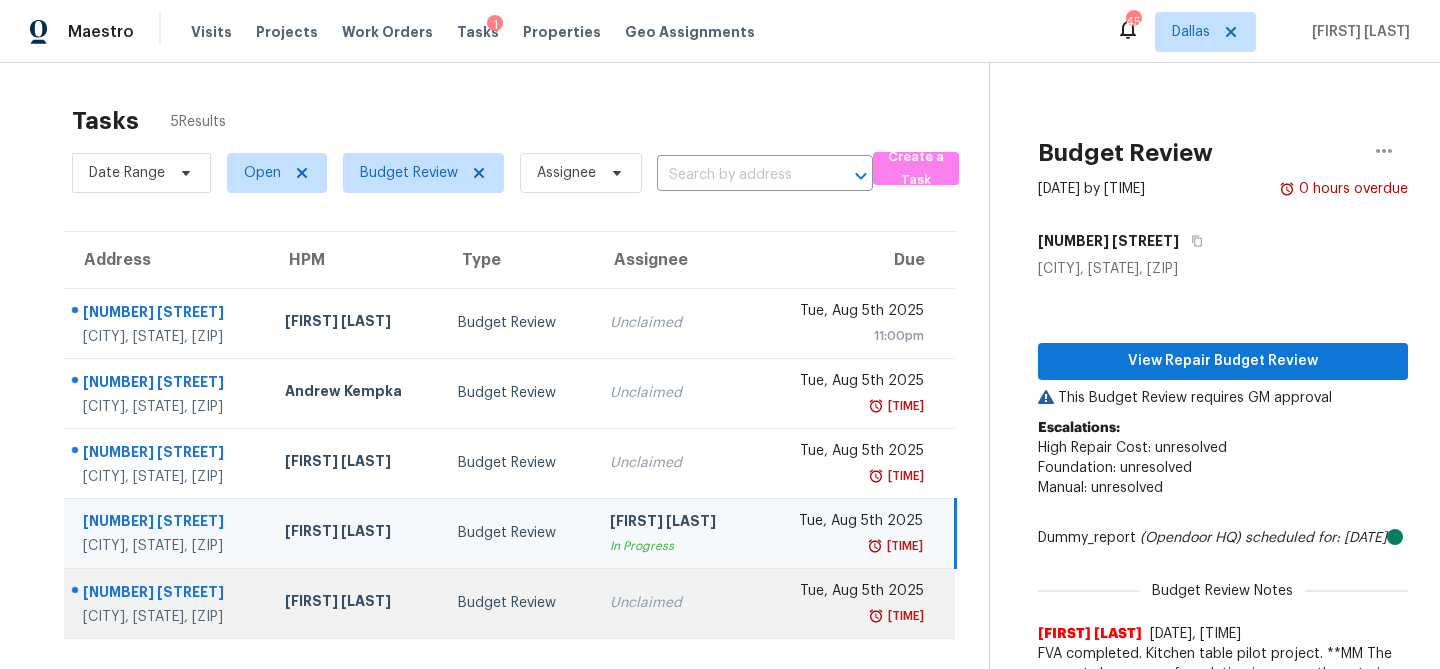 click on "Unclaimed" at bounding box center [674, 603] 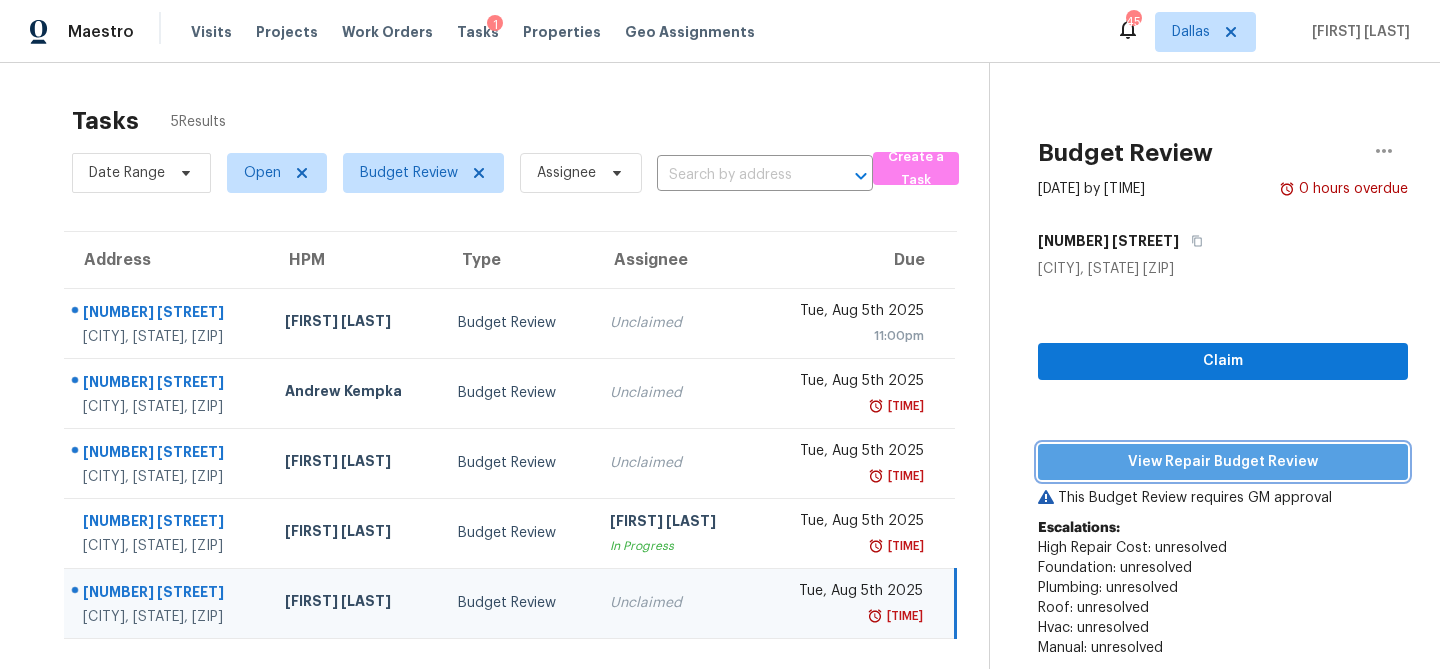 click on "View Repair Budget Review" at bounding box center [1223, 462] 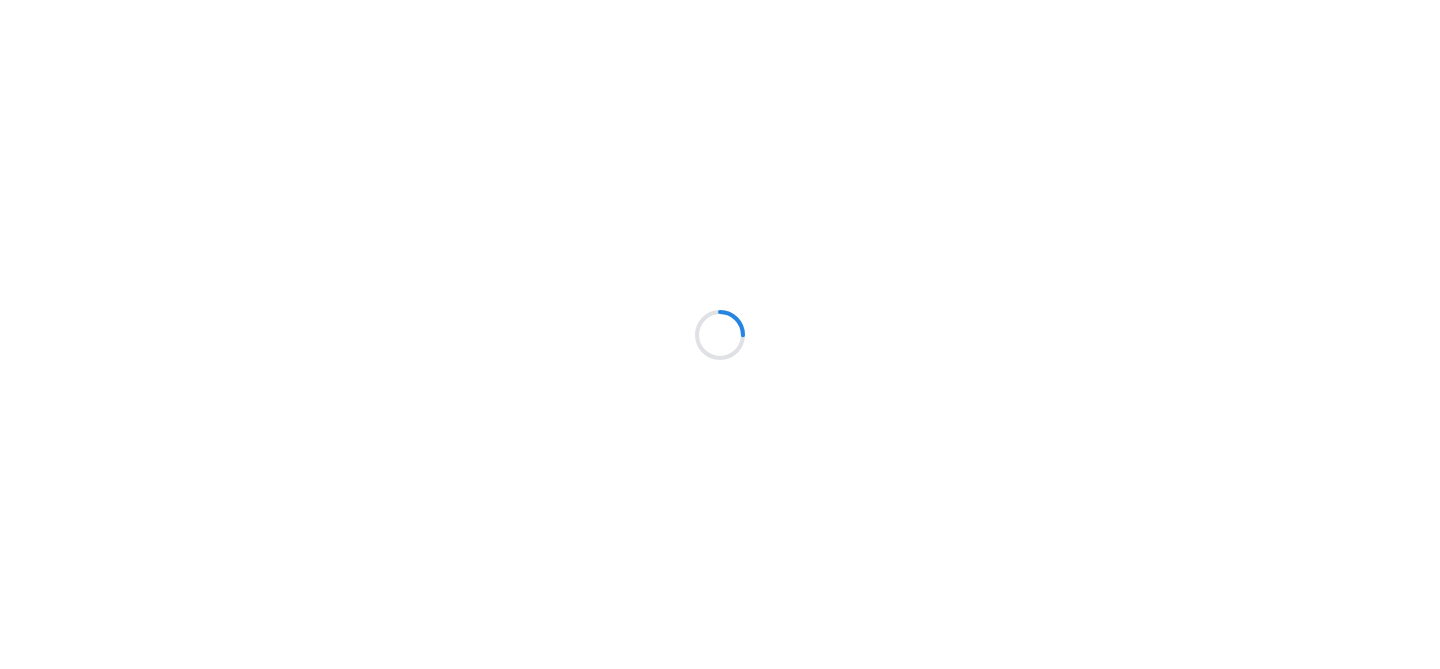 scroll, scrollTop: 0, scrollLeft: 0, axis: both 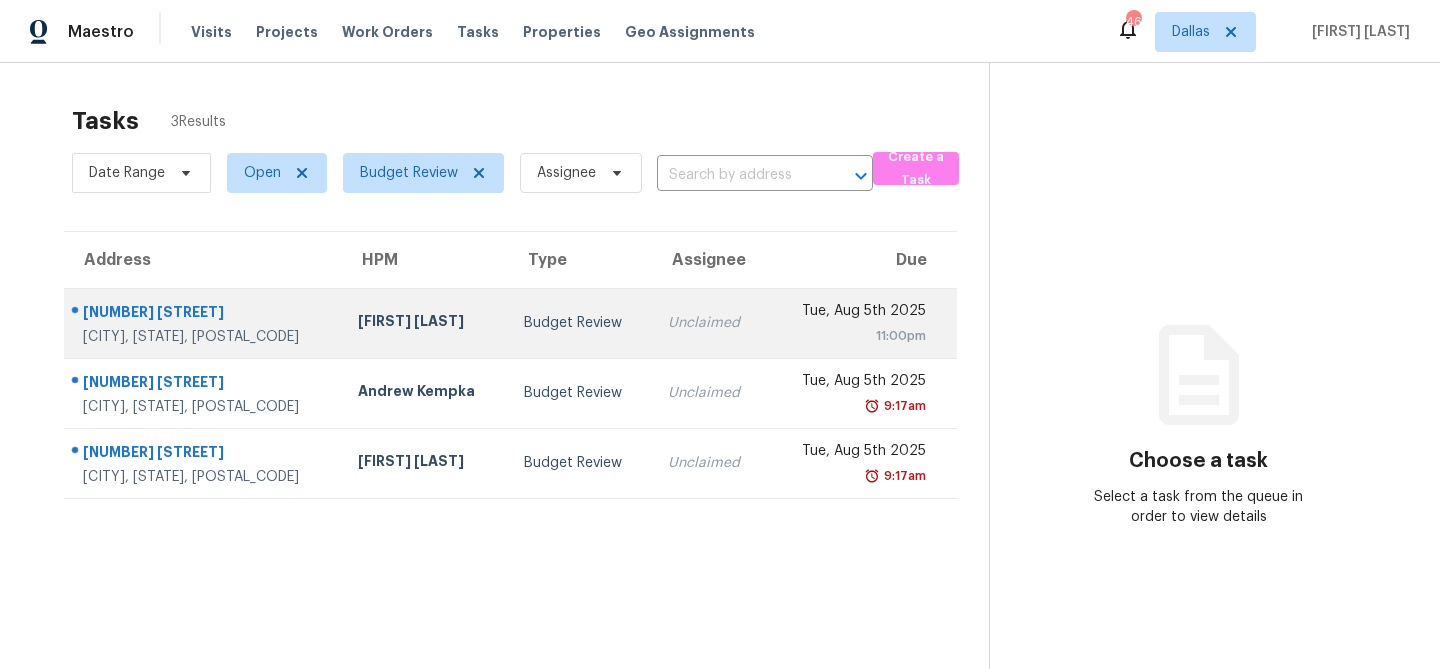 click on "[FIRST] [LAST]" at bounding box center [424, 323] 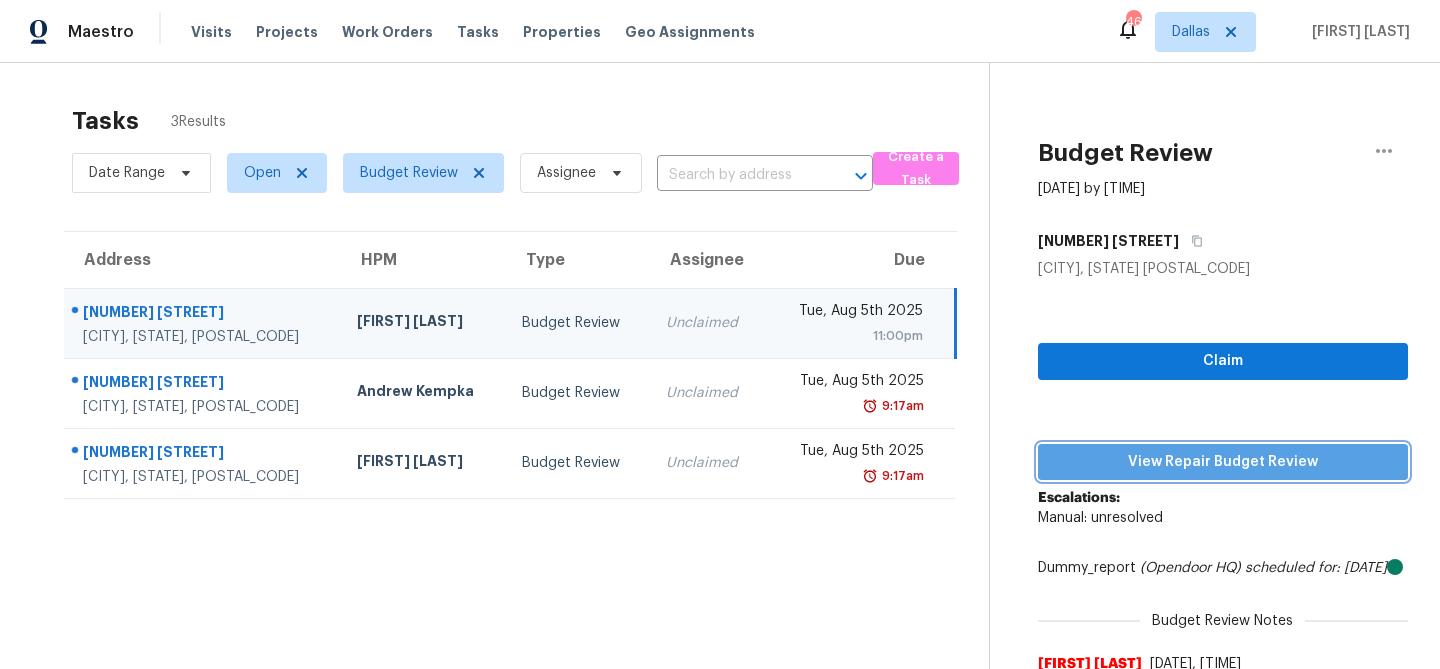 click on "View Repair Budget Review" at bounding box center [1223, 462] 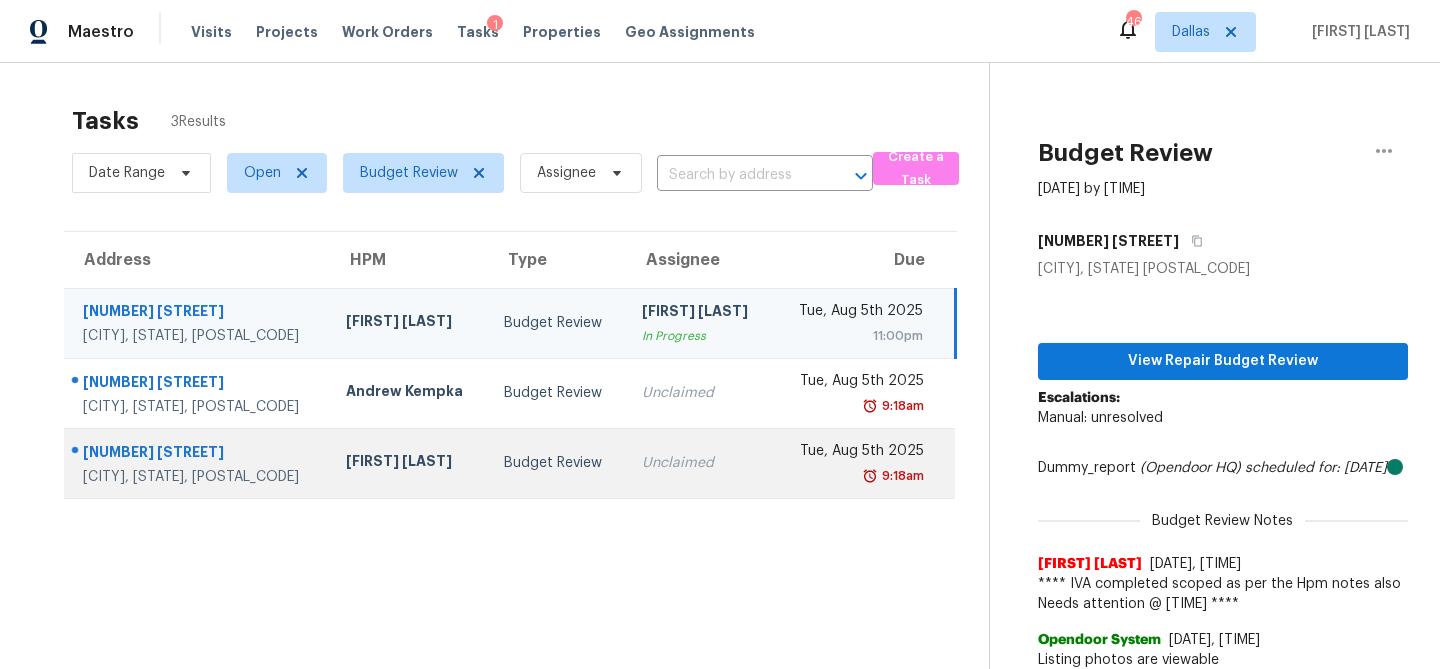 click on "Unclaimed" at bounding box center (699, 463) 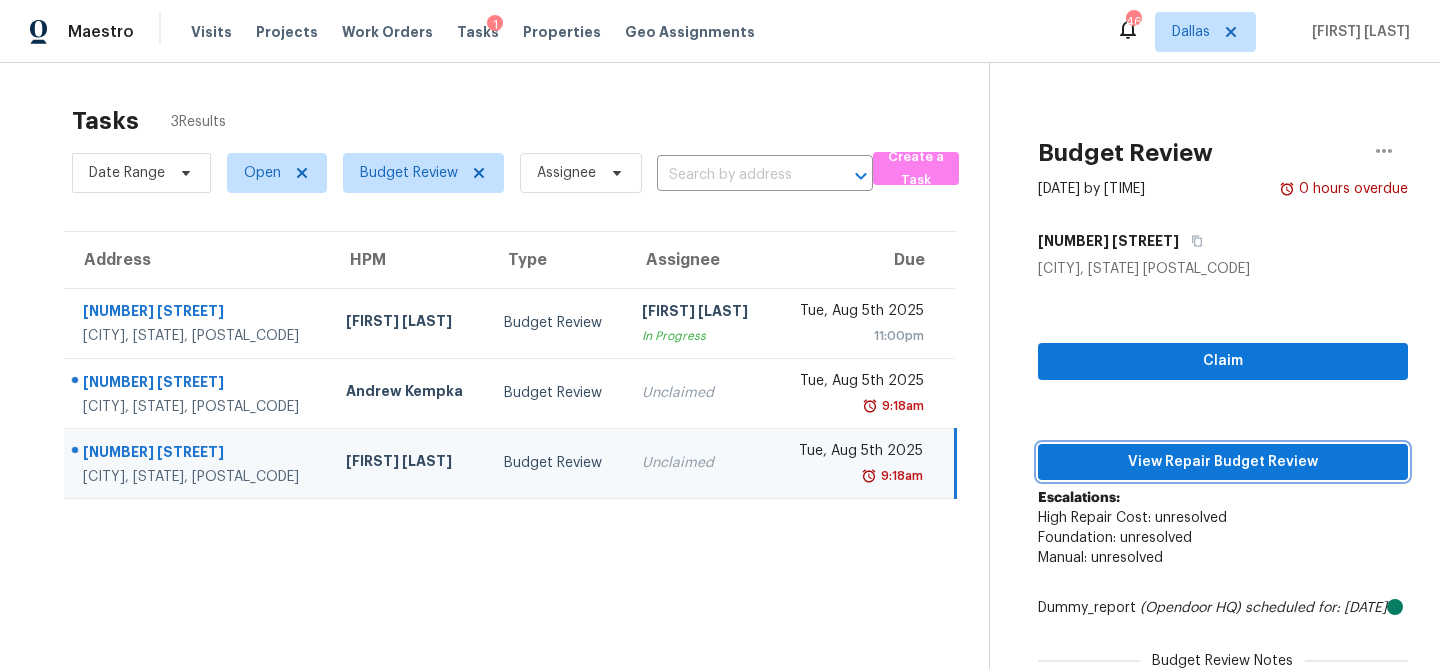click on "View Repair Budget Review" at bounding box center (1223, 462) 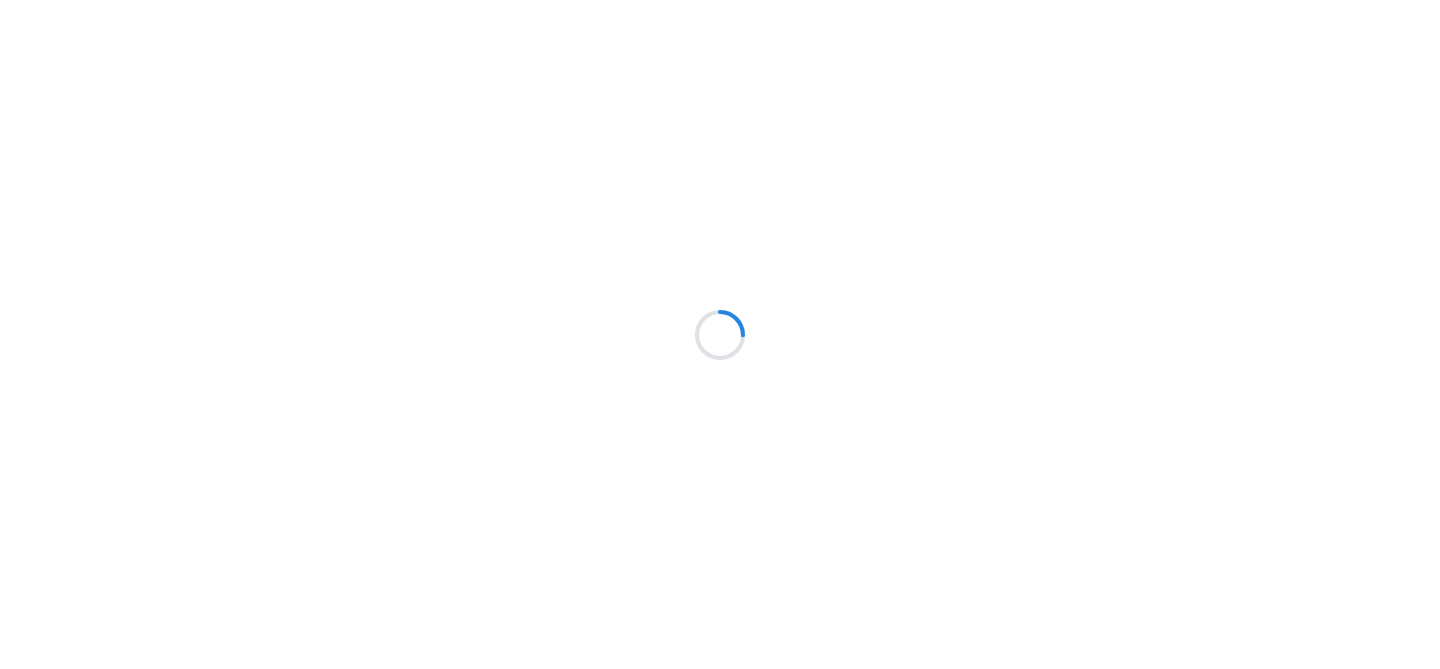 scroll, scrollTop: 0, scrollLeft: 0, axis: both 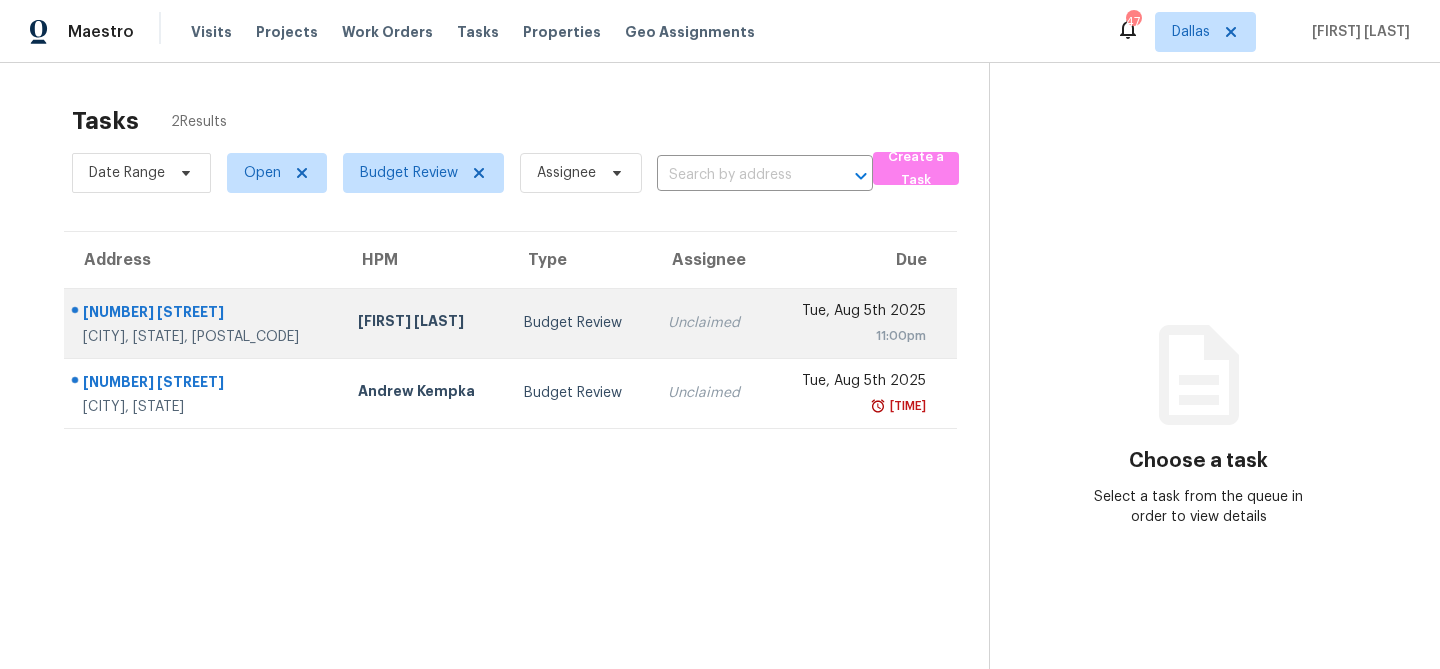 click on "[FIRST] [LAST]" at bounding box center (424, 323) 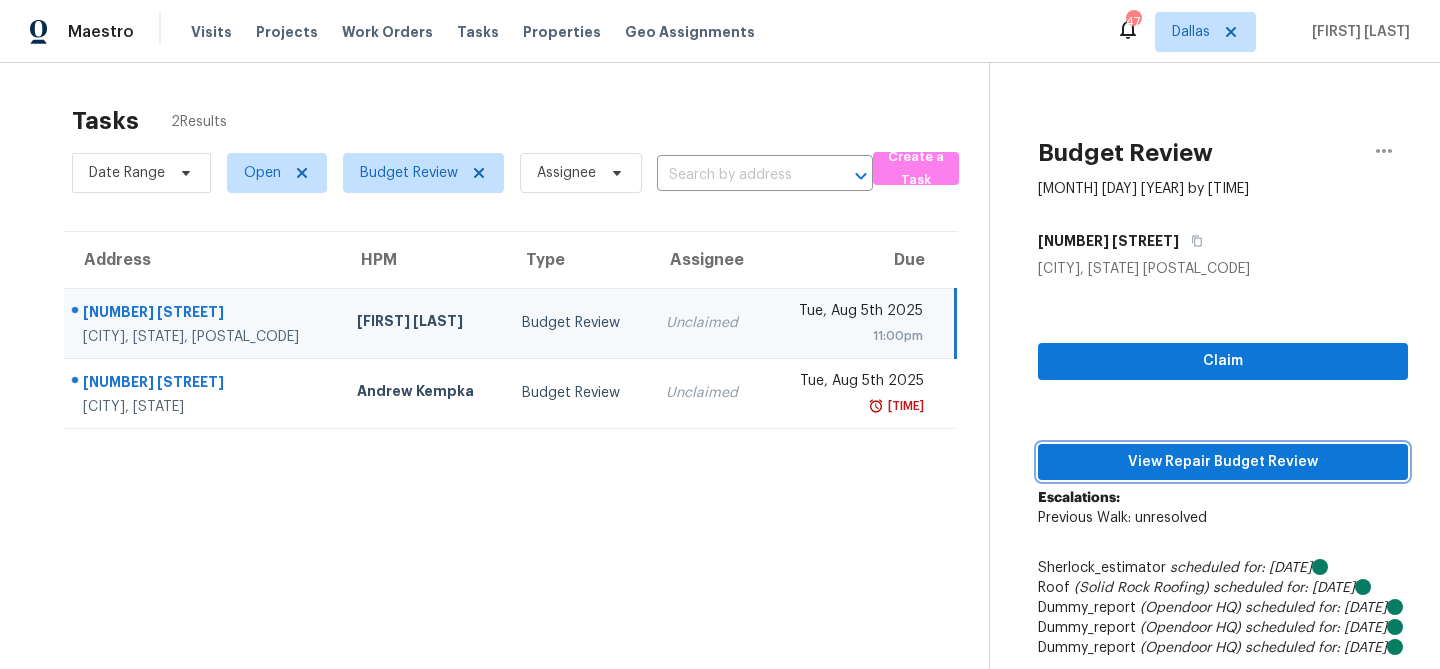 click on "View Repair Budget Review" at bounding box center (1223, 462) 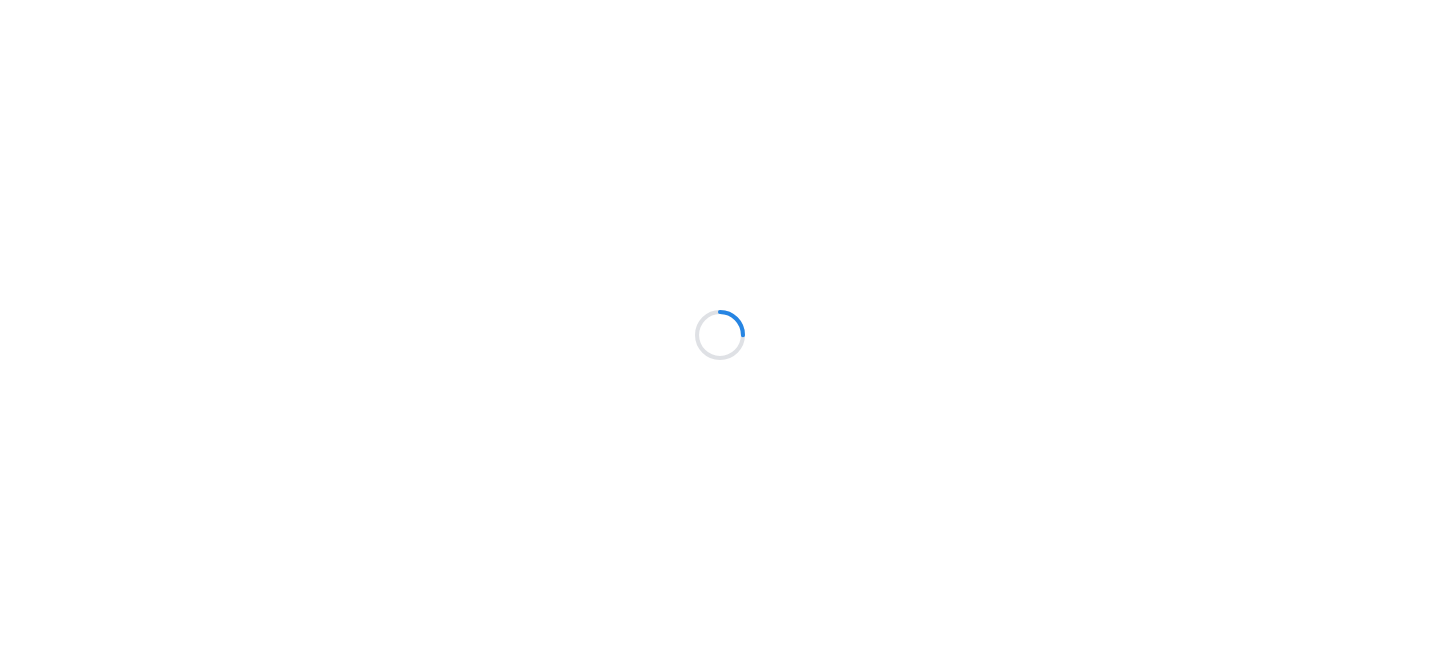 scroll, scrollTop: 0, scrollLeft: 0, axis: both 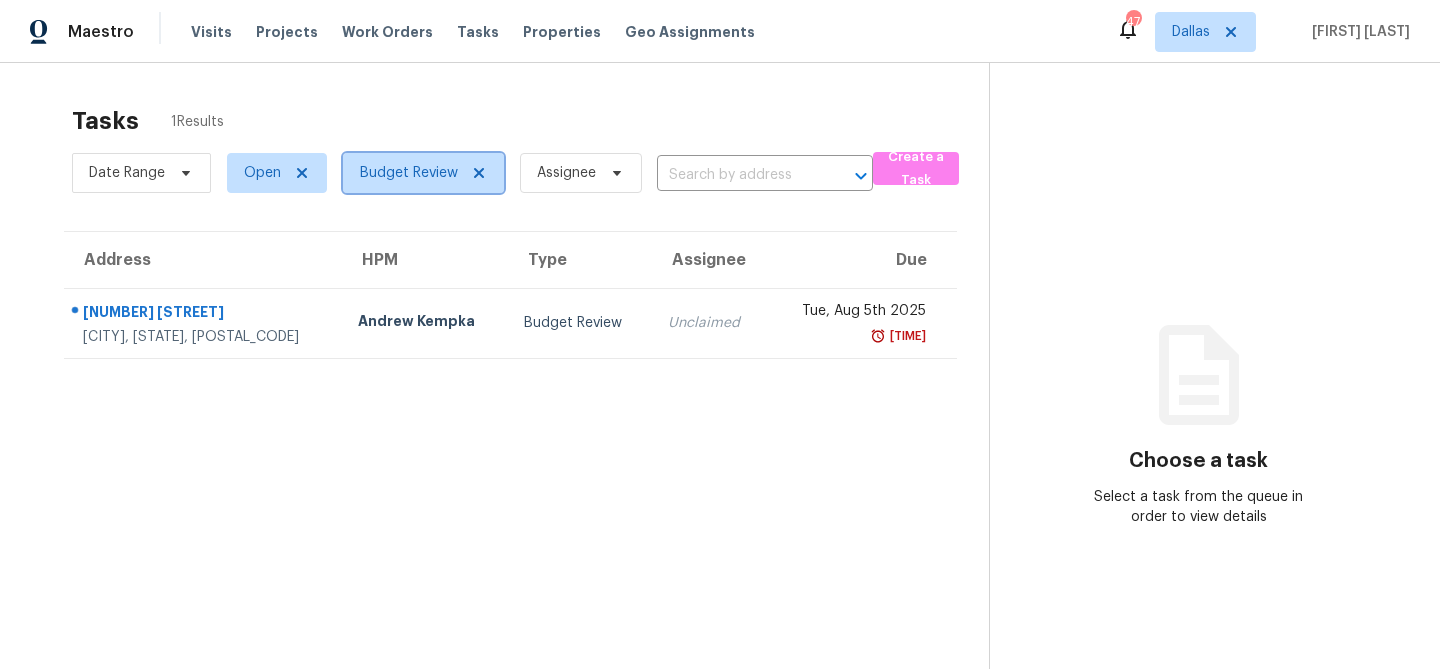 click on "Budget Review" at bounding box center [409, 173] 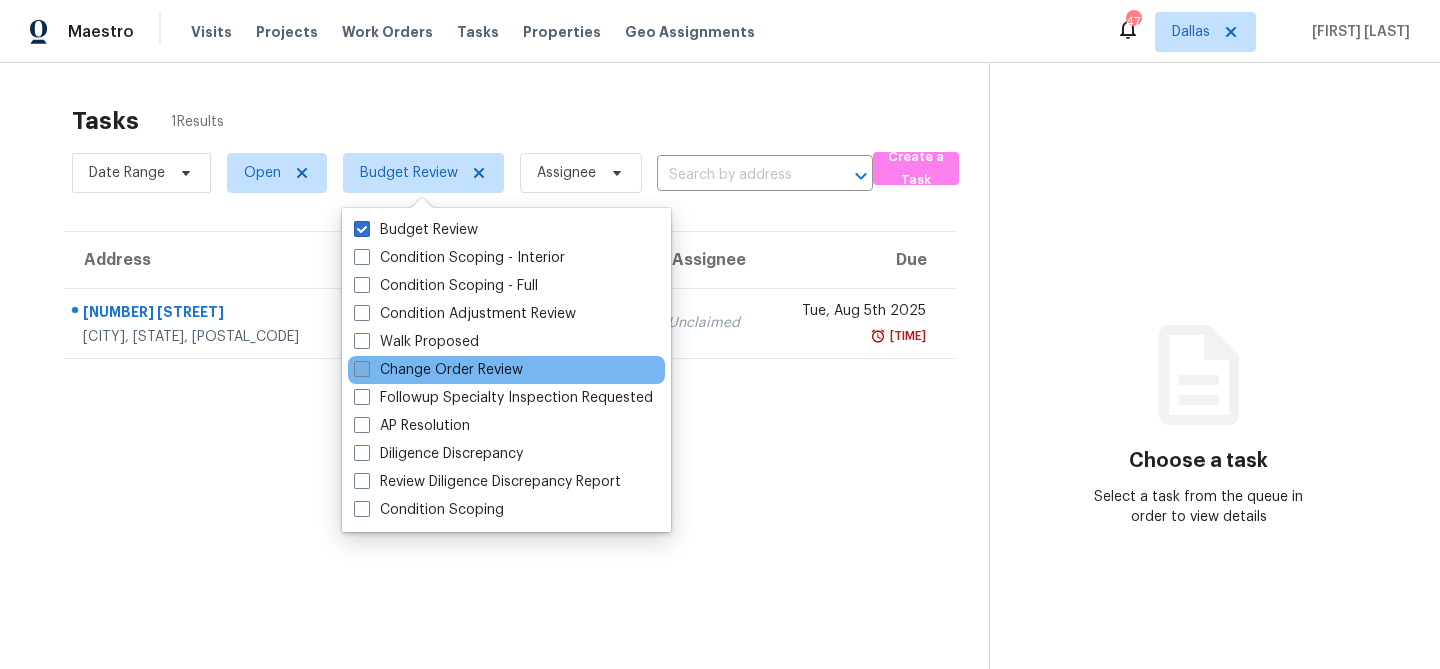 click at bounding box center (362, 369) 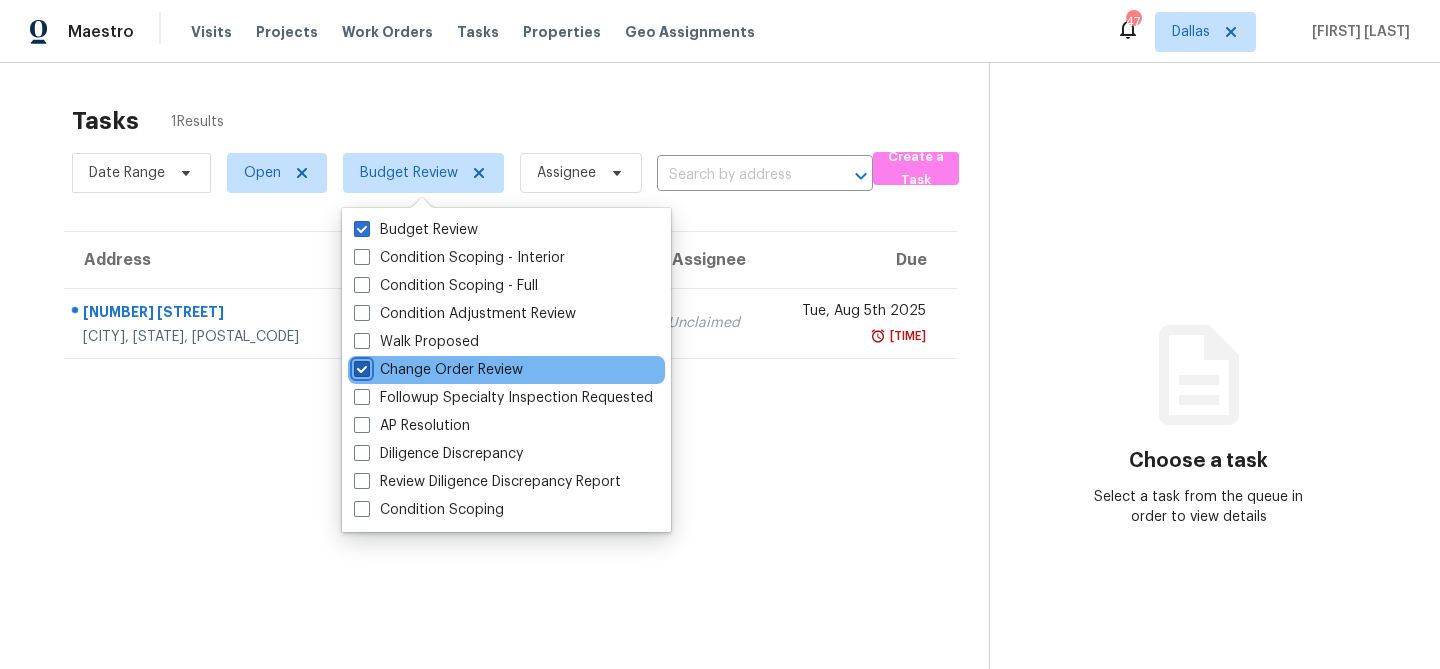 checkbox on "true" 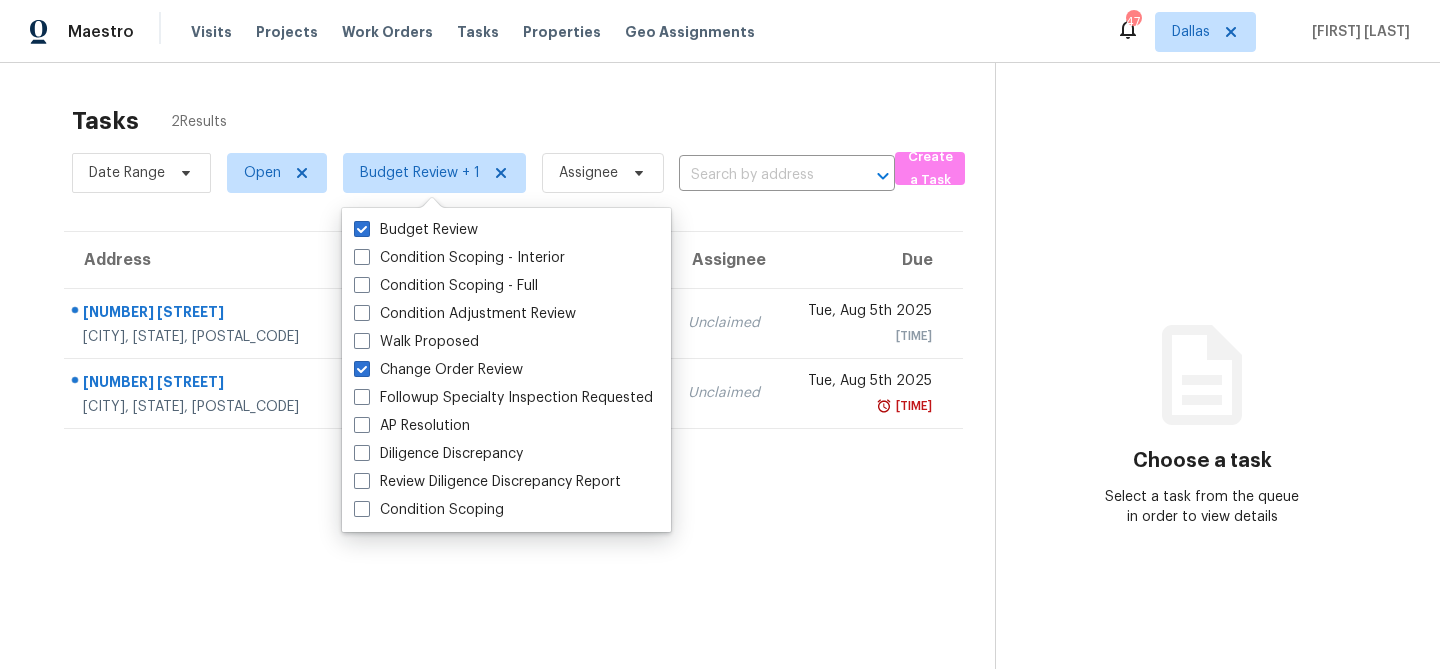 click on "Tasks 2  Results" at bounding box center (533, 121) 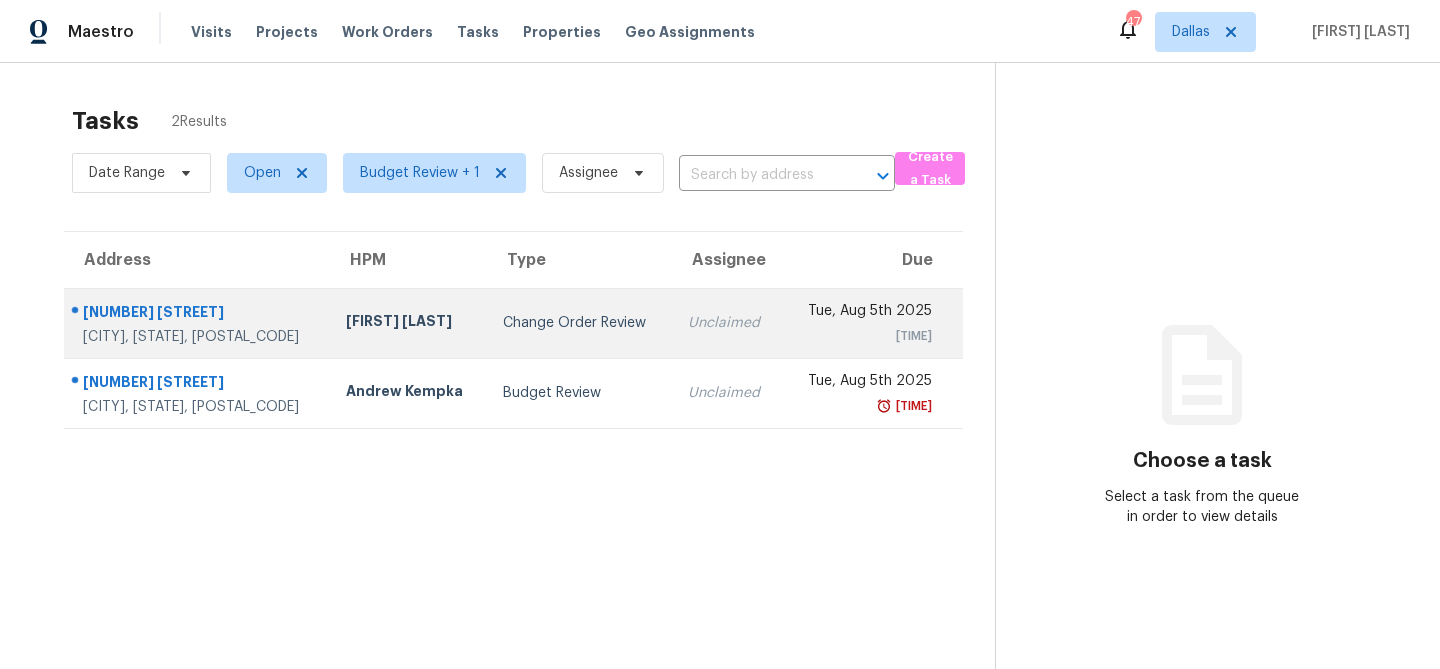 click on "[FIRST] [LAST]" at bounding box center [409, 323] 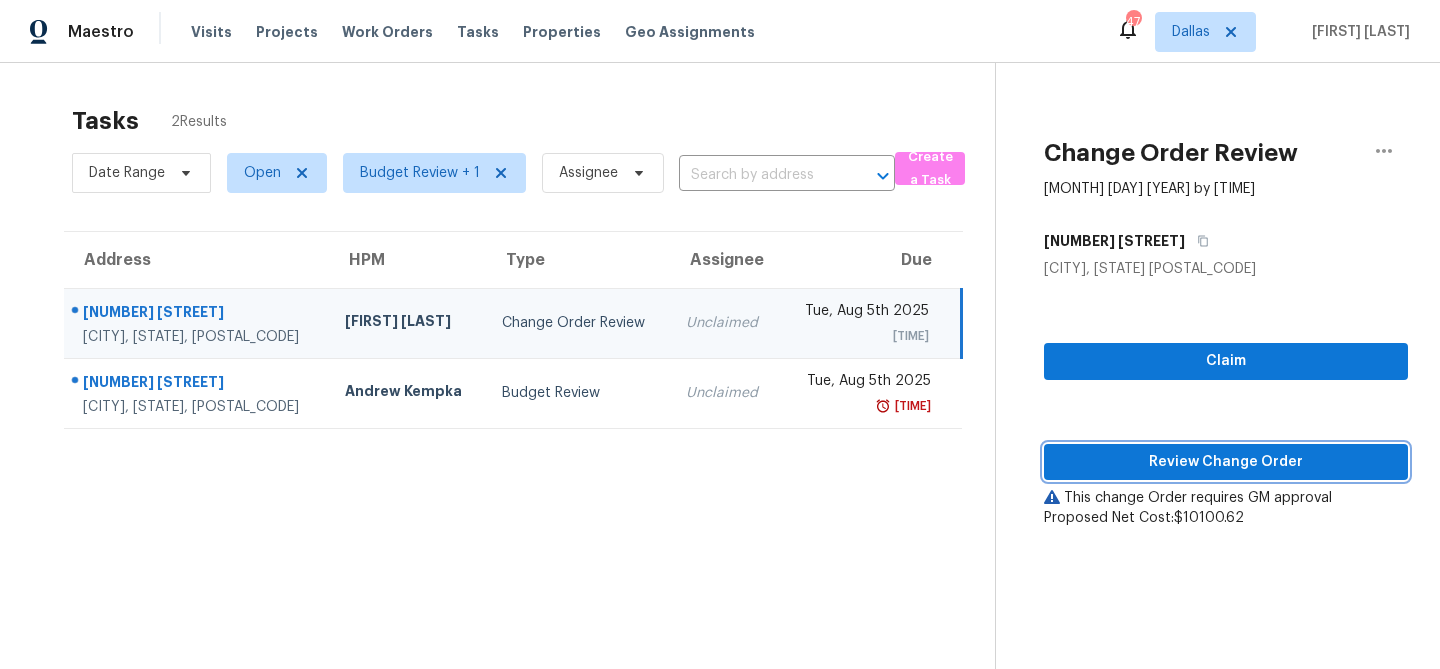 click on "Review Change Order" at bounding box center [1226, 462] 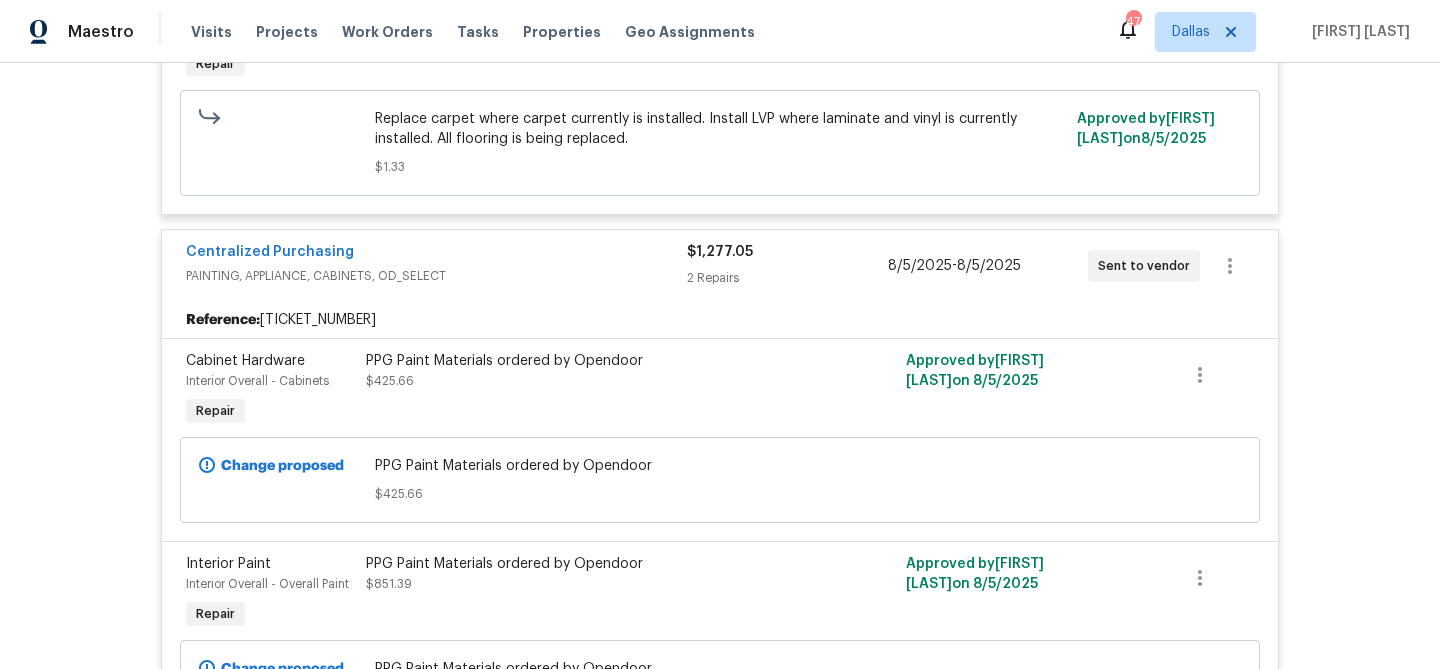 scroll, scrollTop: 0, scrollLeft: 0, axis: both 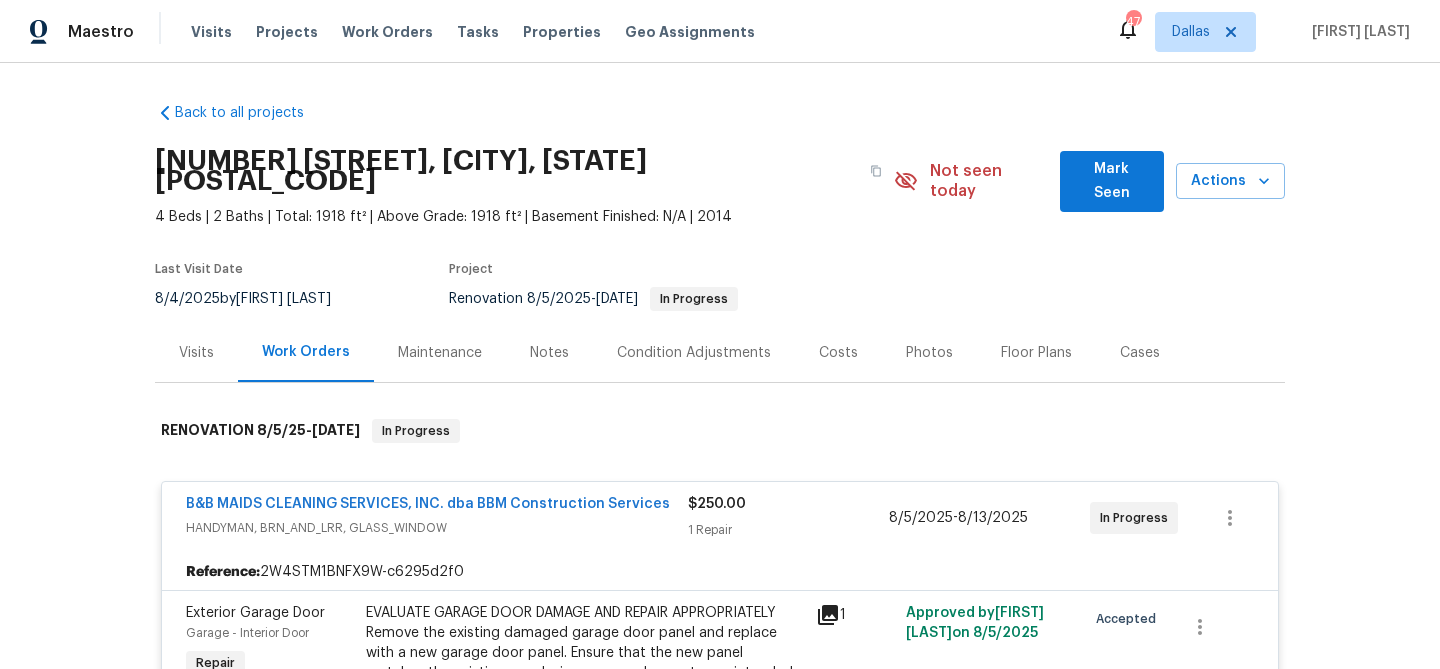 click on "Costs" at bounding box center (838, 353) 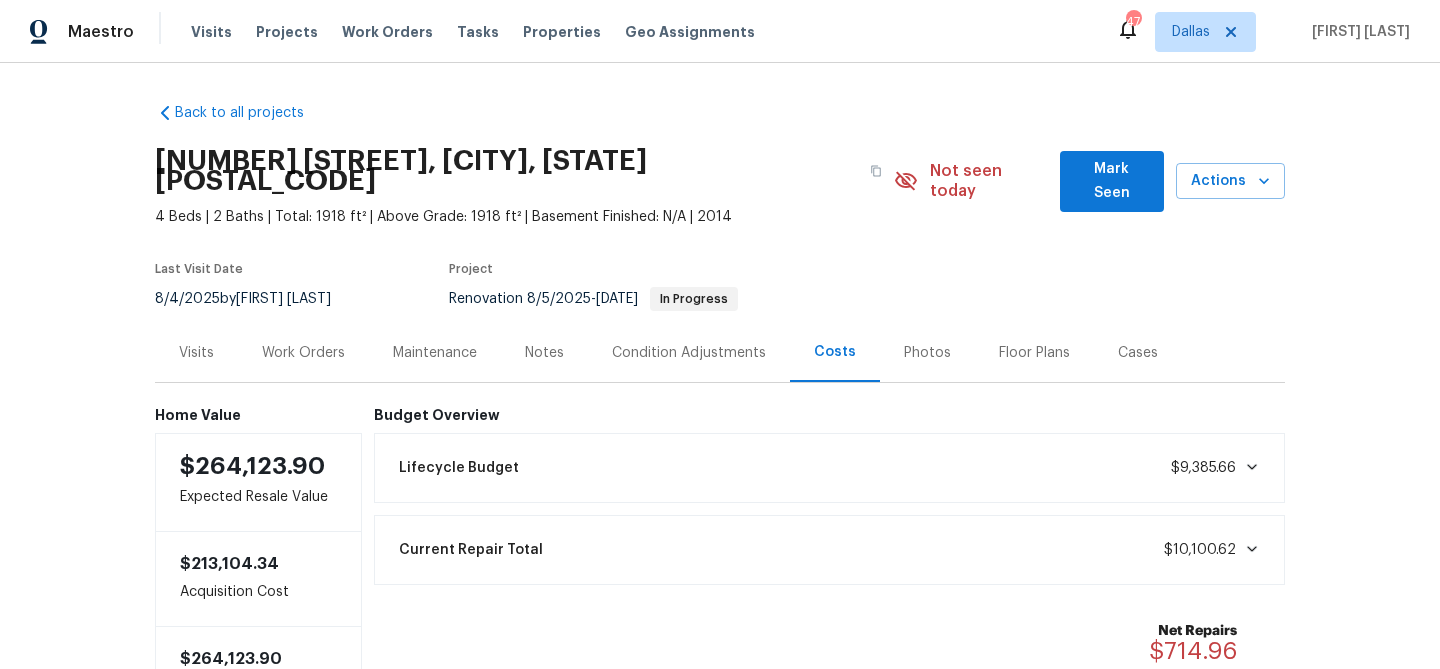 click on "Work Orders" at bounding box center [303, 353] 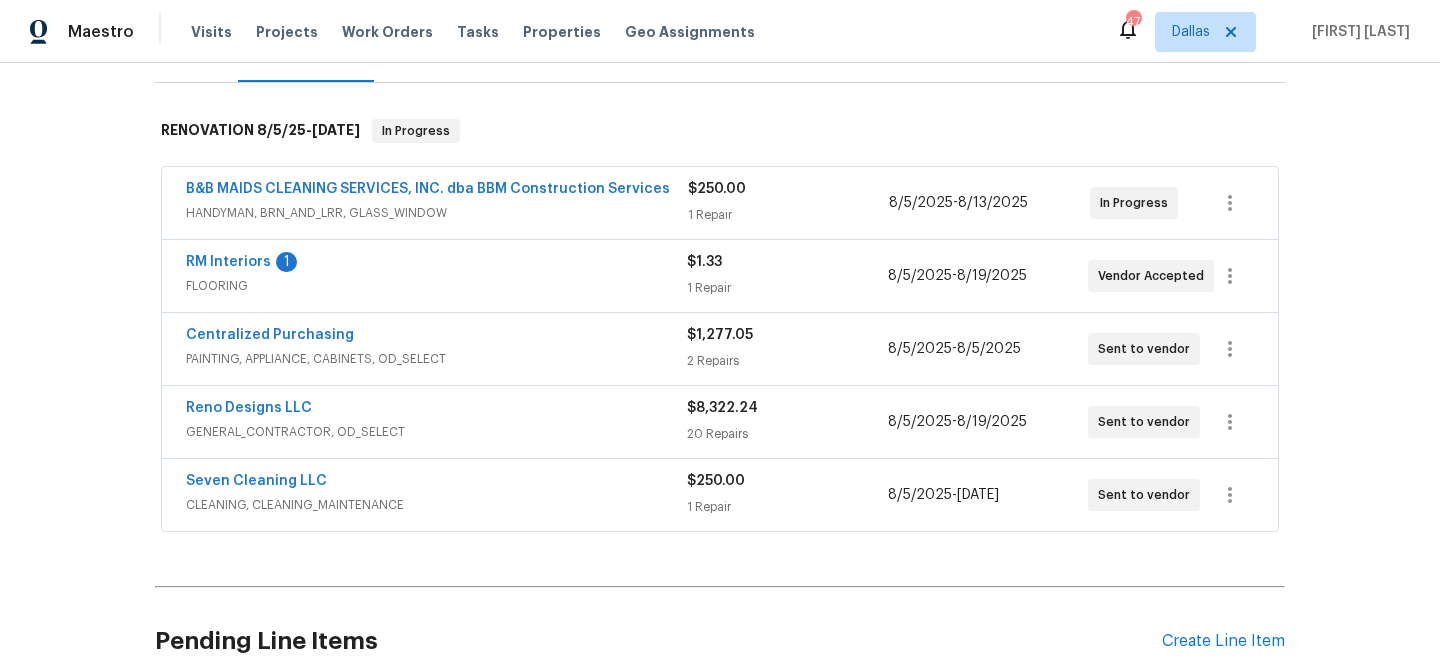 scroll, scrollTop: 326, scrollLeft: 0, axis: vertical 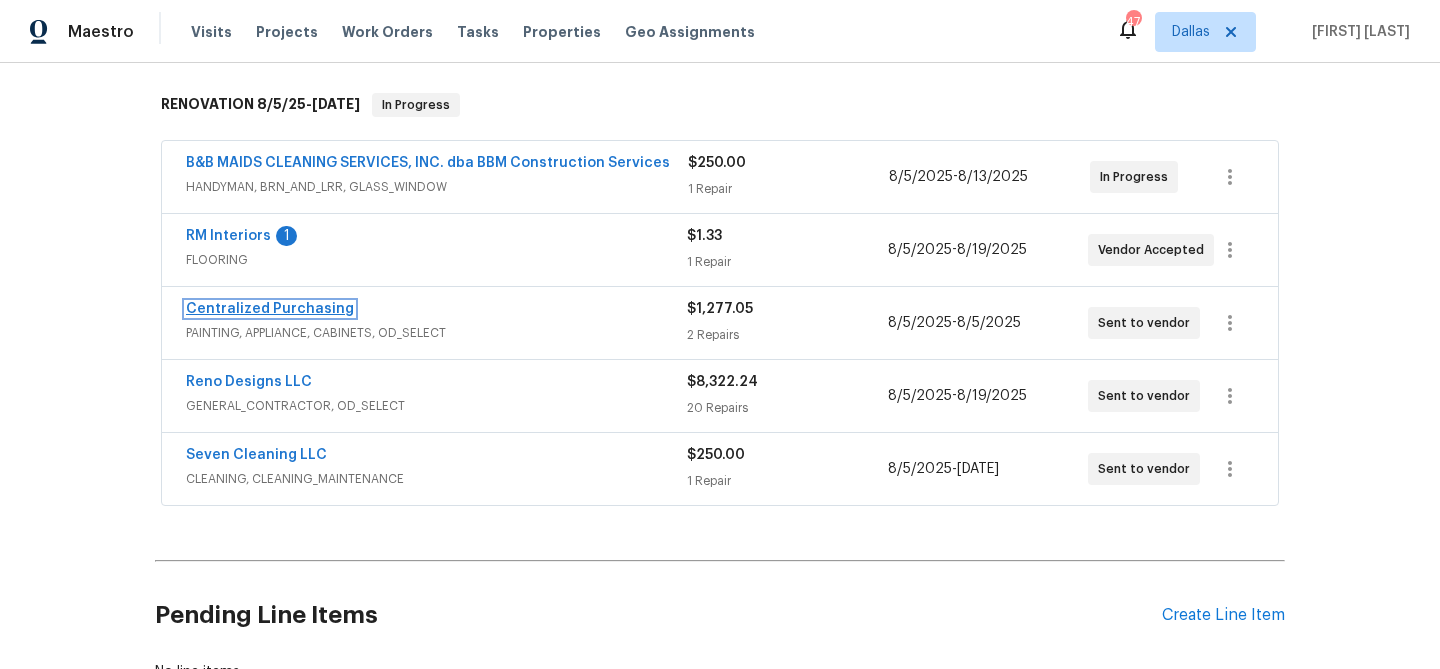 click on "Centralized Purchasing" at bounding box center [270, 309] 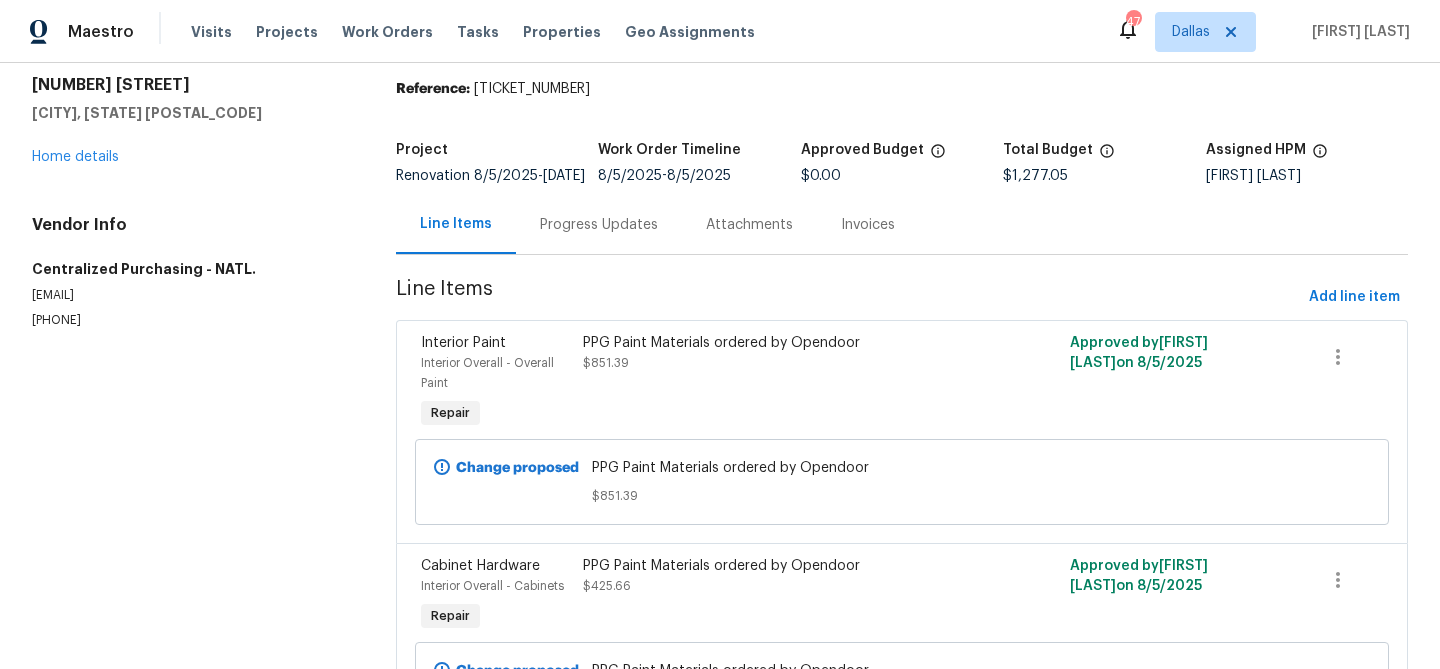 scroll, scrollTop: 0, scrollLeft: 0, axis: both 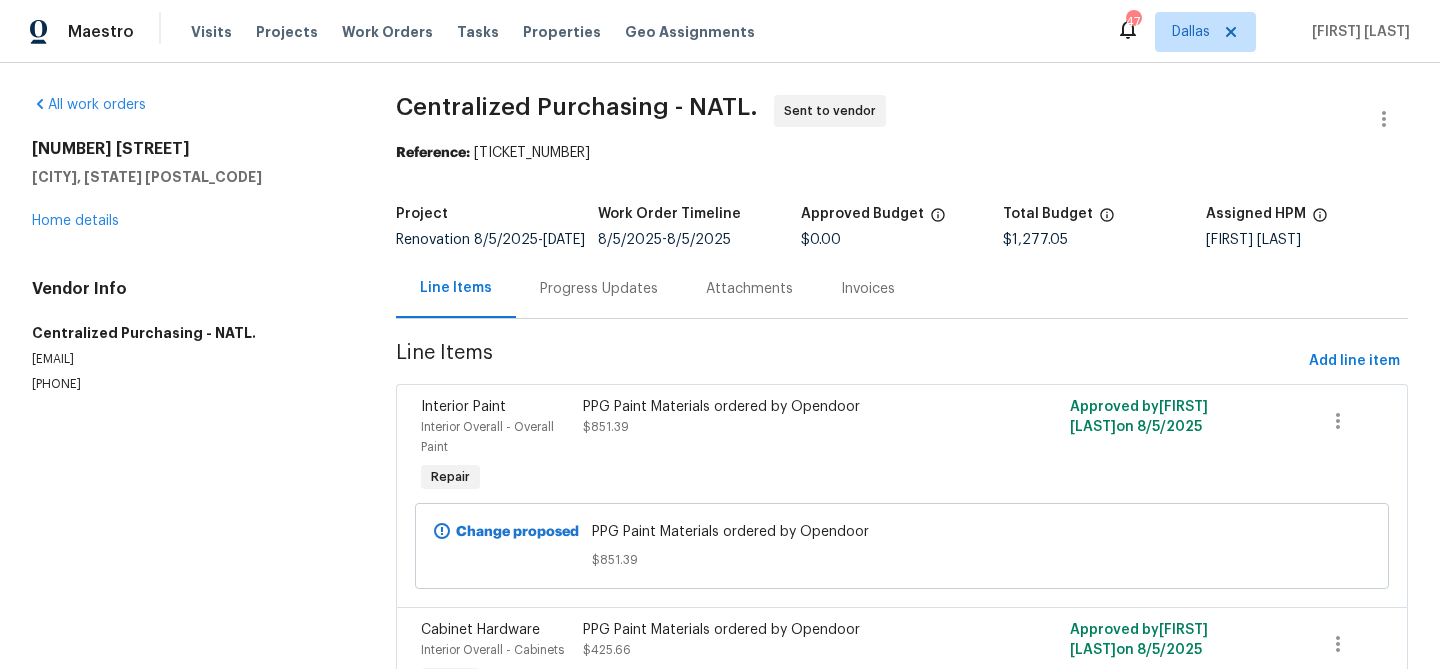 click on "[NUMBER] [STREET] [CITY], [STATE] [POSTAL_CODE] Home details" at bounding box center (190, 185) 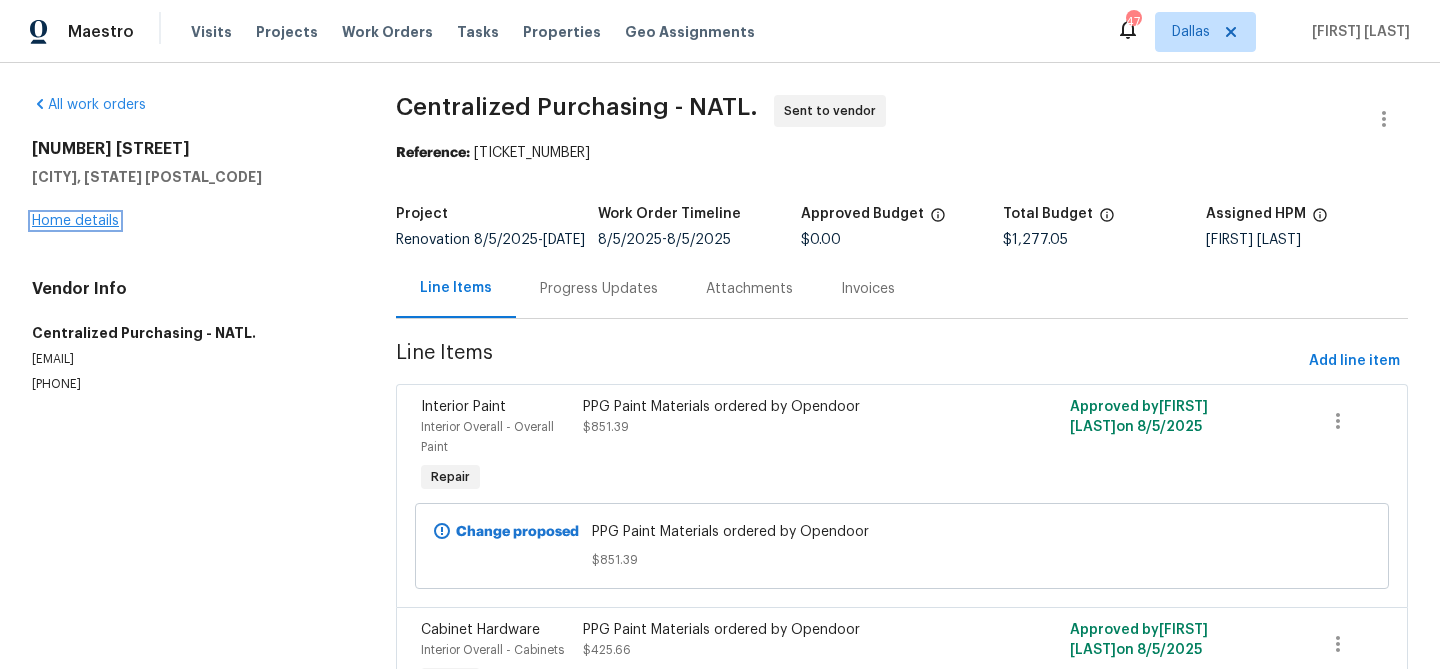 click on "Home details" at bounding box center [75, 221] 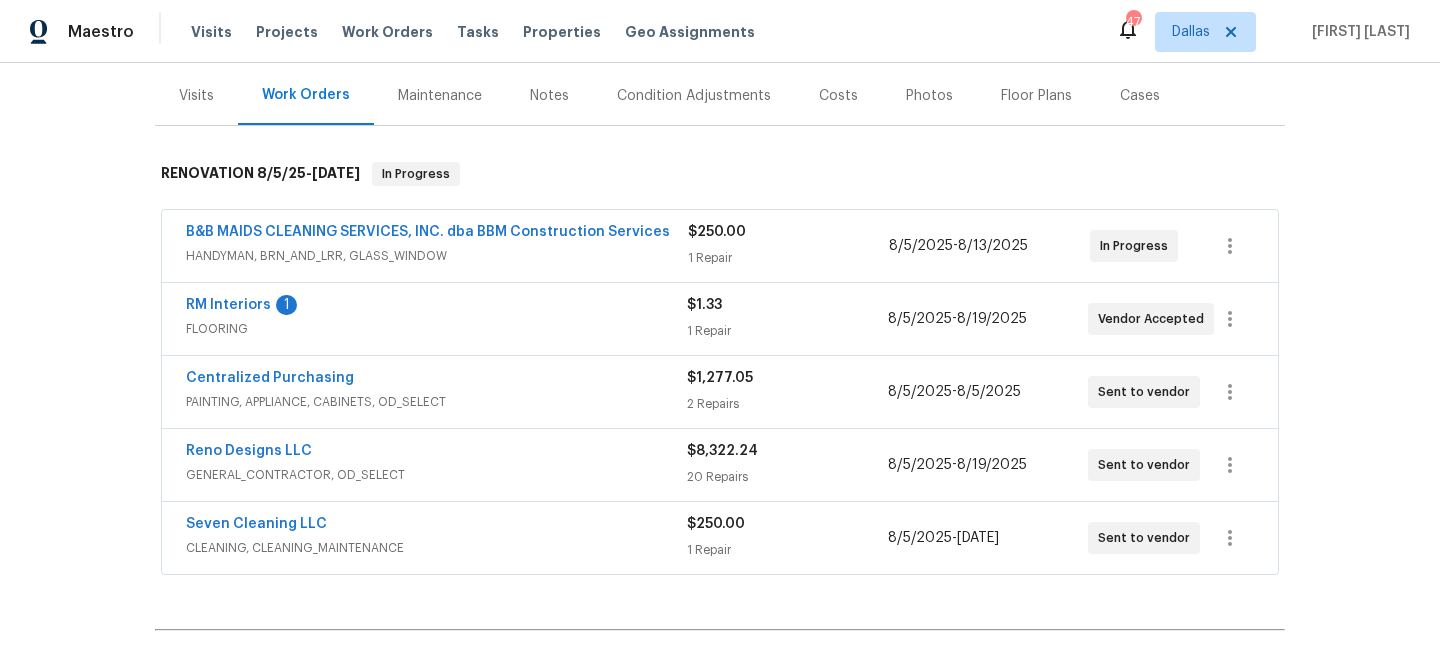 scroll, scrollTop: 296, scrollLeft: 0, axis: vertical 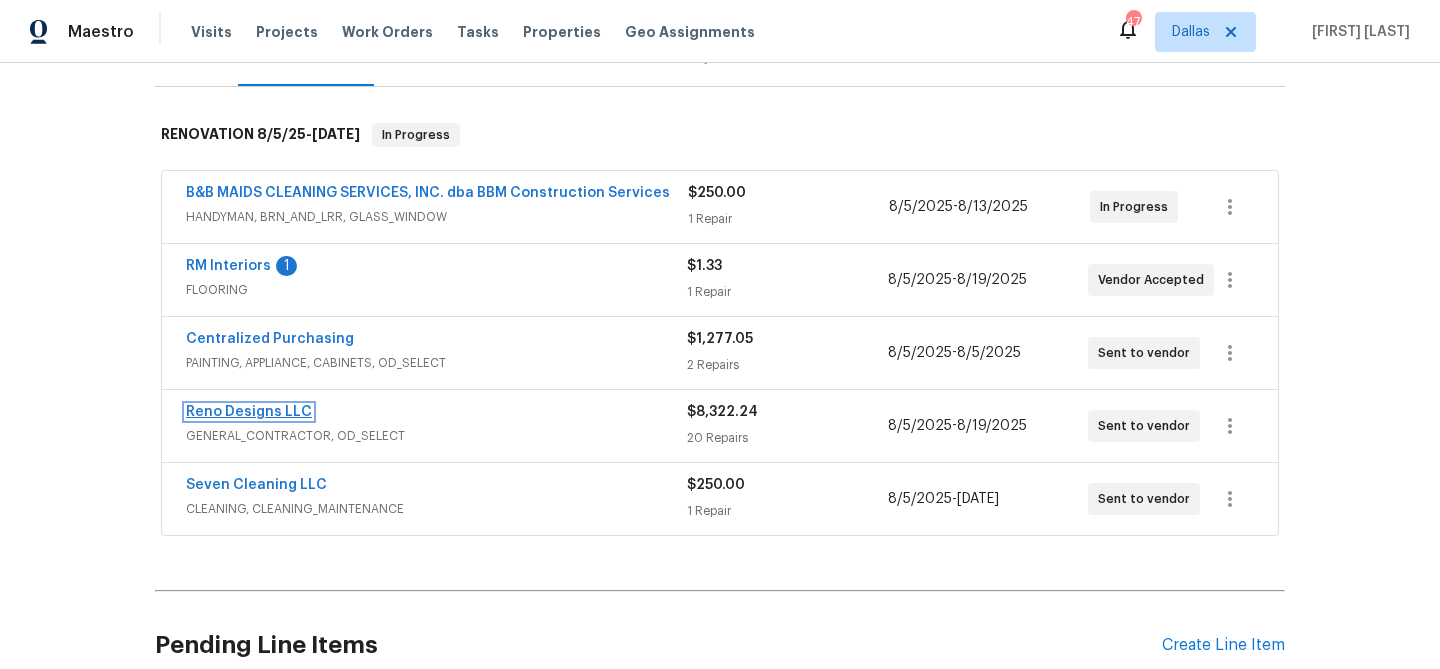 click on "Reno Designs LLC" at bounding box center [249, 412] 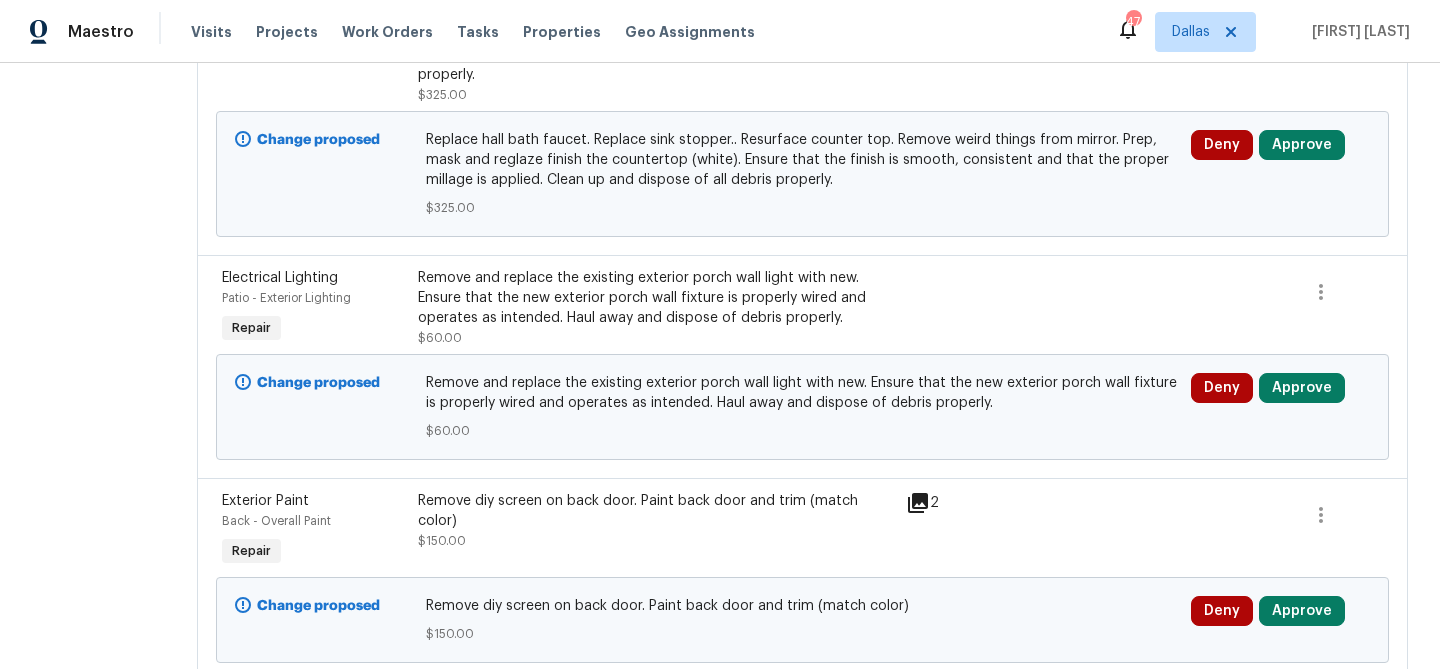 scroll, scrollTop: 0, scrollLeft: 0, axis: both 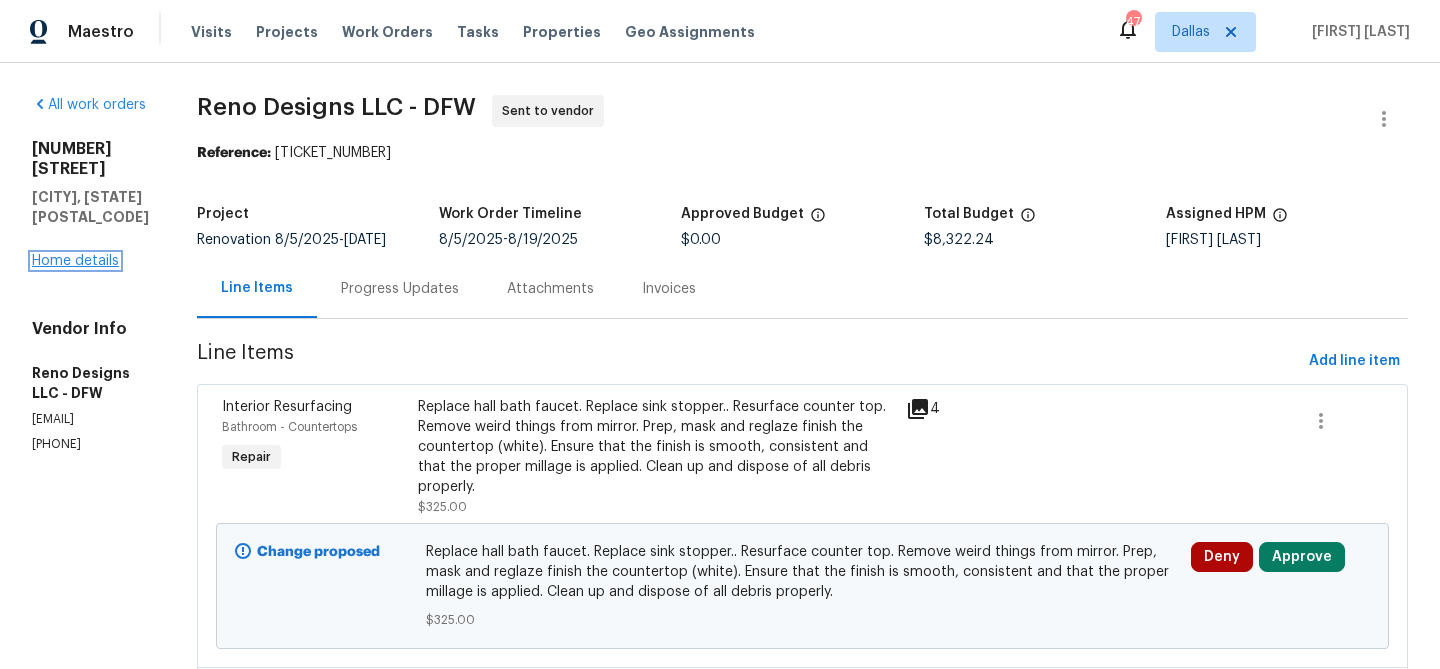click on "Home details" at bounding box center [75, 261] 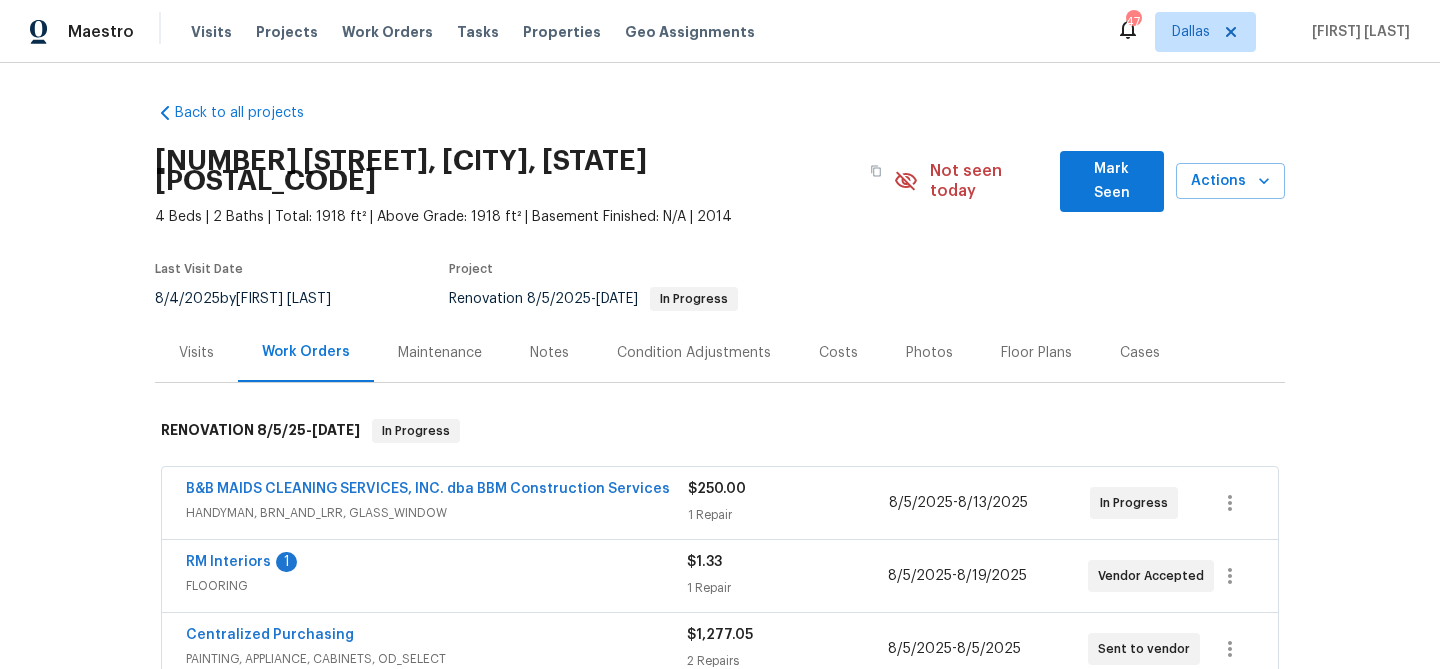 click on "Notes" at bounding box center [549, 353] 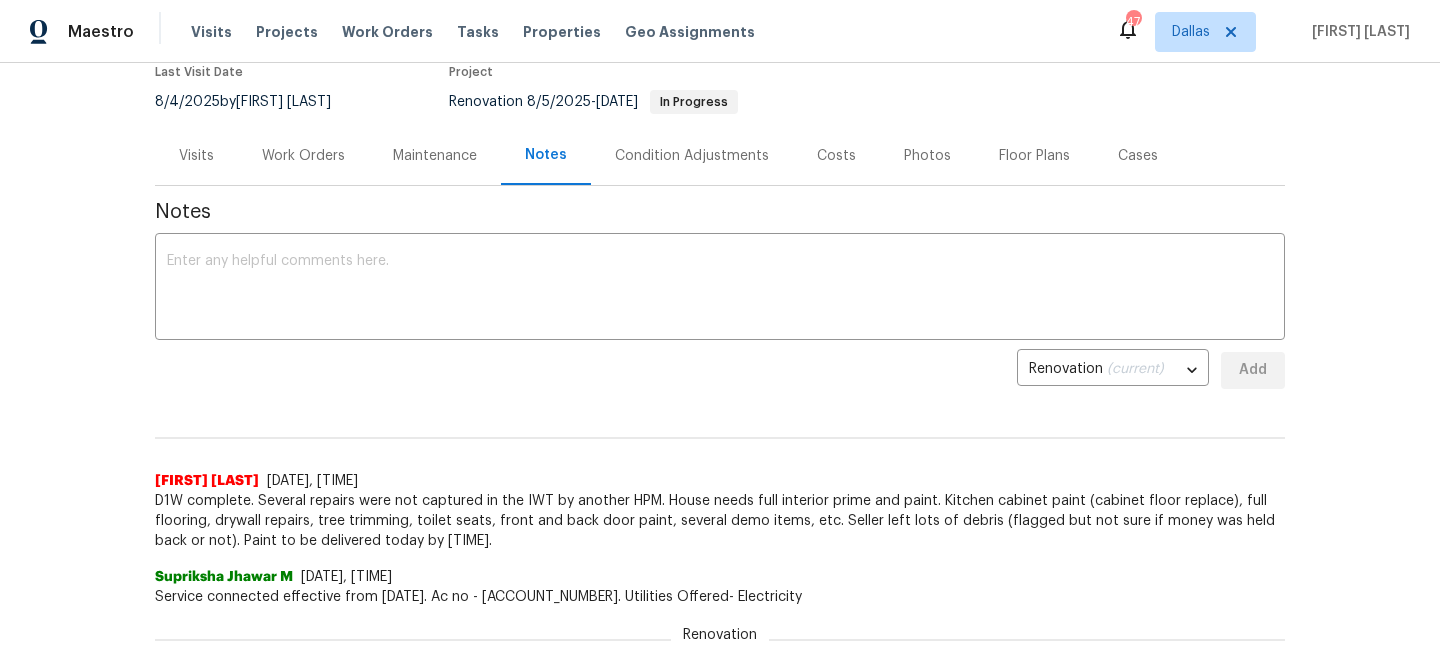 scroll, scrollTop: 0, scrollLeft: 0, axis: both 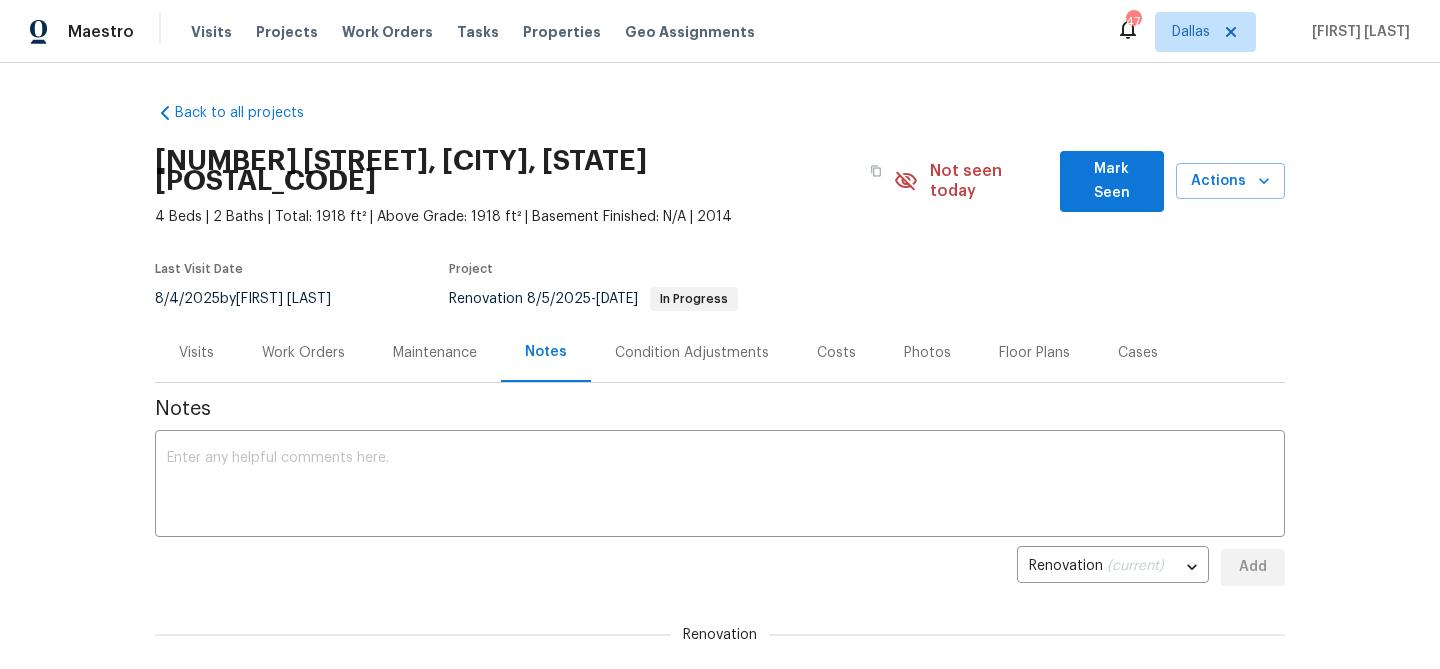 click on "Work Orders" at bounding box center [303, 353] 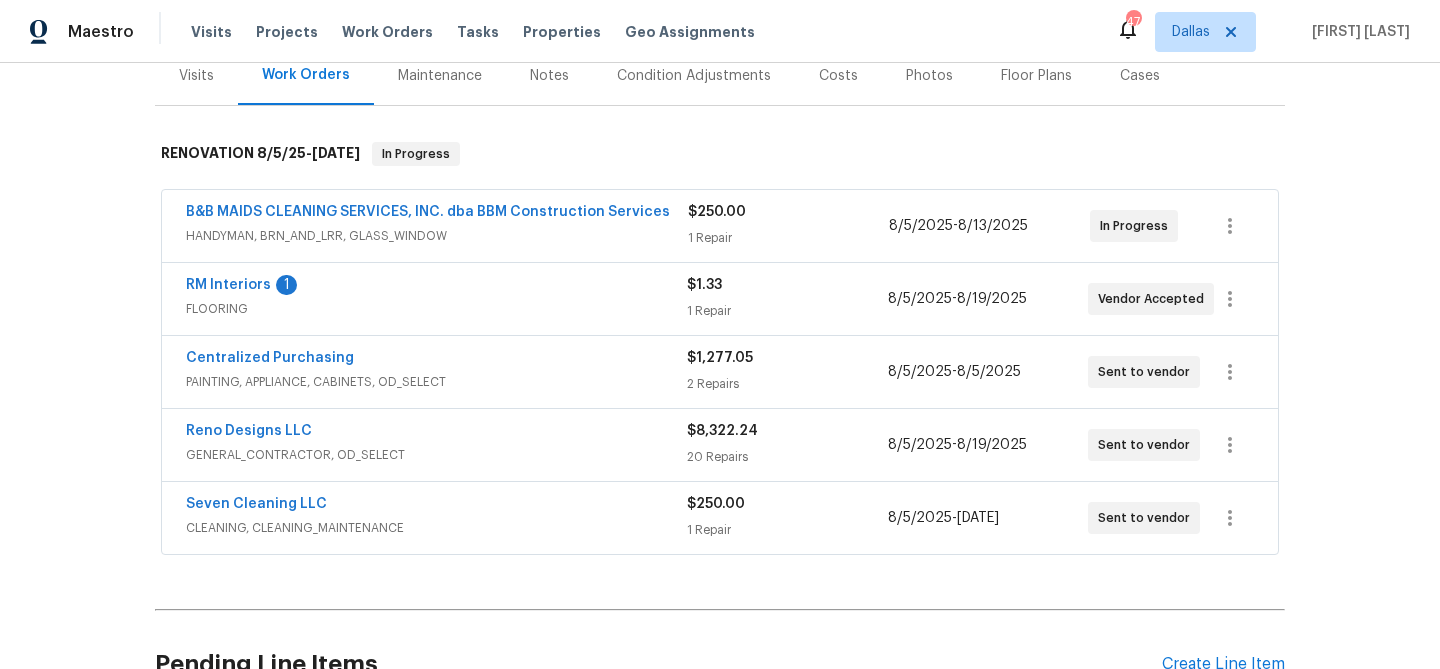scroll, scrollTop: 279, scrollLeft: 0, axis: vertical 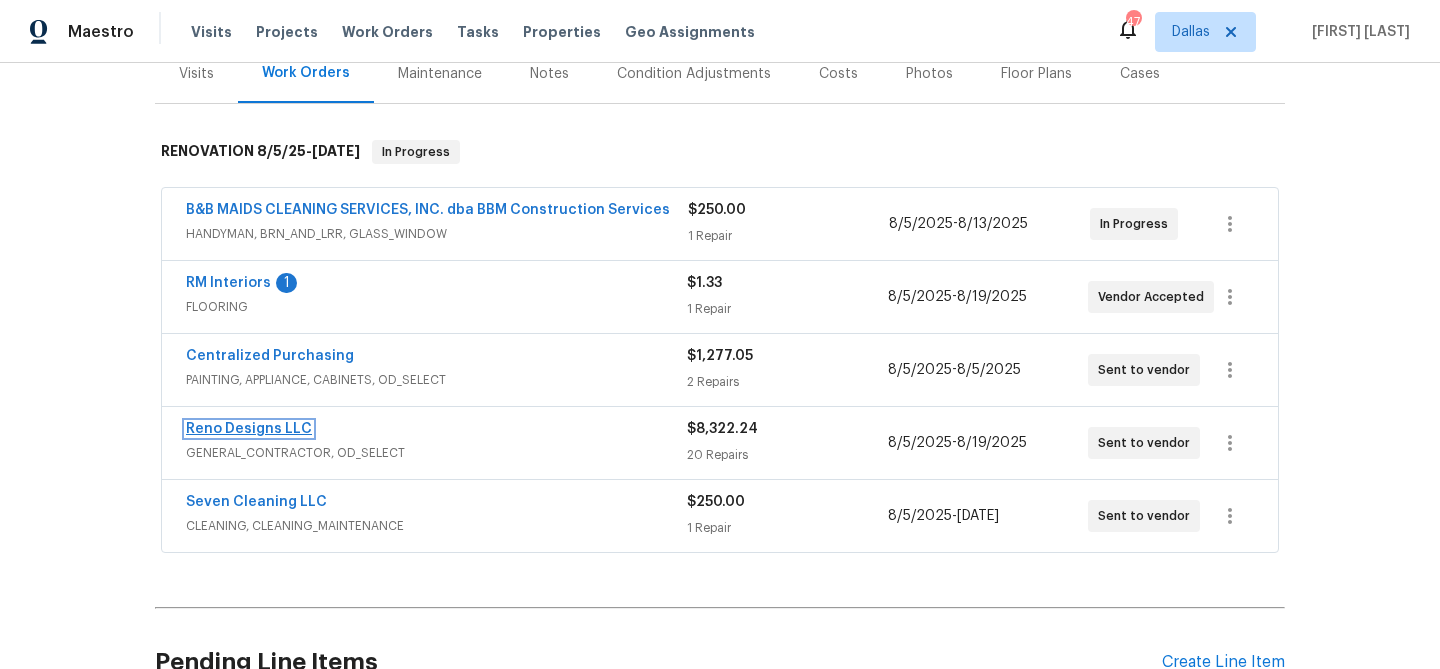 click on "Reno Designs LLC" at bounding box center (249, 429) 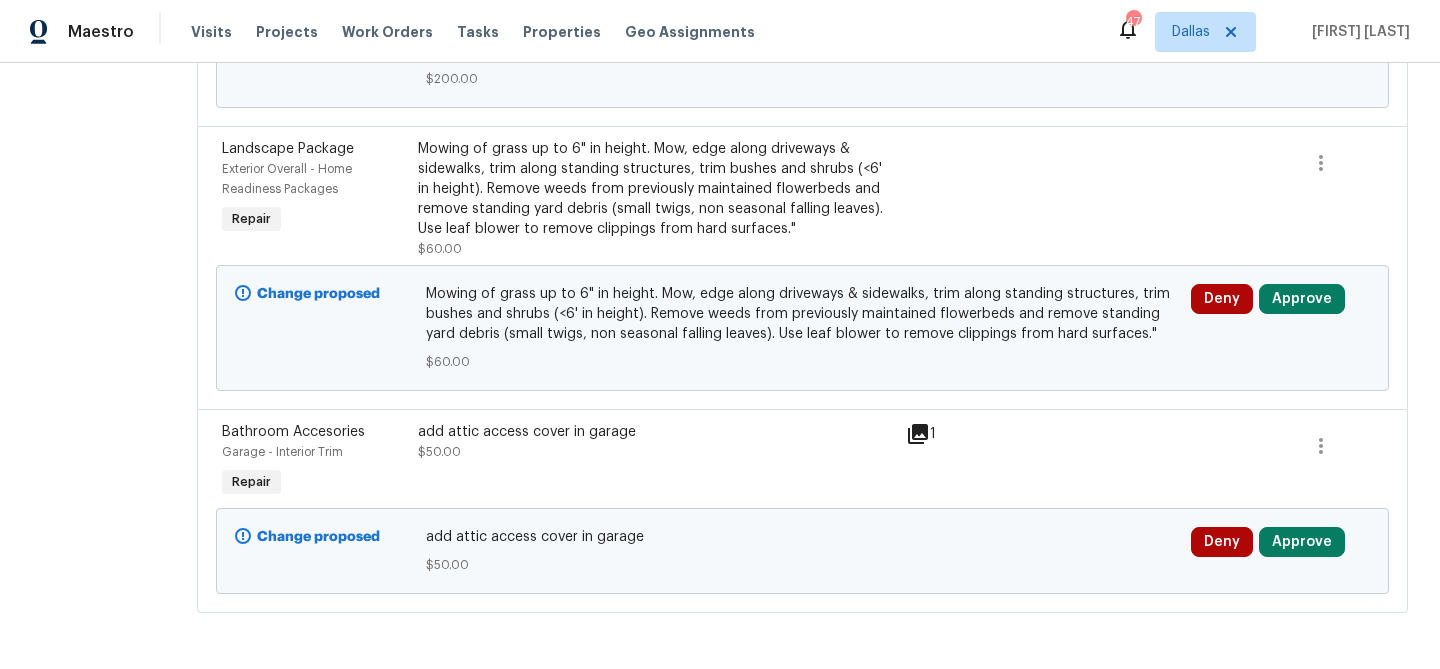scroll, scrollTop: 5124, scrollLeft: 0, axis: vertical 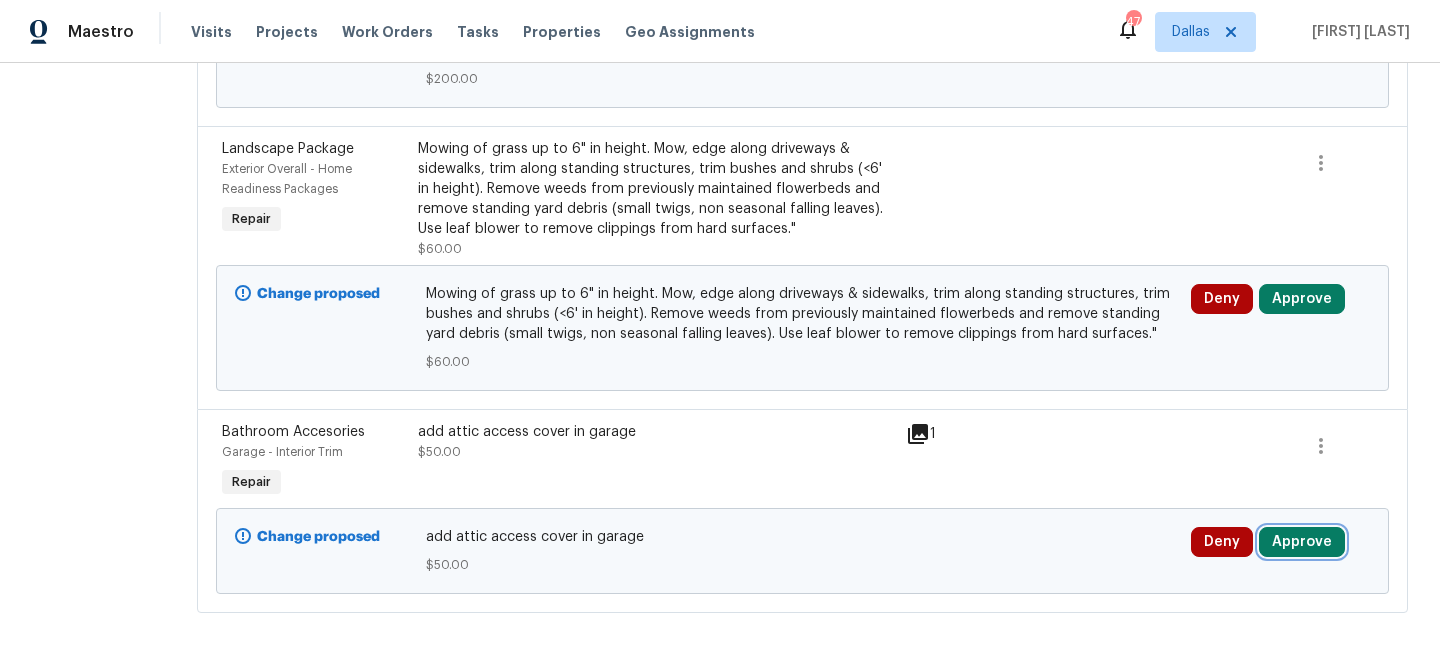 click on "Approve" at bounding box center (1302, 542) 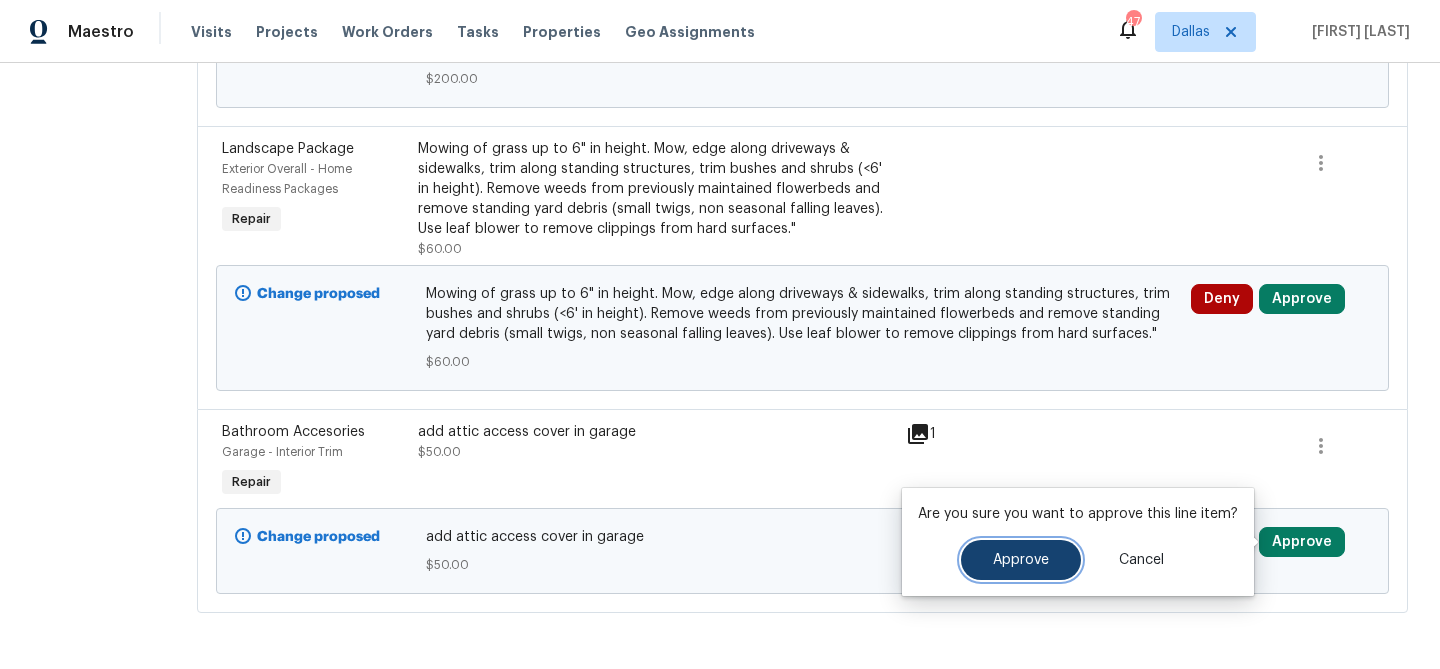 click on "Approve" at bounding box center (1021, 560) 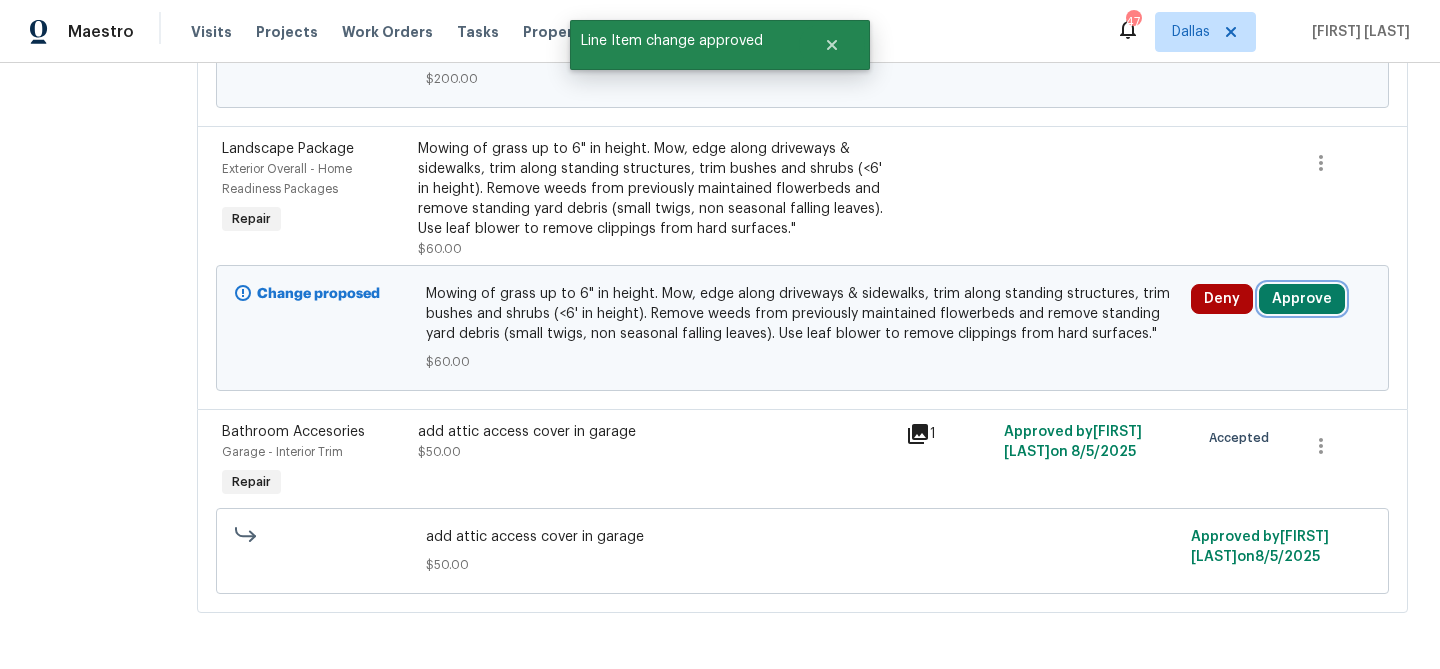 click on "Approve" at bounding box center [1302, 299] 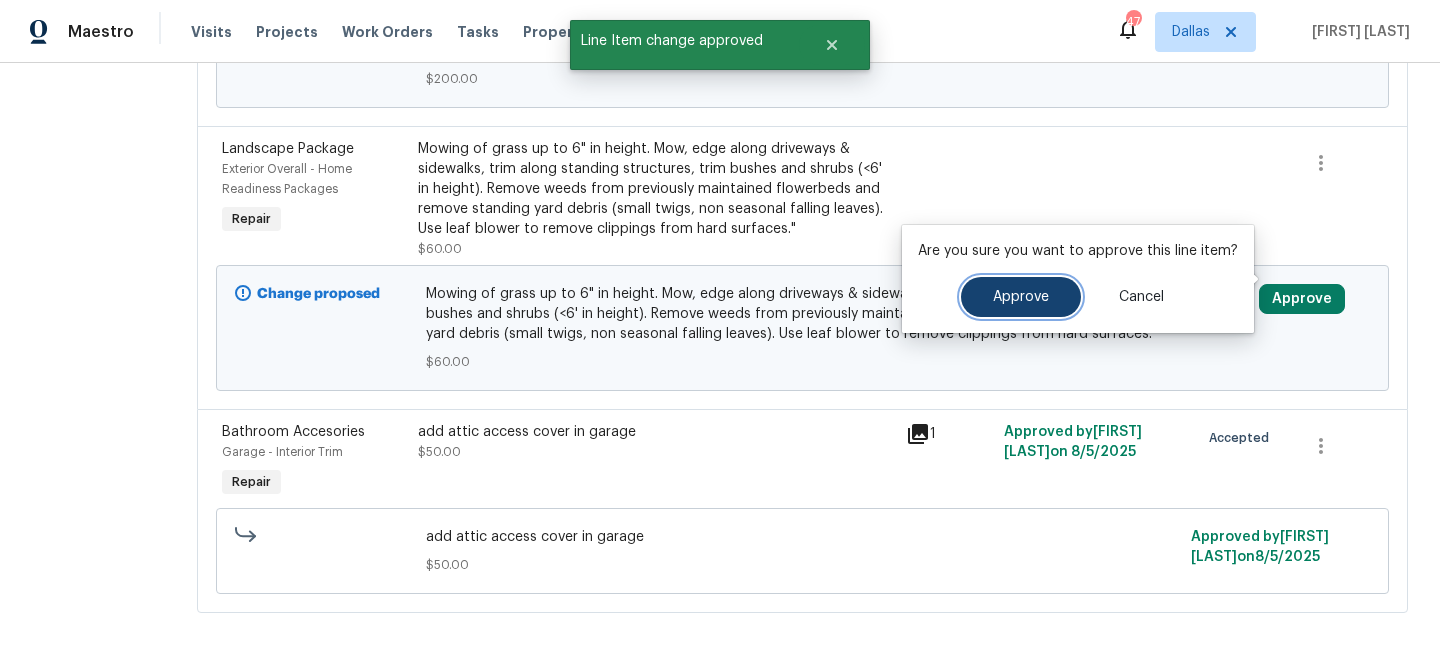 click on "Approve" at bounding box center [1021, 297] 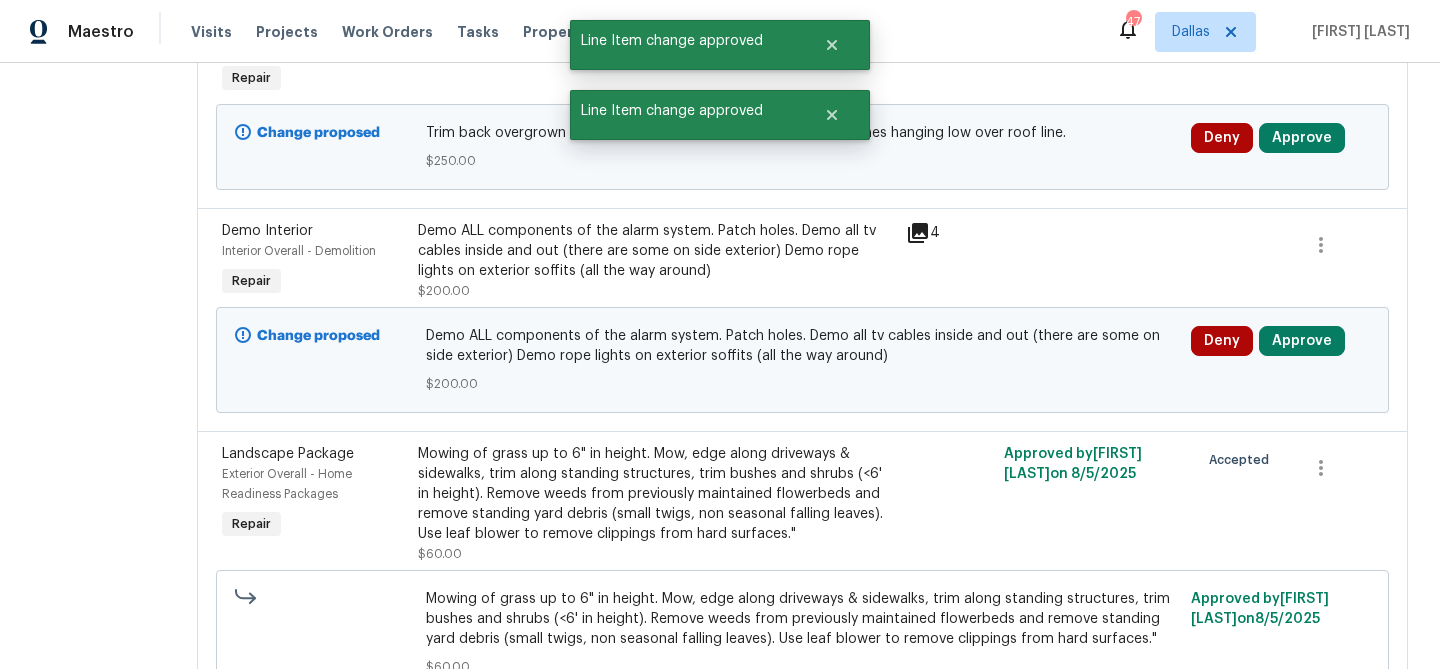 scroll, scrollTop: 4784, scrollLeft: 0, axis: vertical 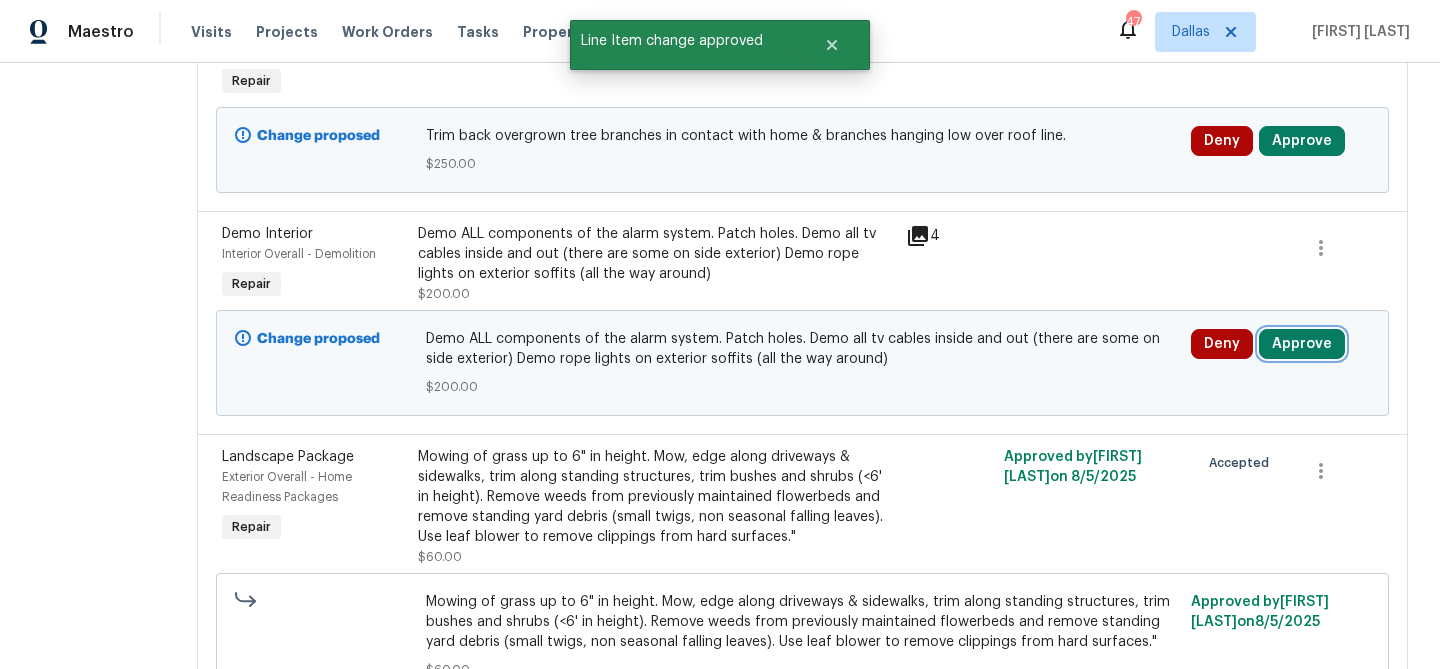 click on "Approve" at bounding box center [1302, 344] 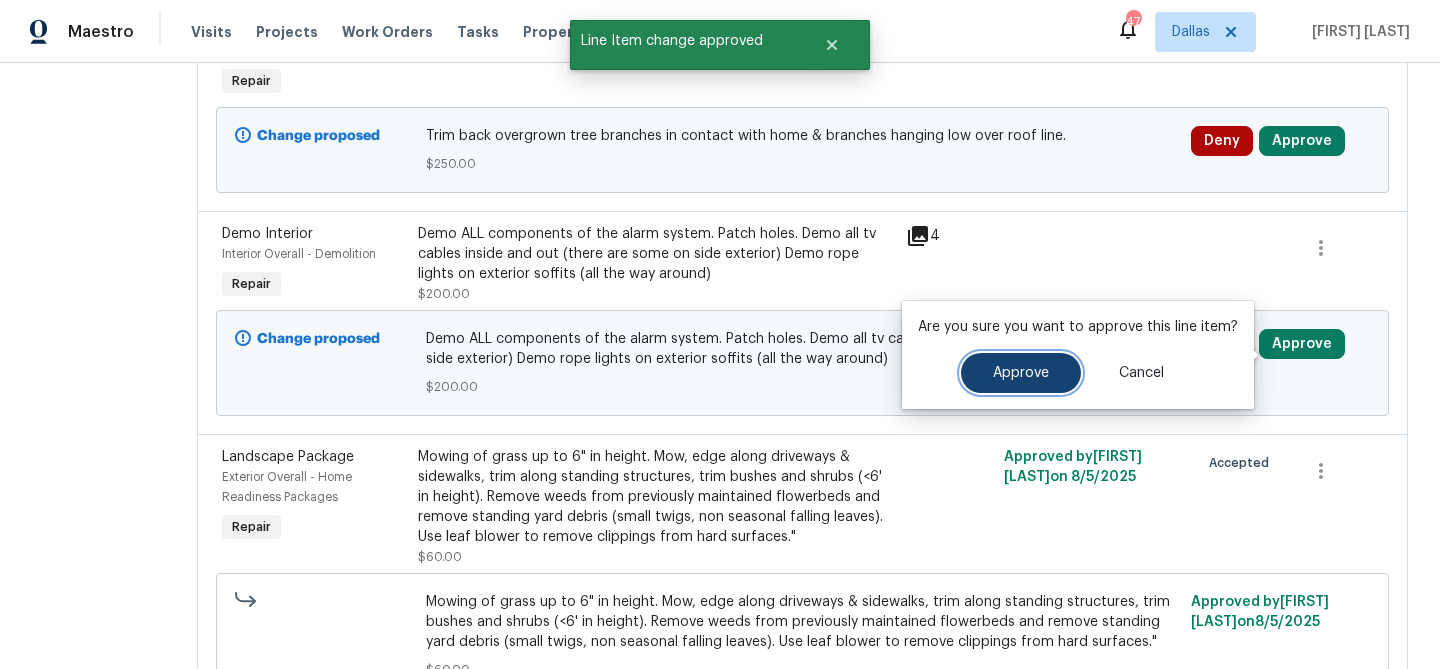 click on "Approve" at bounding box center (1021, 373) 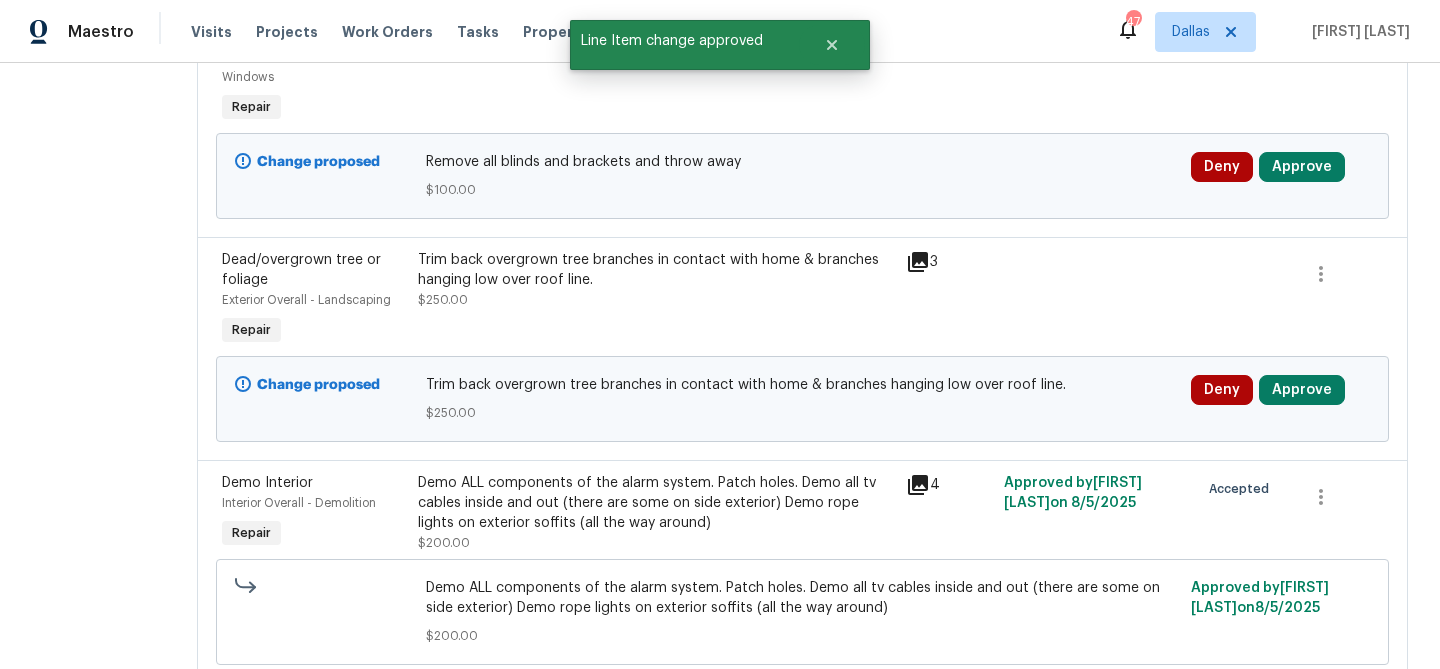 scroll, scrollTop: 4521, scrollLeft: 0, axis: vertical 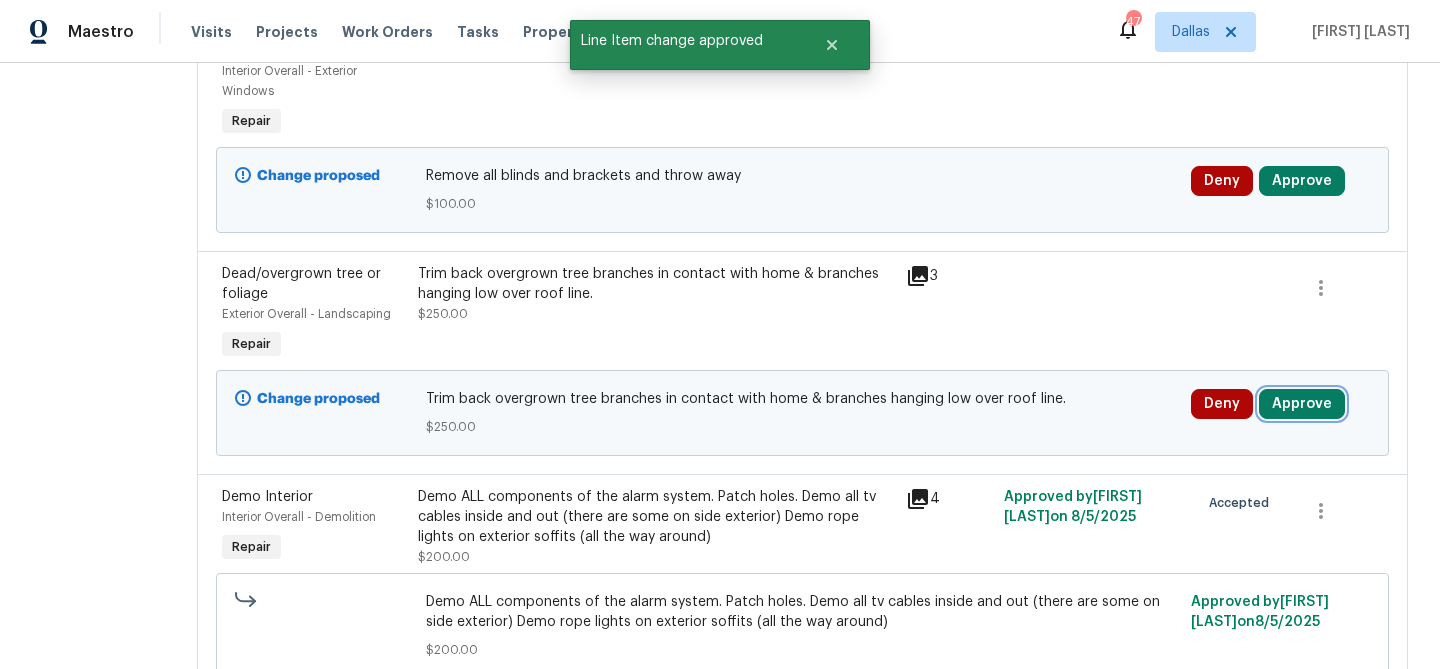 click on "Approve" at bounding box center (1302, 404) 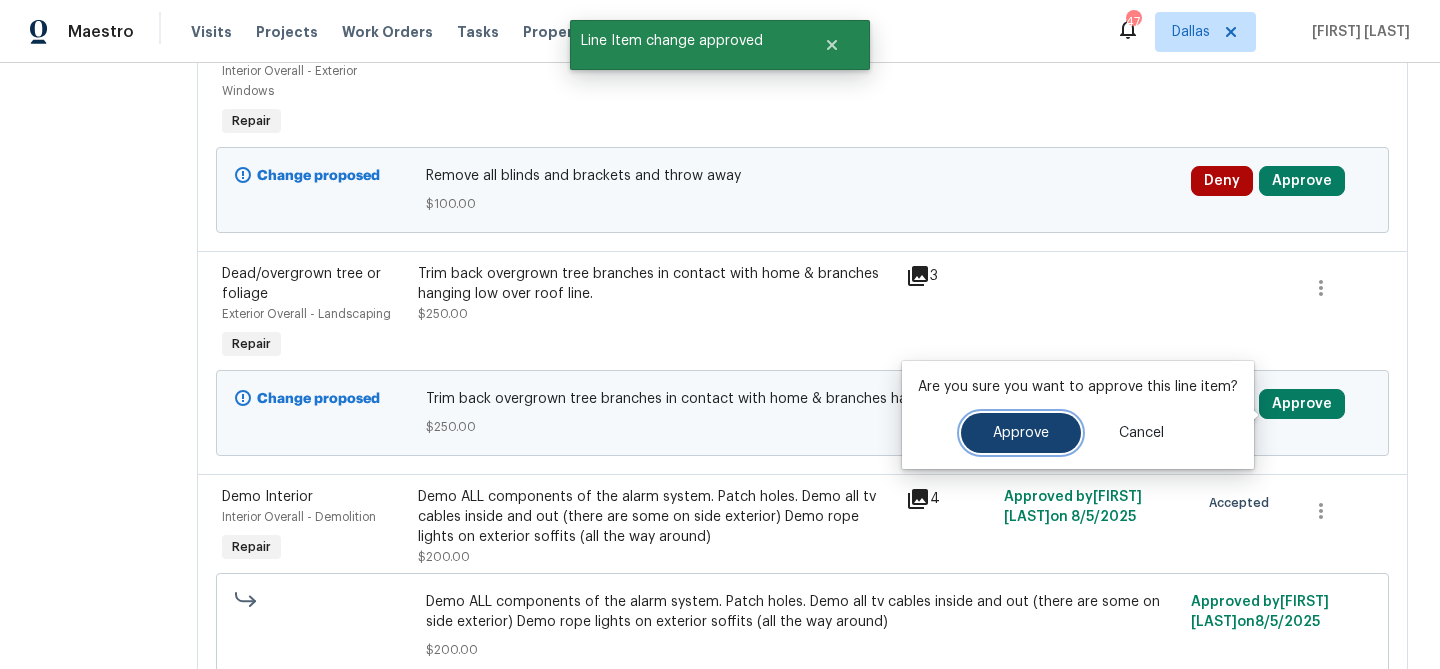 click on "Approve" at bounding box center [1021, 433] 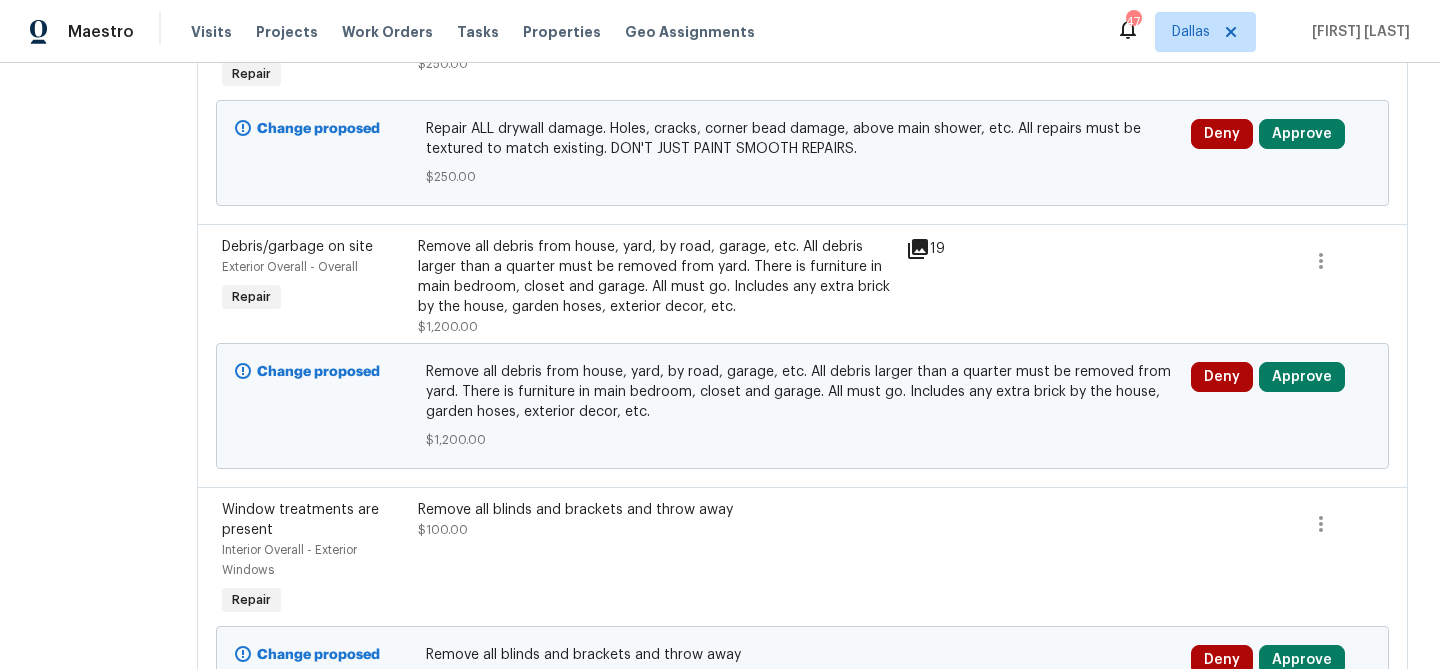 scroll, scrollTop: 4044, scrollLeft: 0, axis: vertical 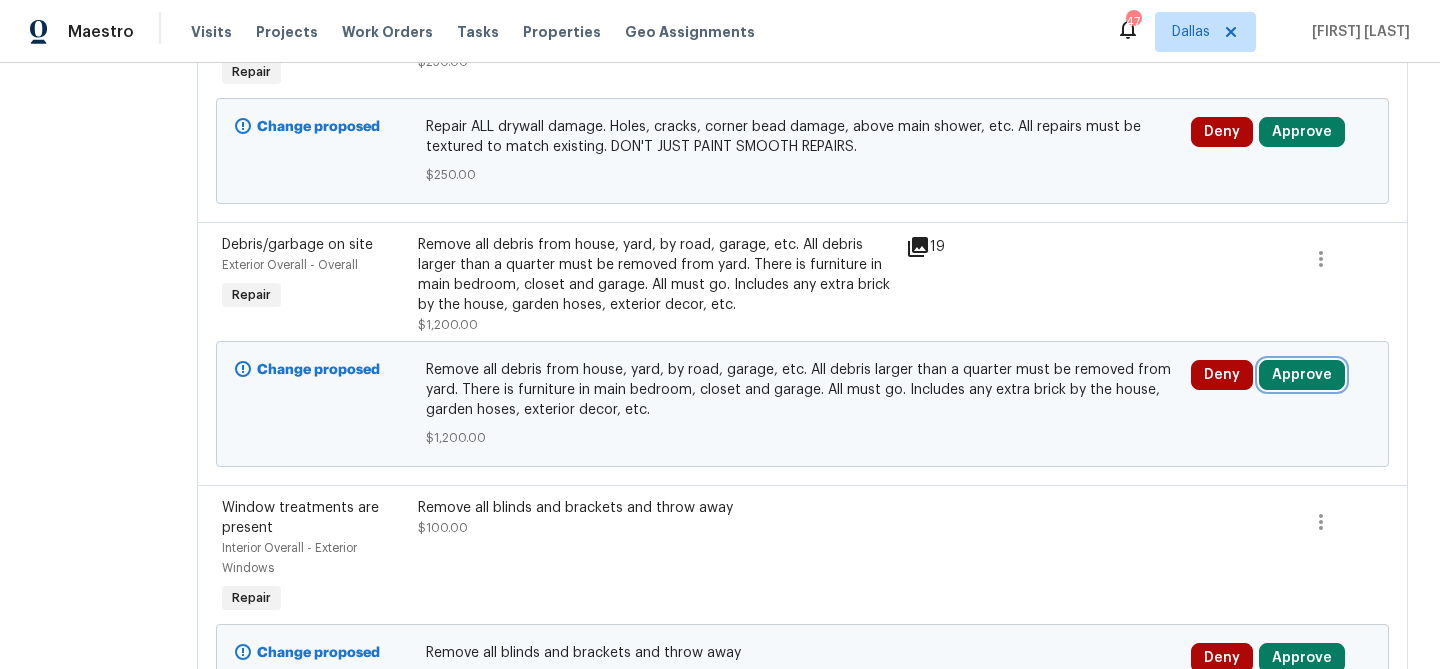 click on "Approve" at bounding box center [1302, 375] 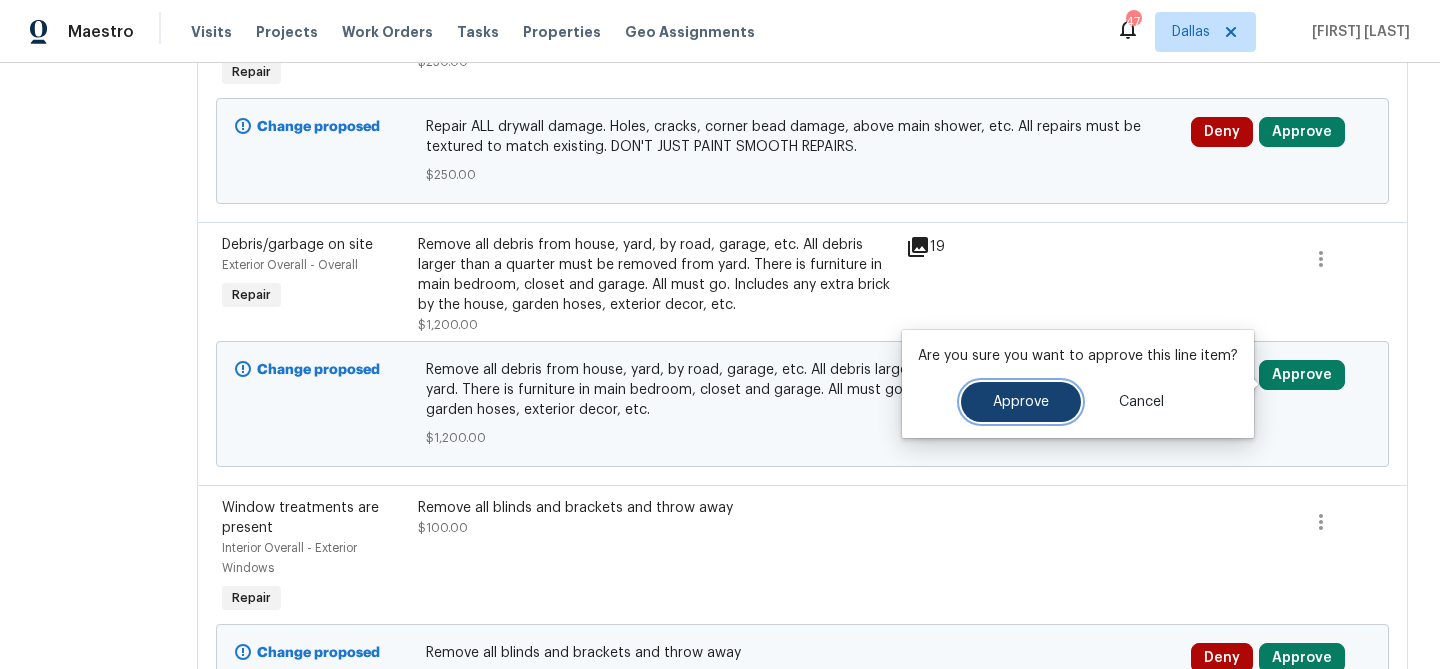 click on "Approve" at bounding box center [1021, 402] 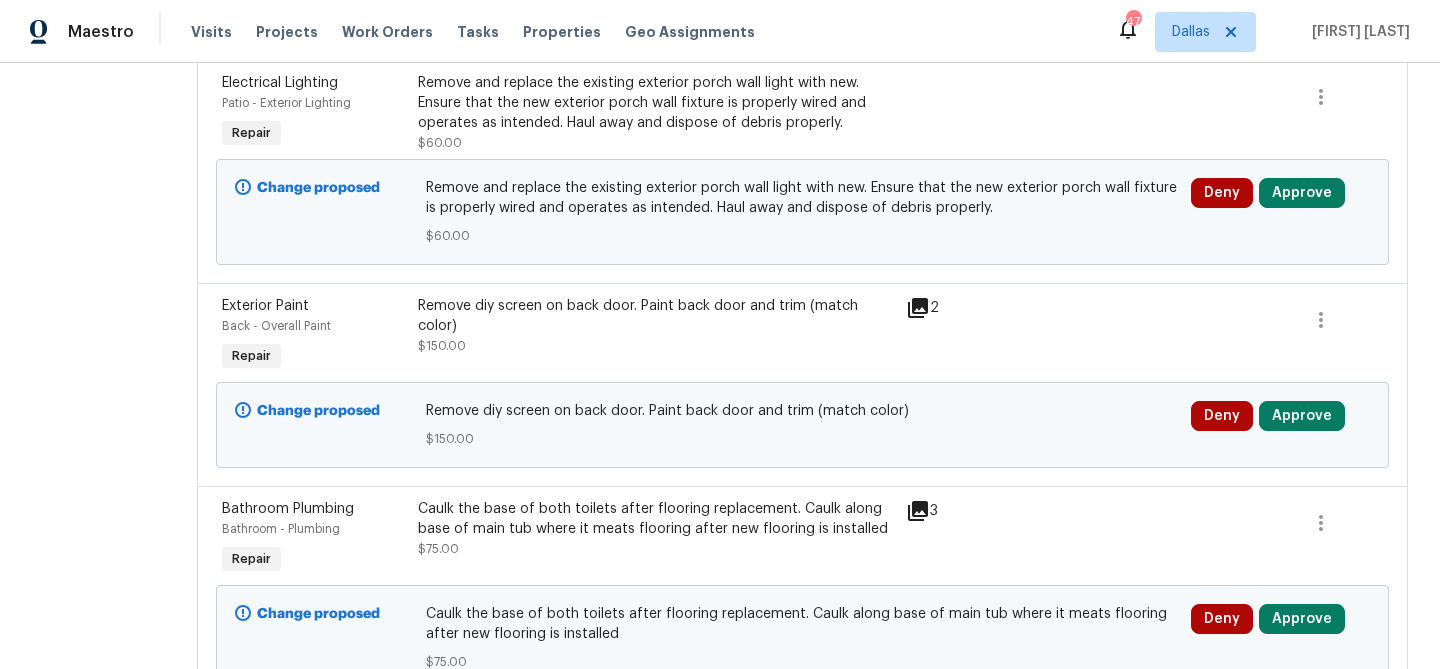 scroll, scrollTop: 609, scrollLeft: 0, axis: vertical 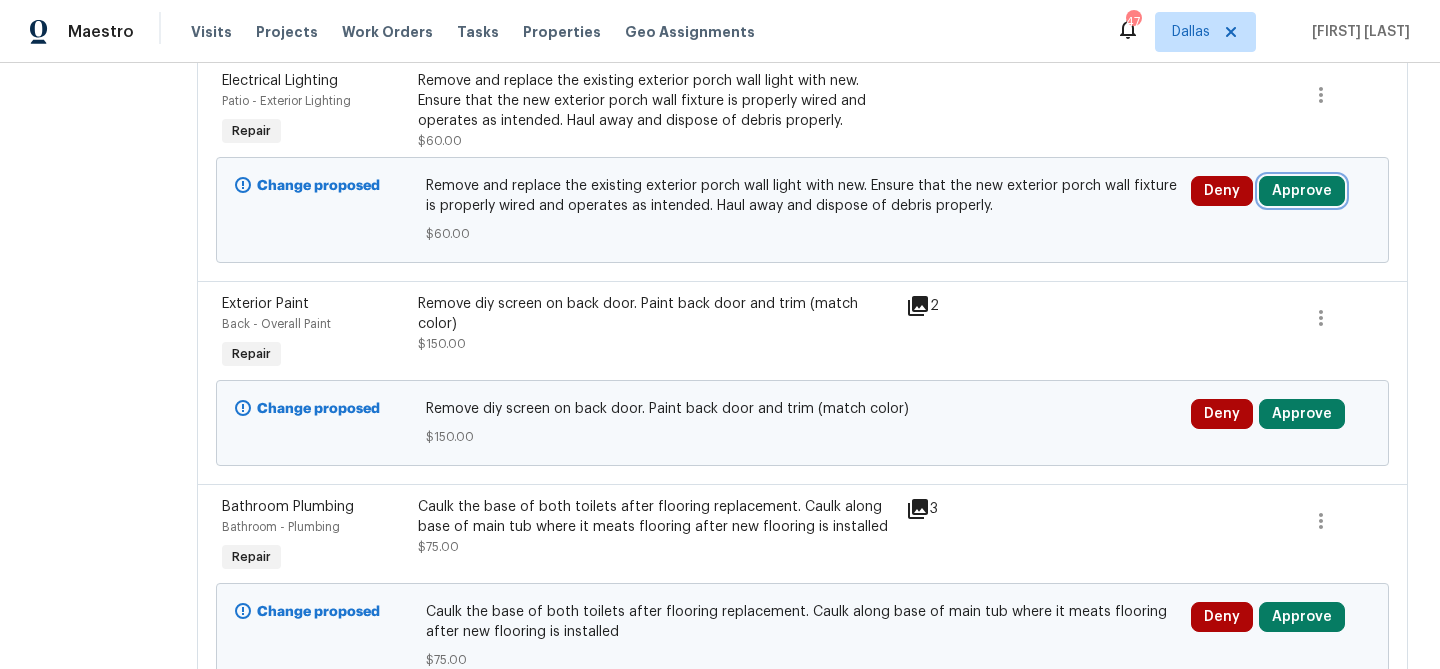 click on "Approve" at bounding box center [1302, 191] 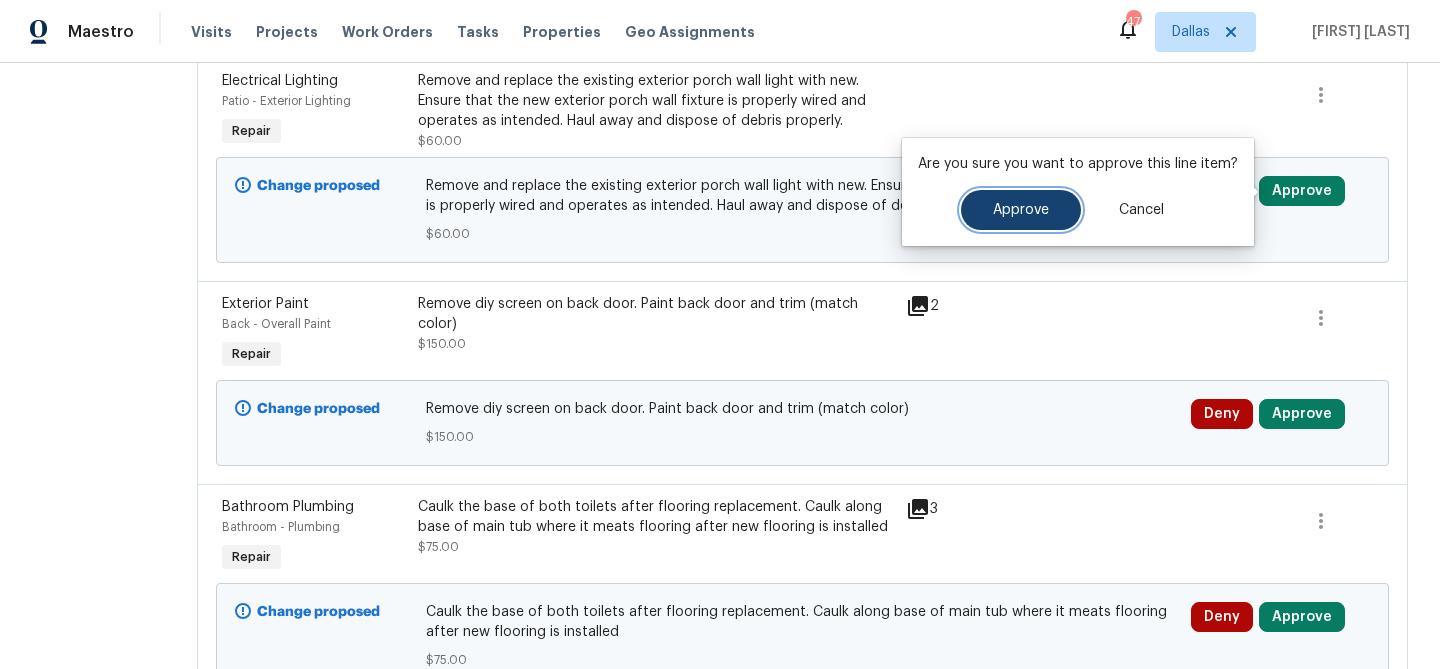 click on "Approve" at bounding box center (1021, 210) 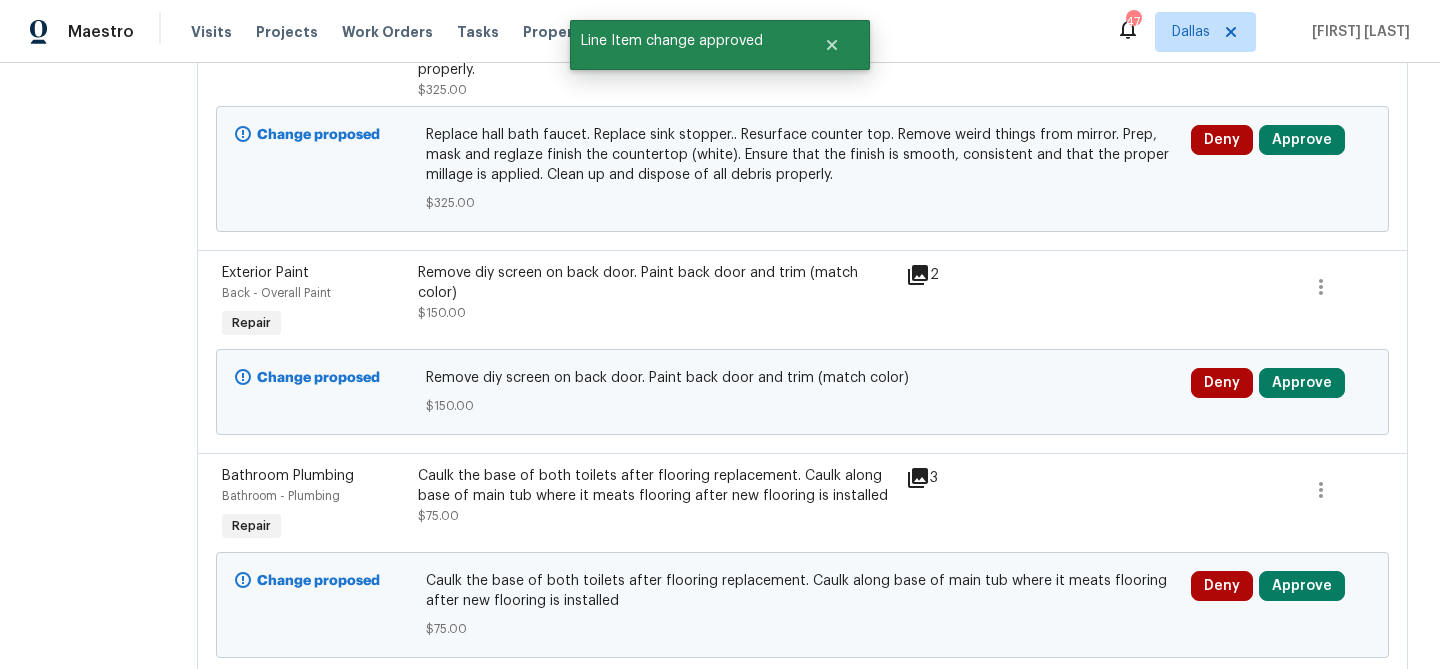 scroll, scrollTop: 418, scrollLeft: 0, axis: vertical 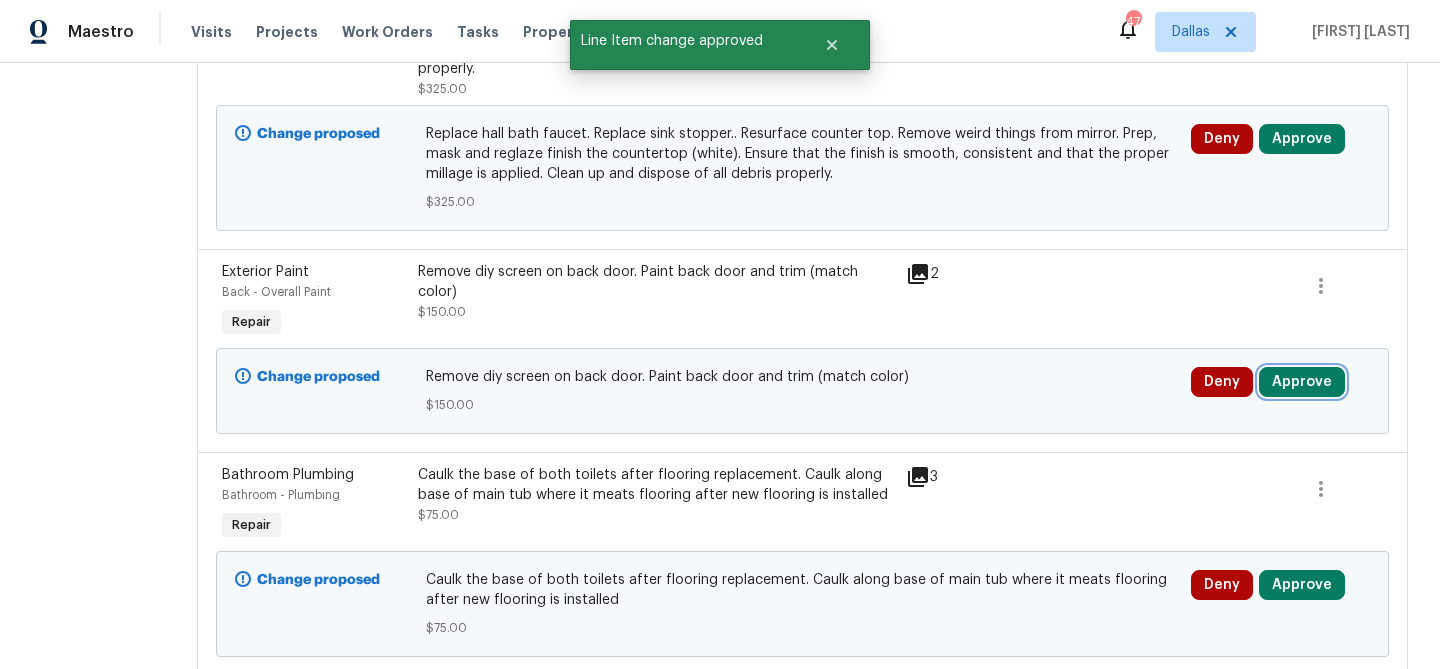click on "Approve" at bounding box center [1302, 382] 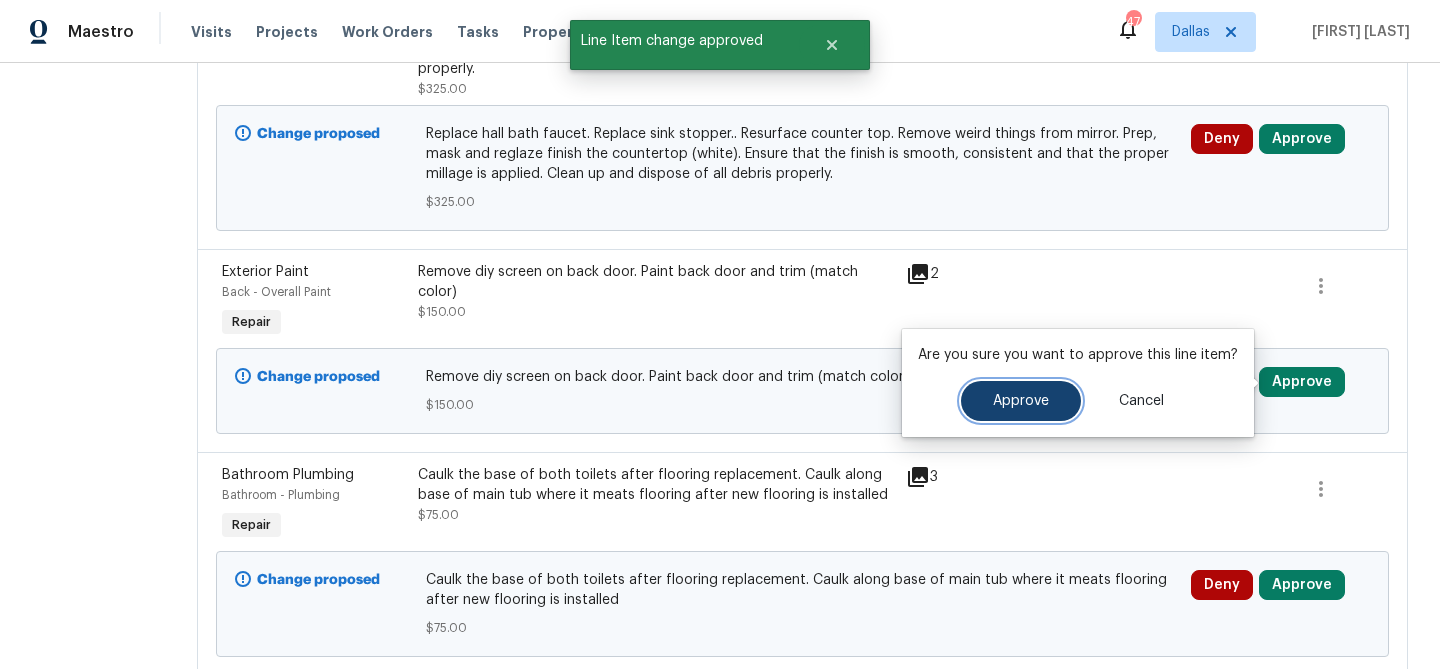 click on "Approve" at bounding box center (1021, 401) 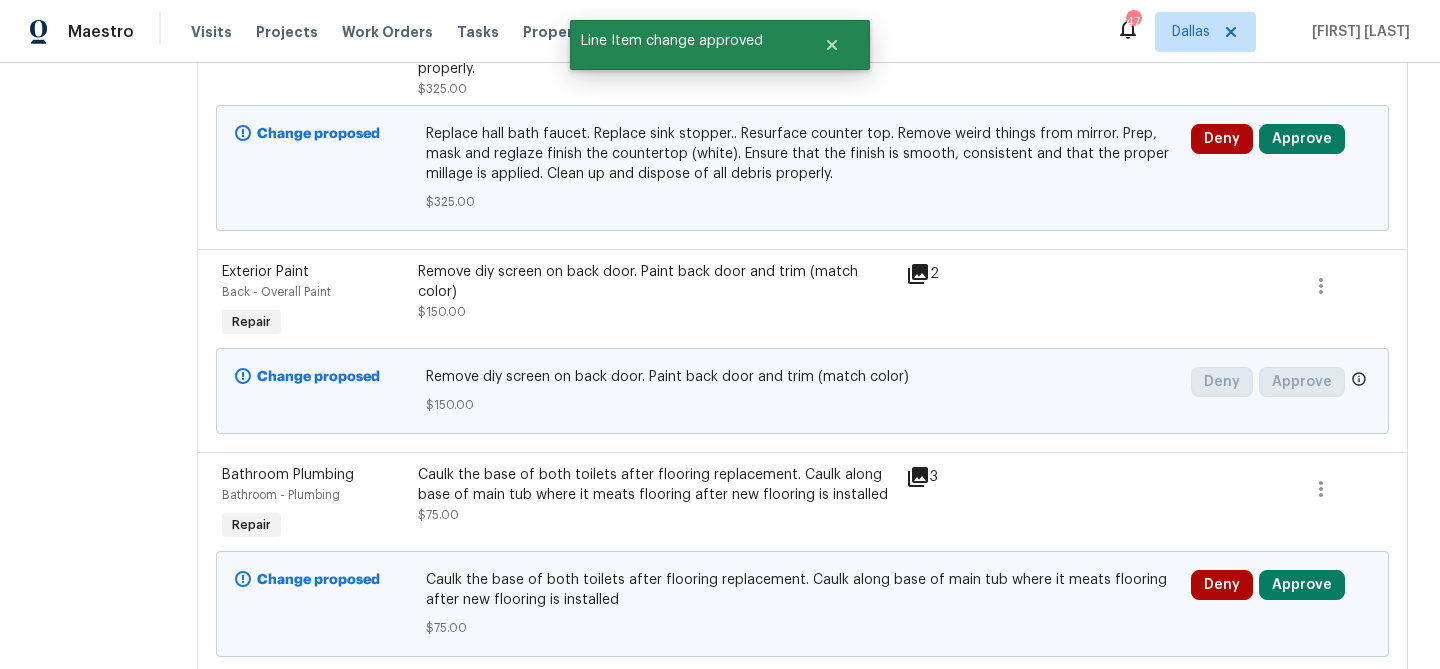 scroll, scrollTop: 0, scrollLeft: 0, axis: both 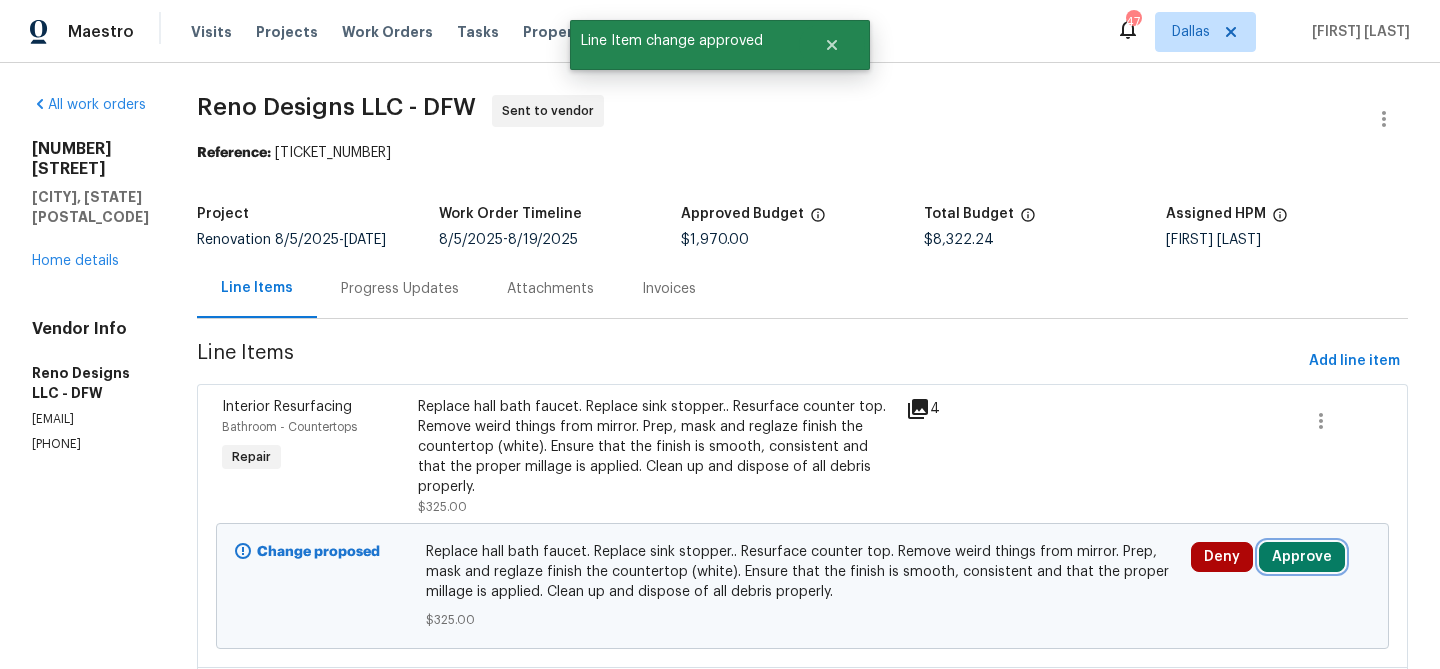 click on "Approve" at bounding box center (1302, 557) 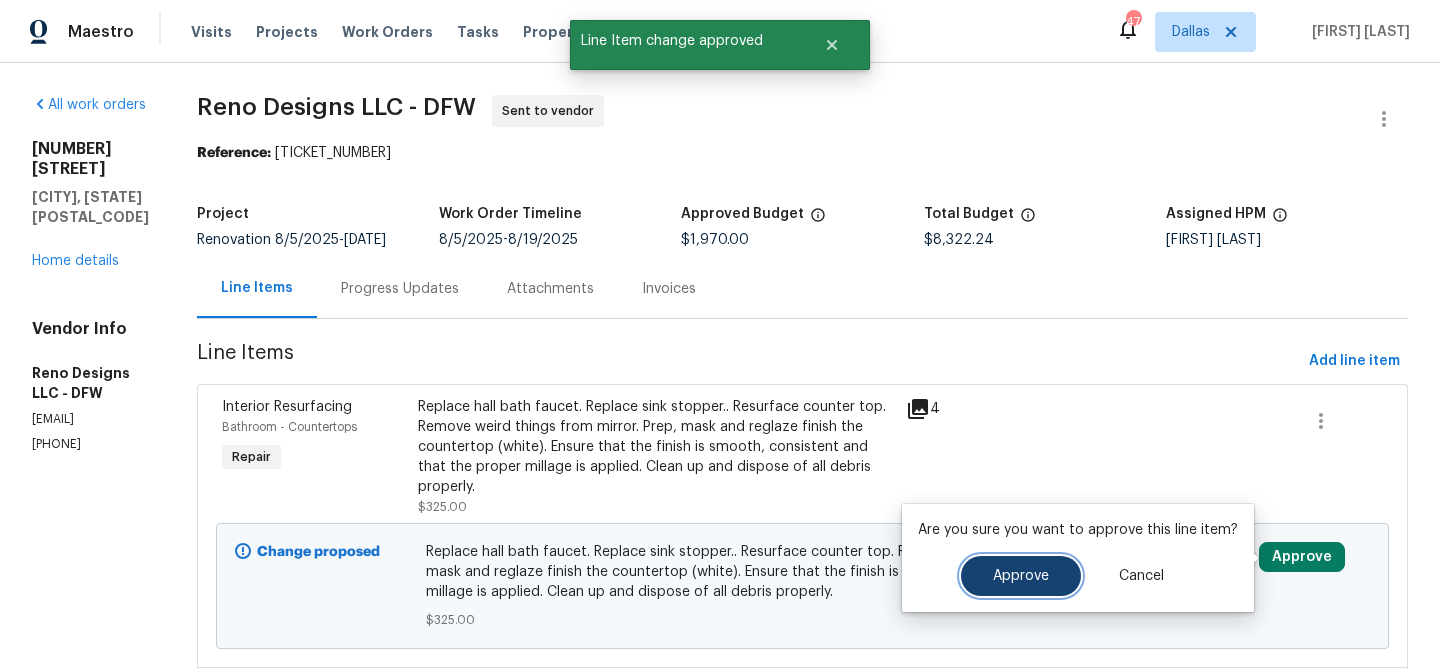 click on "Approve" at bounding box center [1021, 576] 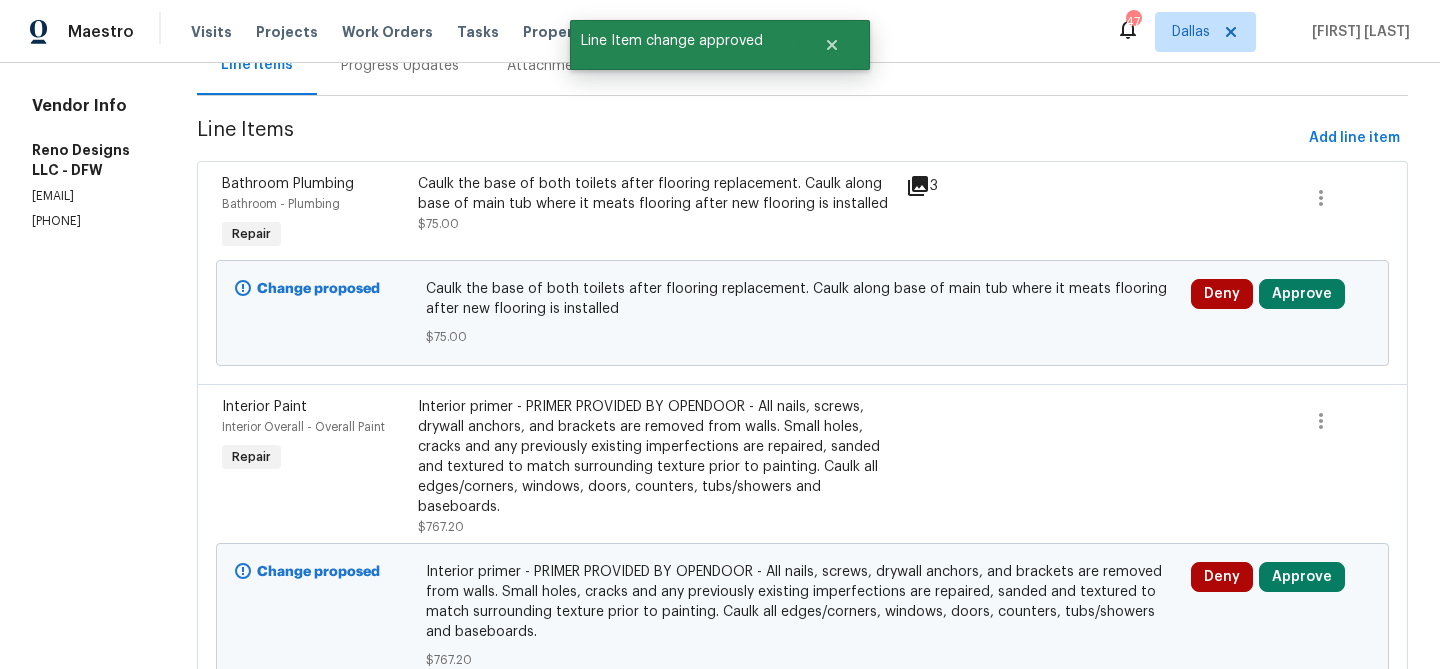 scroll, scrollTop: 226, scrollLeft: 0, axis: vertical 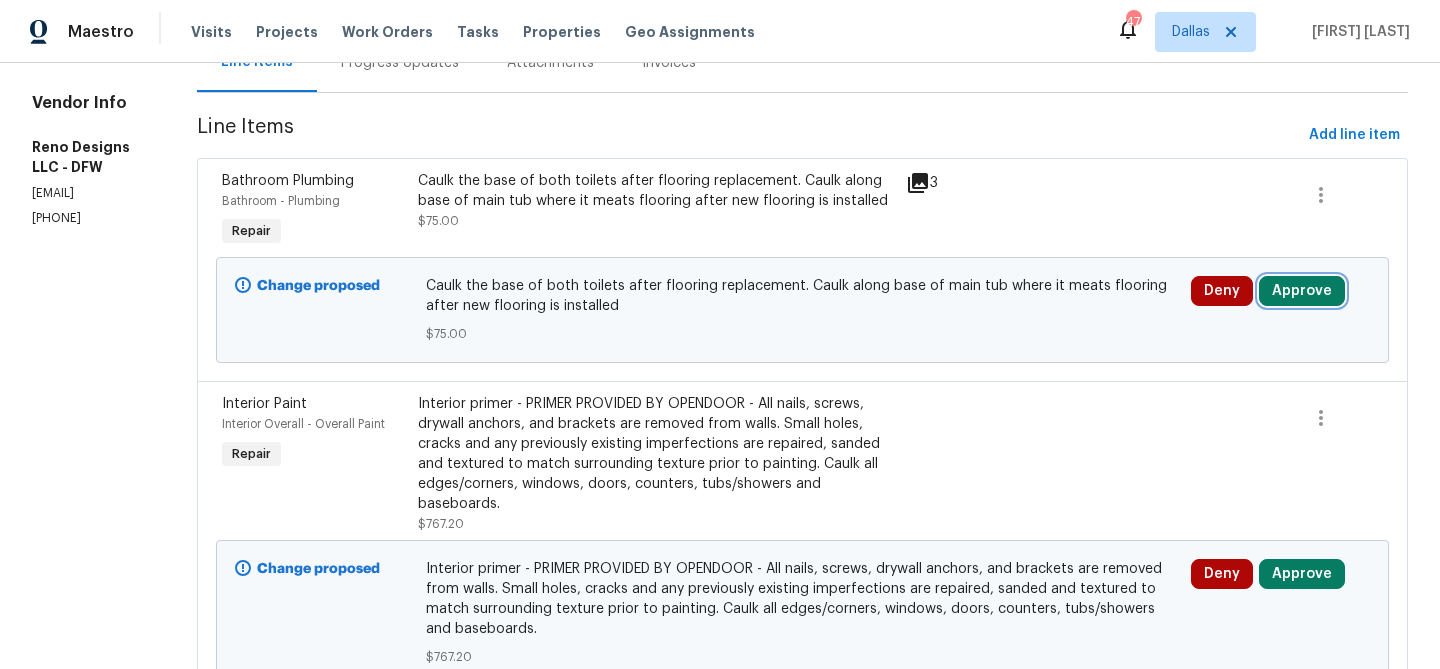 click on "Approve" at bounding box center [1302, 291] 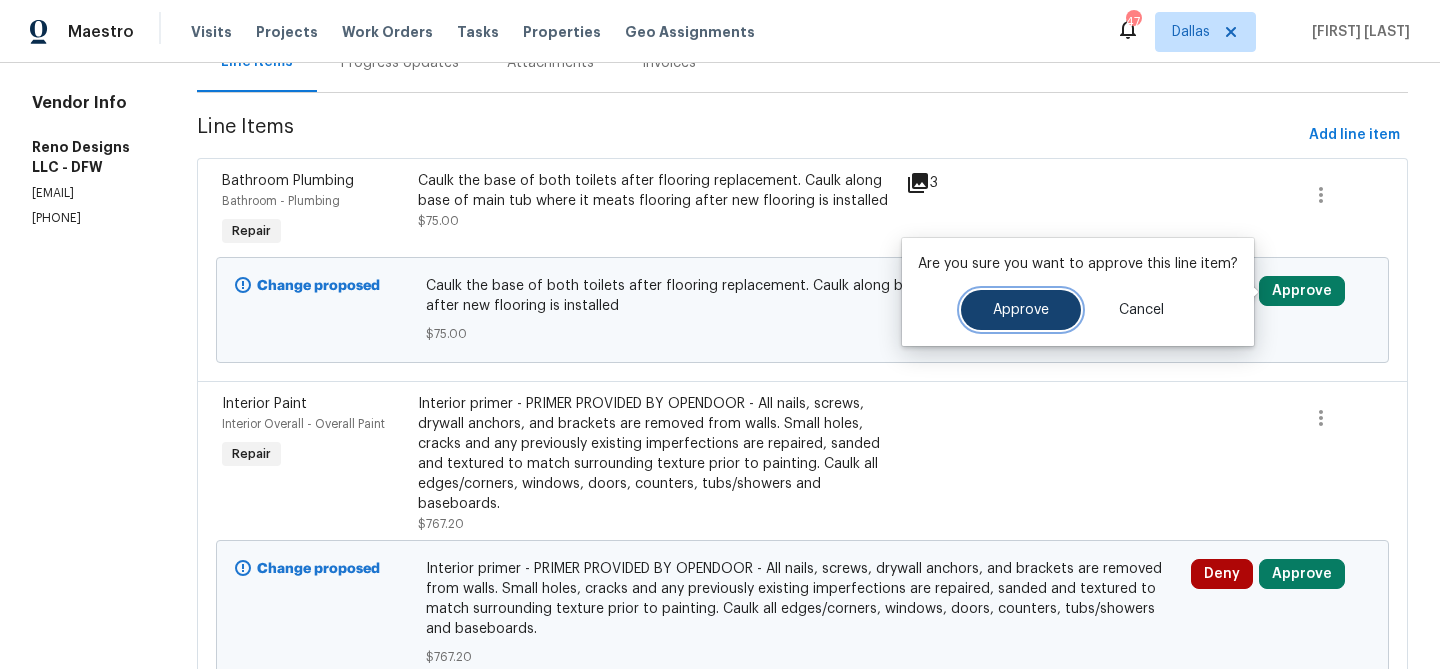 click on "Approve" at bounding box center (1021, 310) 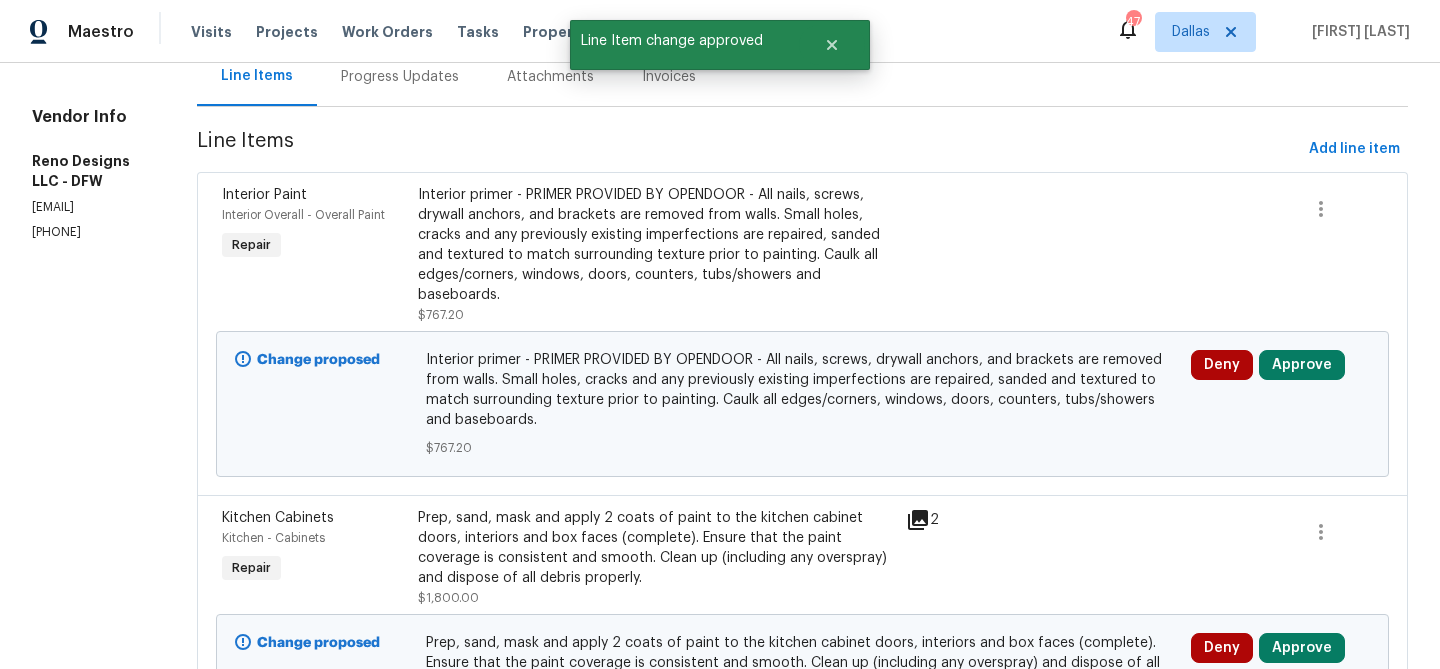scroll, scrollTop: 208, scrollLeft: 0, axis: vertical 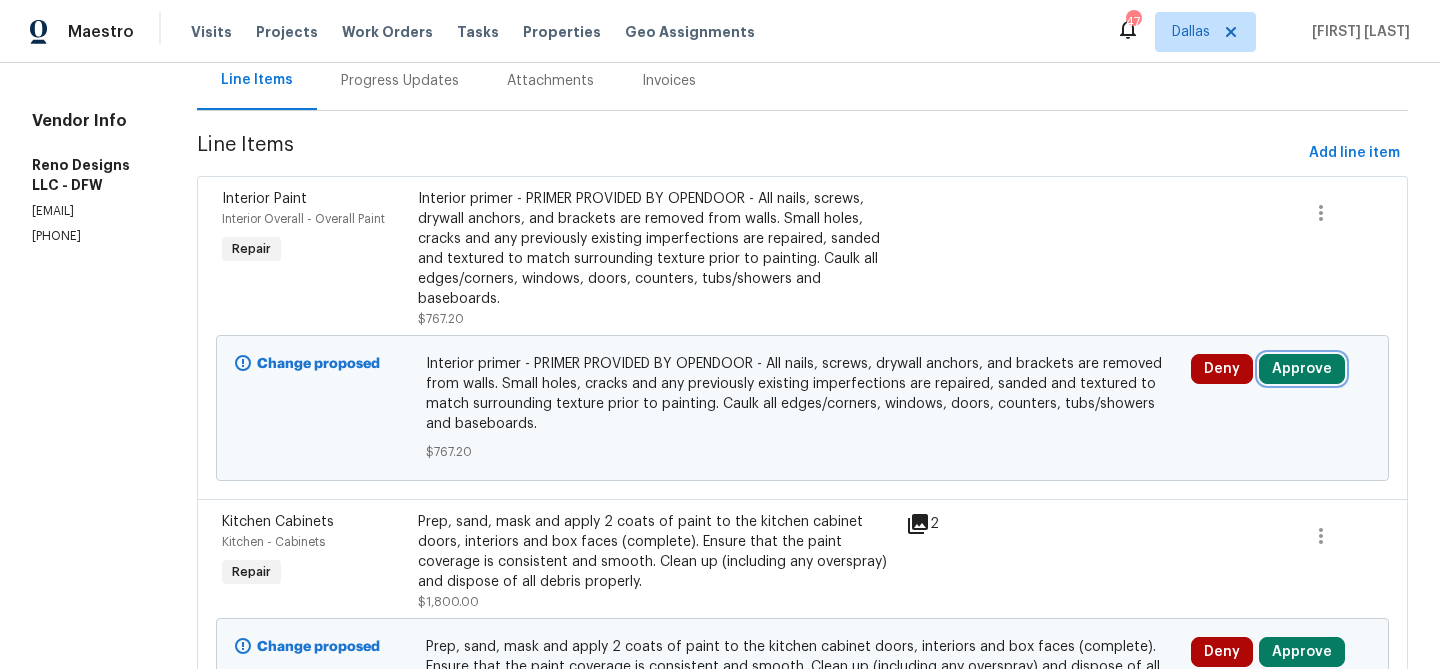 click on "Approve" at bounding box center (1302, 369) 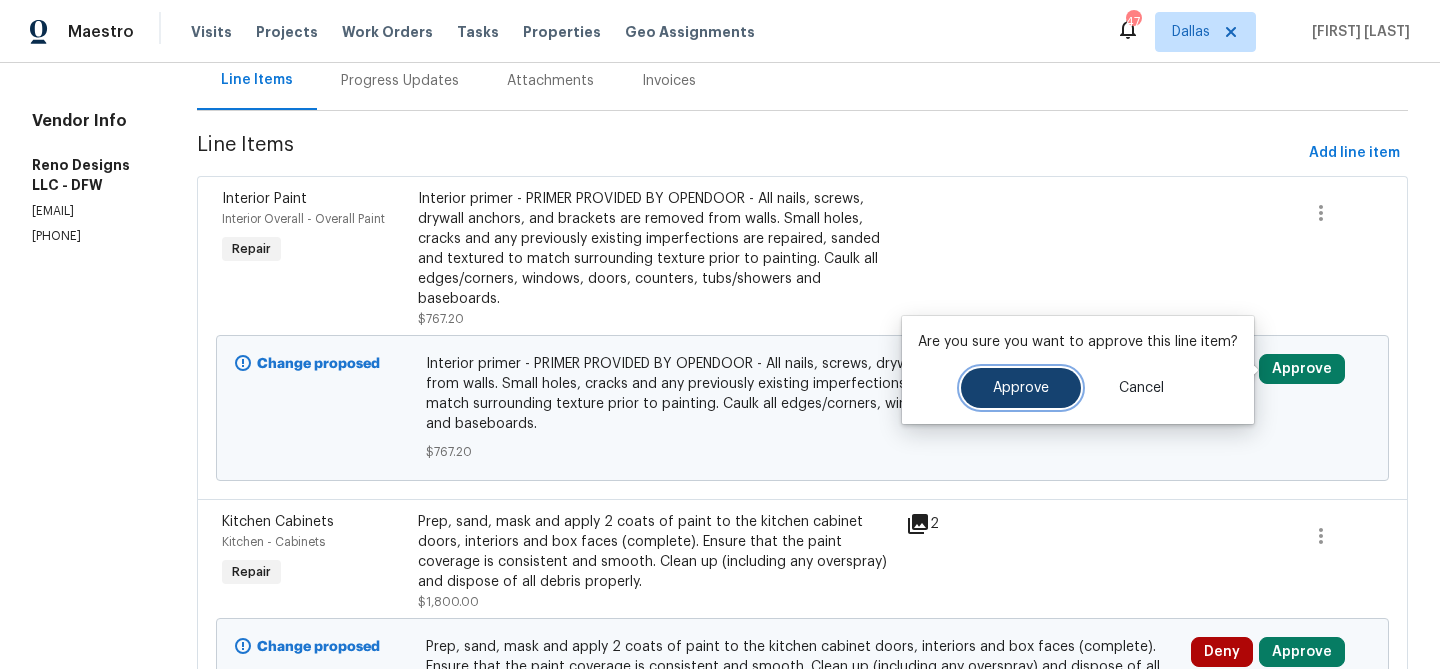 click on "Approve" at bounding box center [1021, 388] 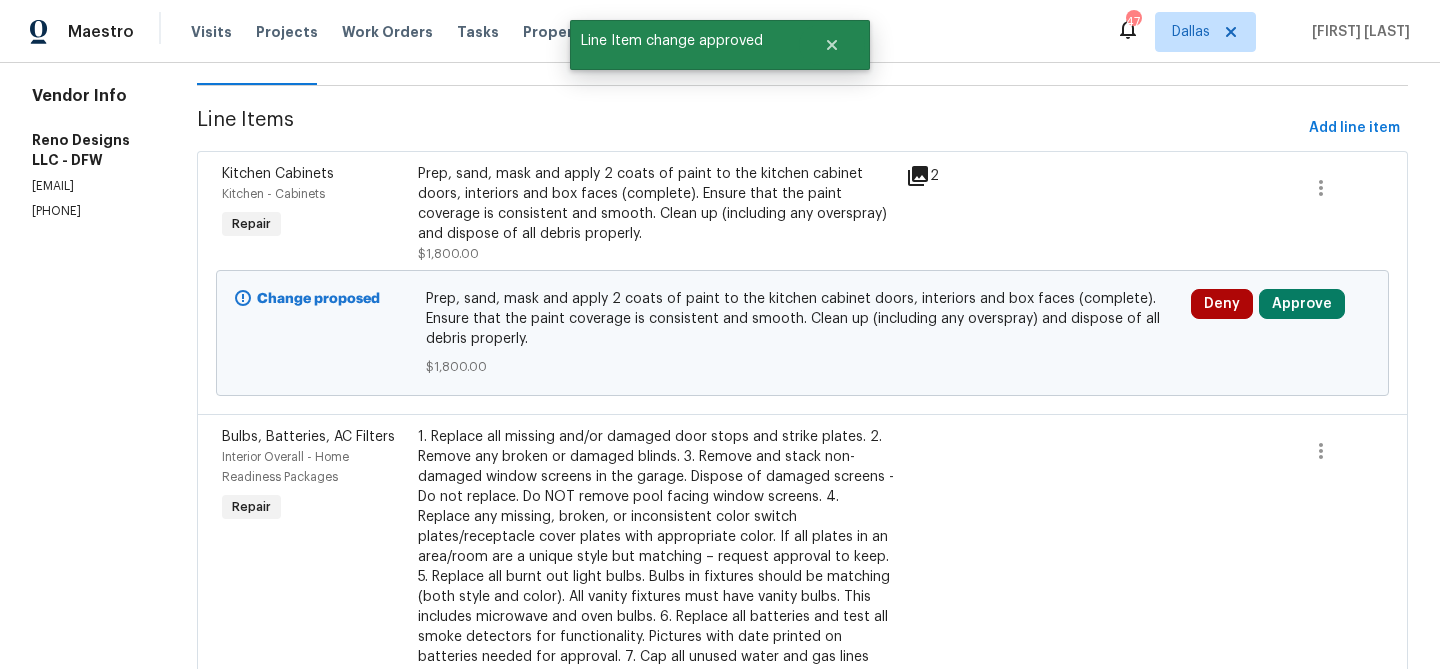 scroll, scrollTop: 245, scrollLeft: 0, axis: vertical 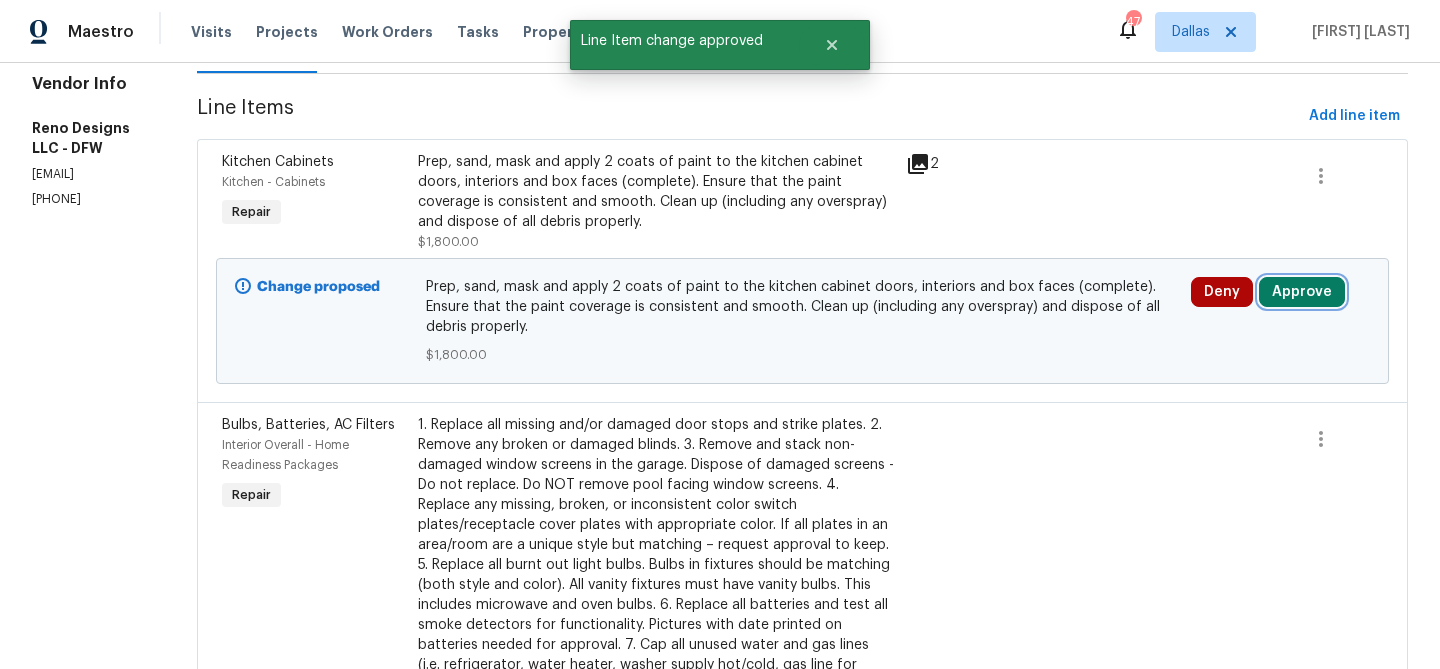 click on "Approve" at bounding box center (1302, 292) 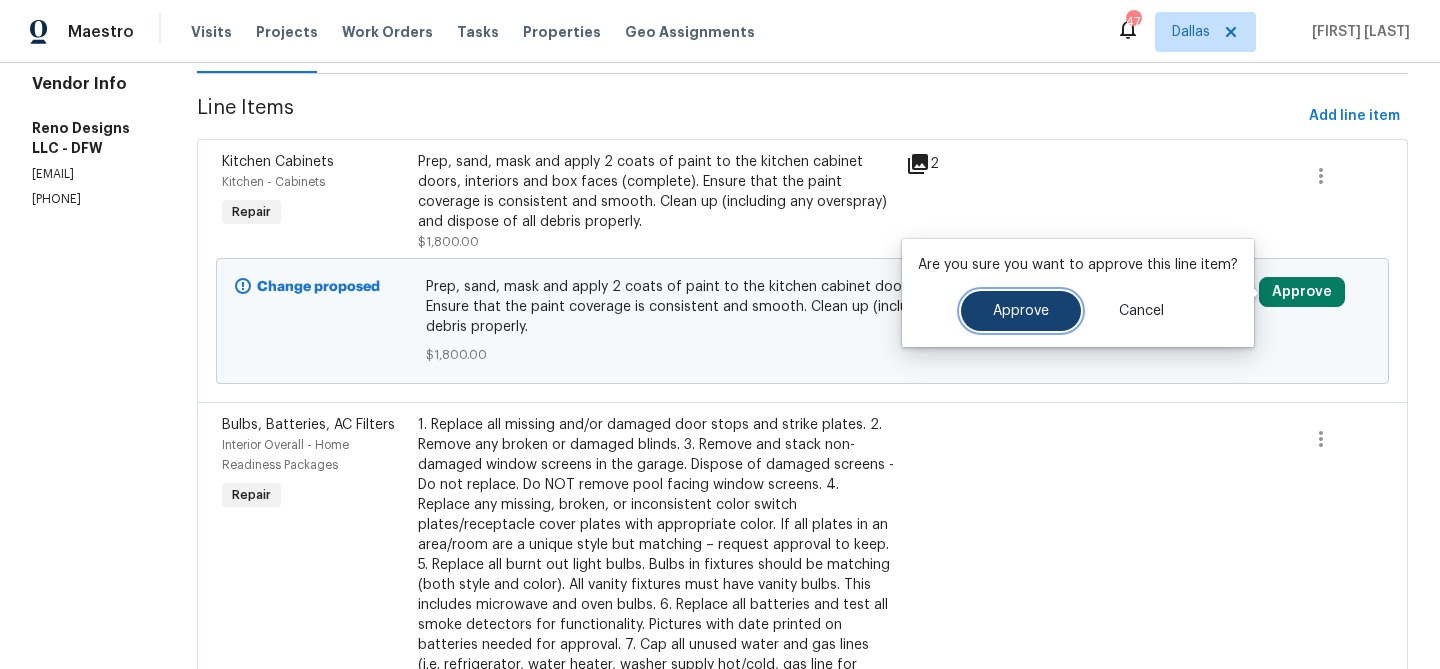 click on "Approve" at bounding box center [1021, 311] 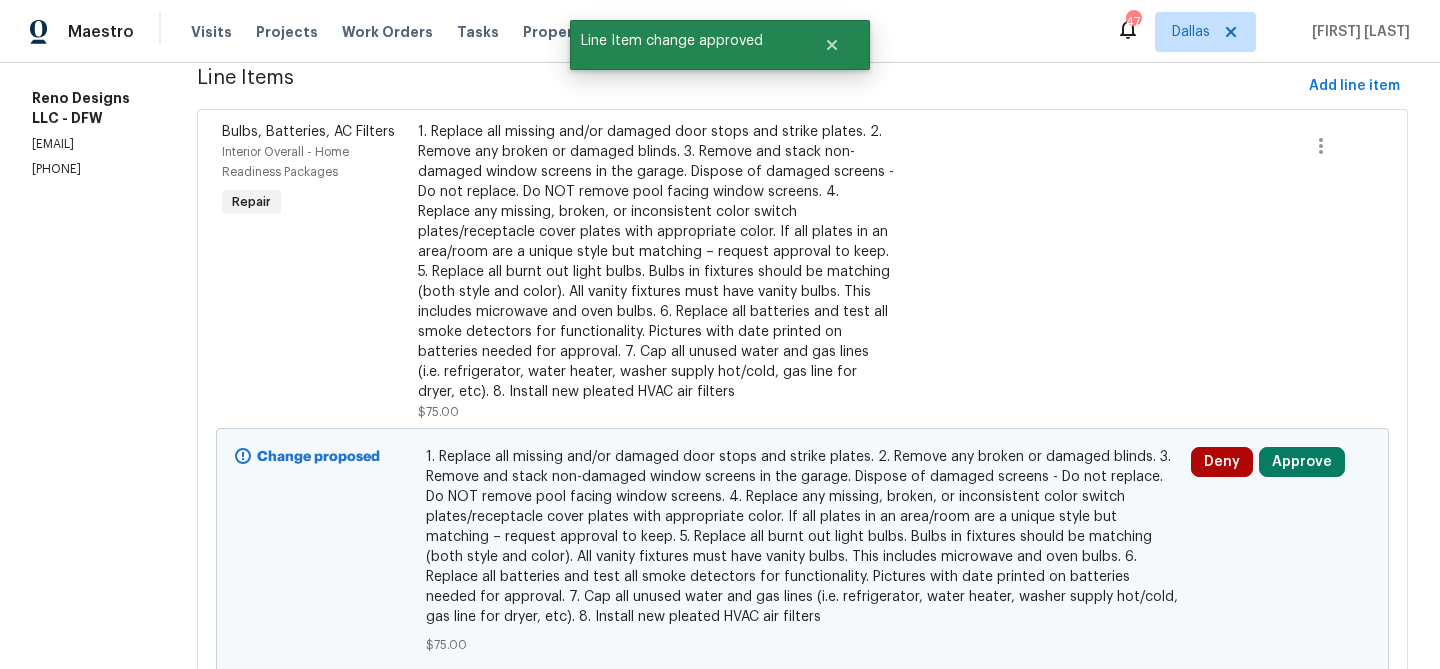 scroll, scrollTop: 279, scrollLeft: 0, axis: vertical 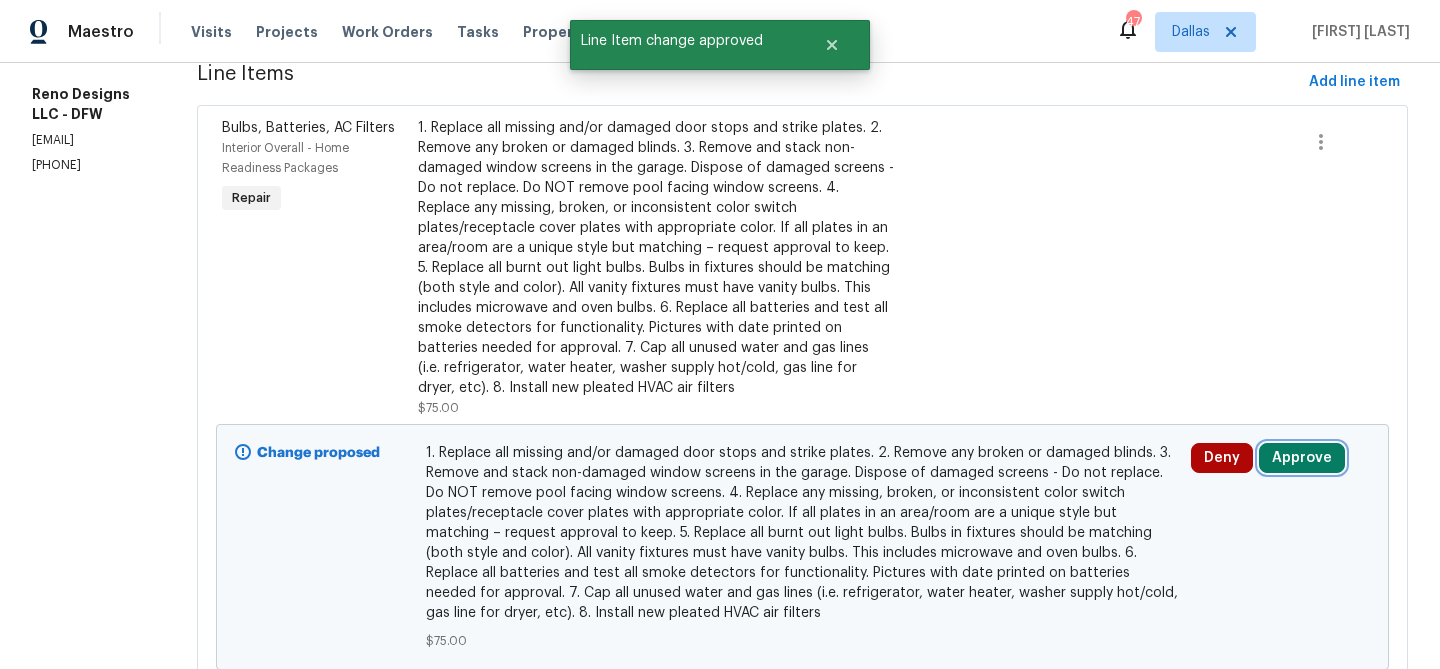 click on "Approve" at bounding box center (1302, 458) 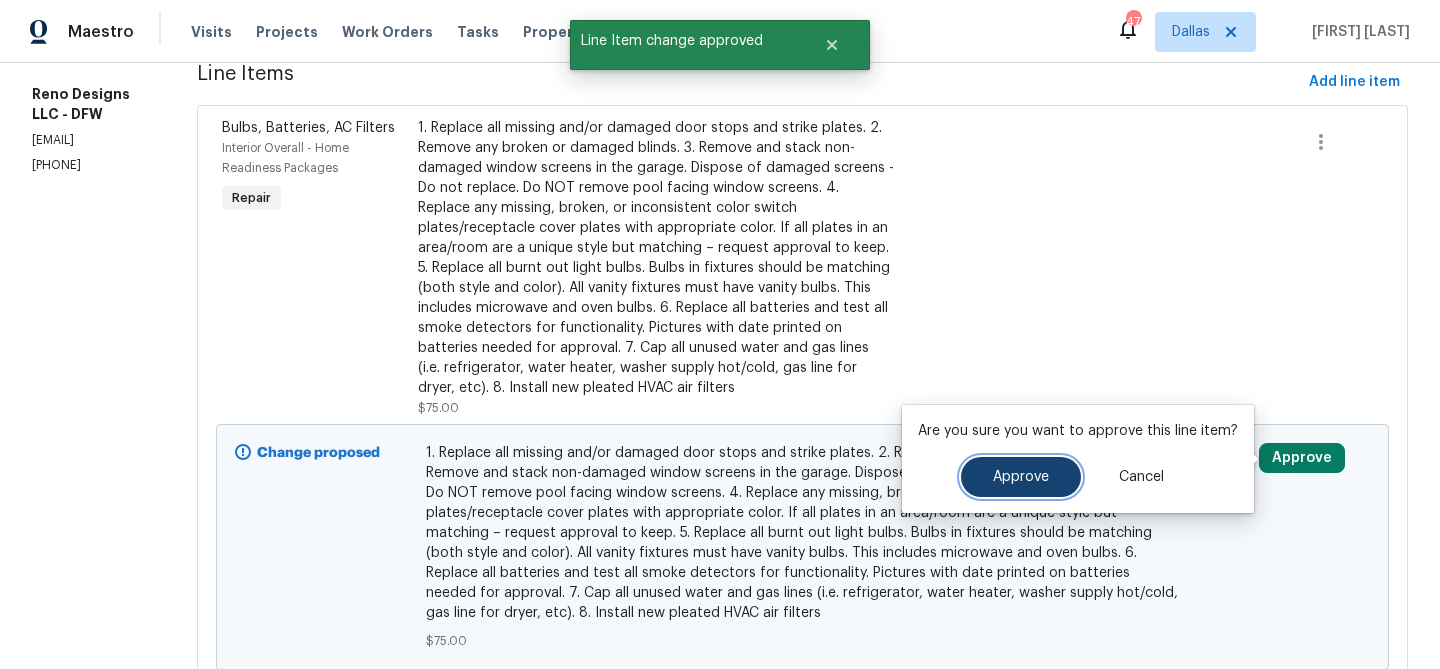 click on "Approve" at bounding box center [1021, 477] 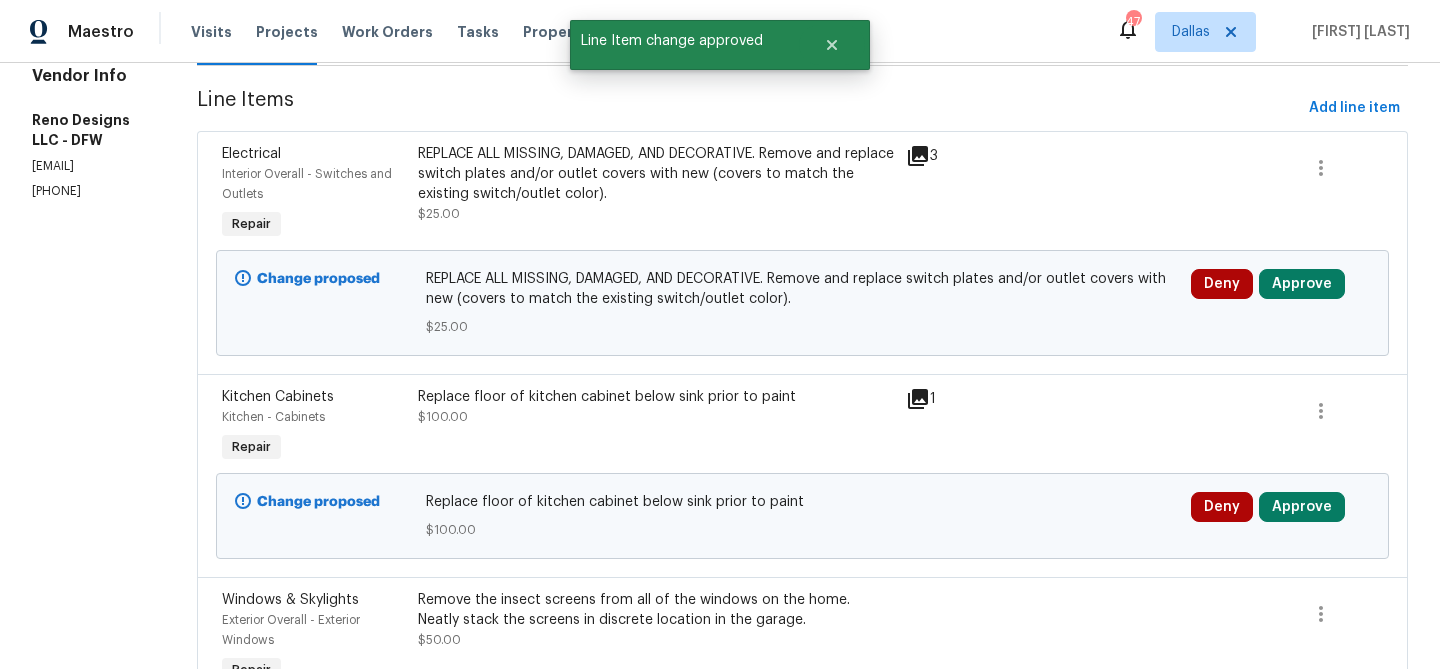 scroll, scrollTop: 248, scrollLeft: 0, axis: vertical 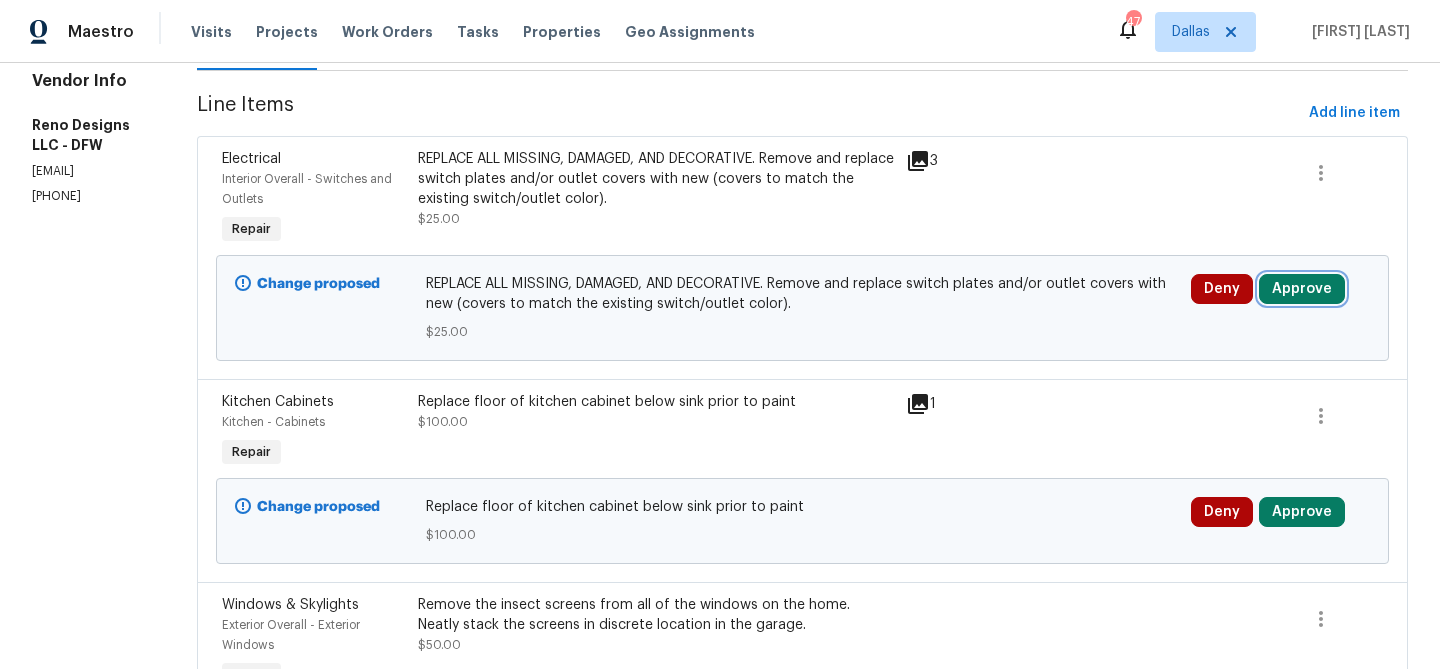 click on "Approve" at bounding box center (1302, 289) 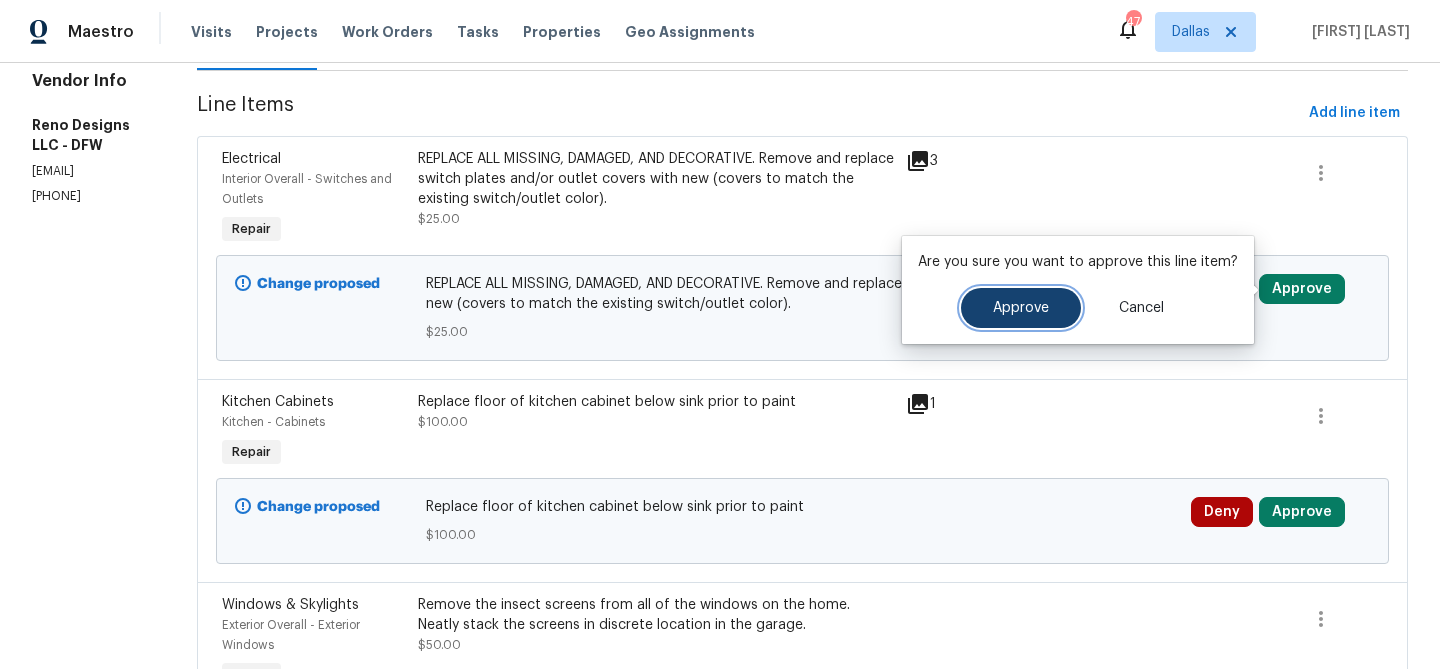 click on "Approve" at bounding box center (1021, 308) 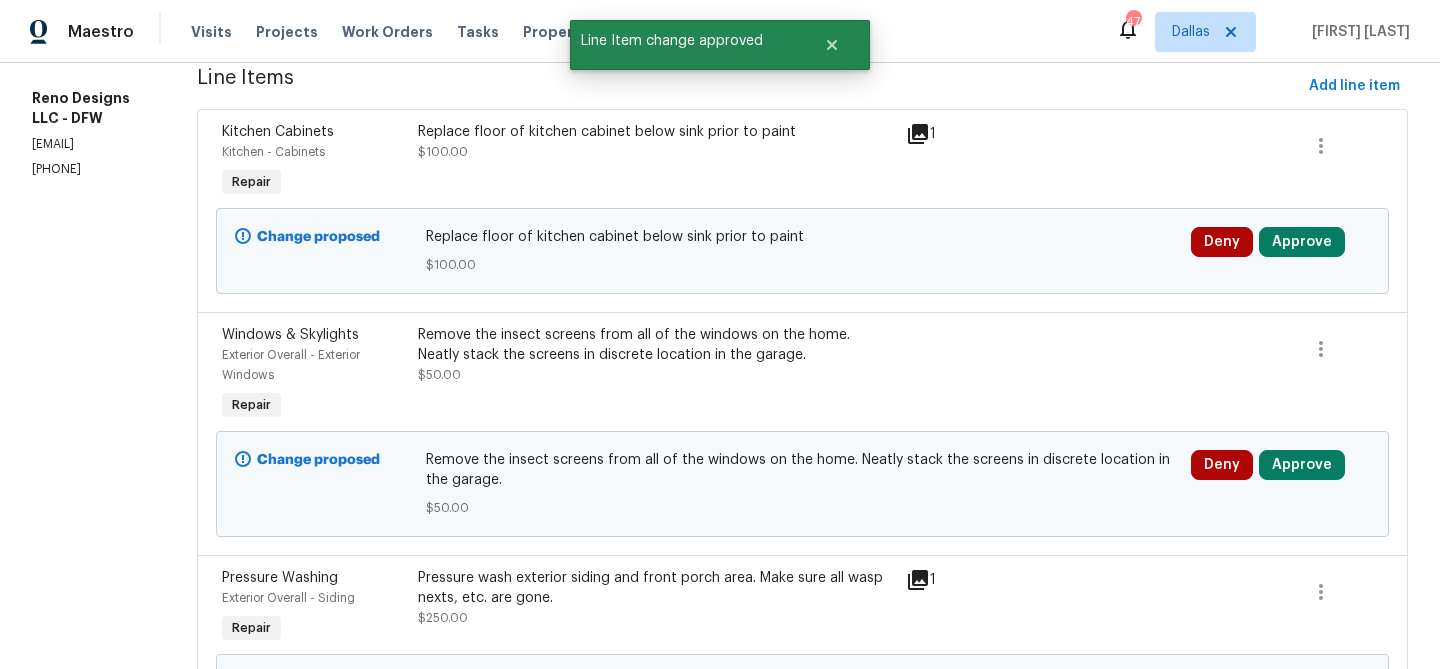 scroll, scrollTop: 277, scrollLeft: 0, axis: vertical 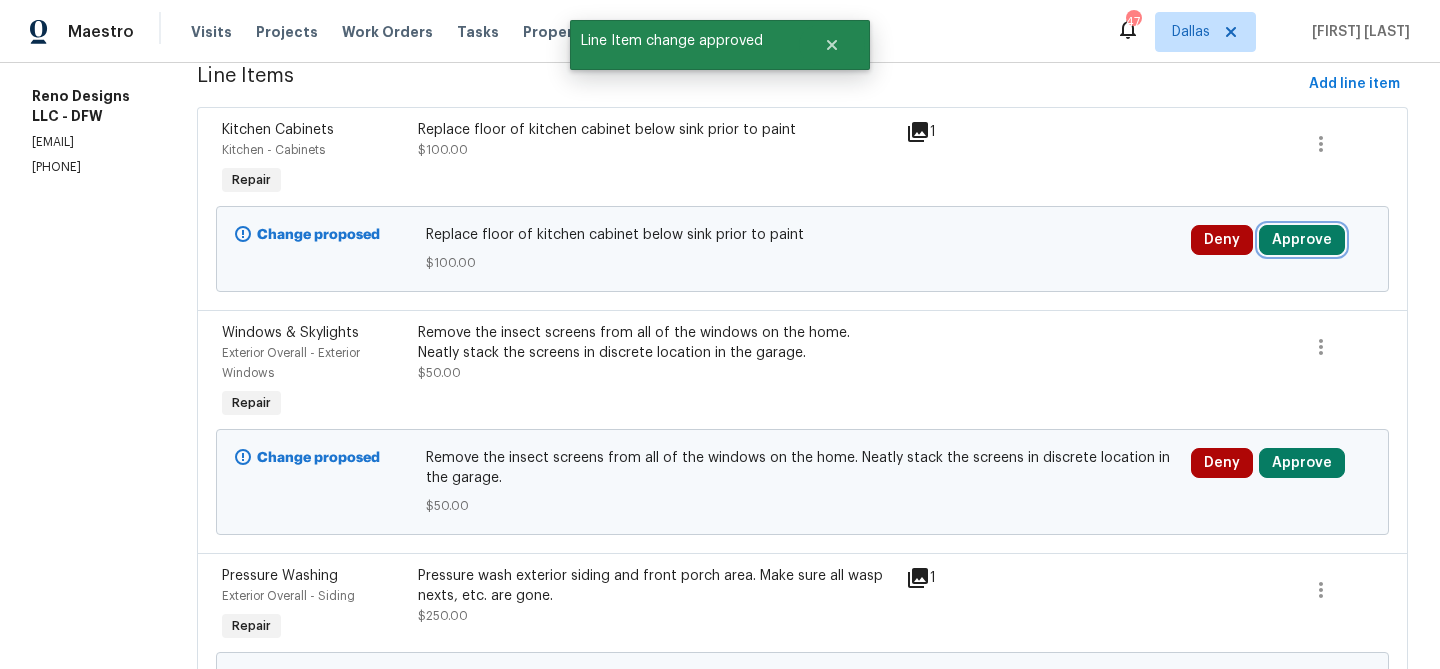 click on "Approve" at bounding box center [1302, 240] 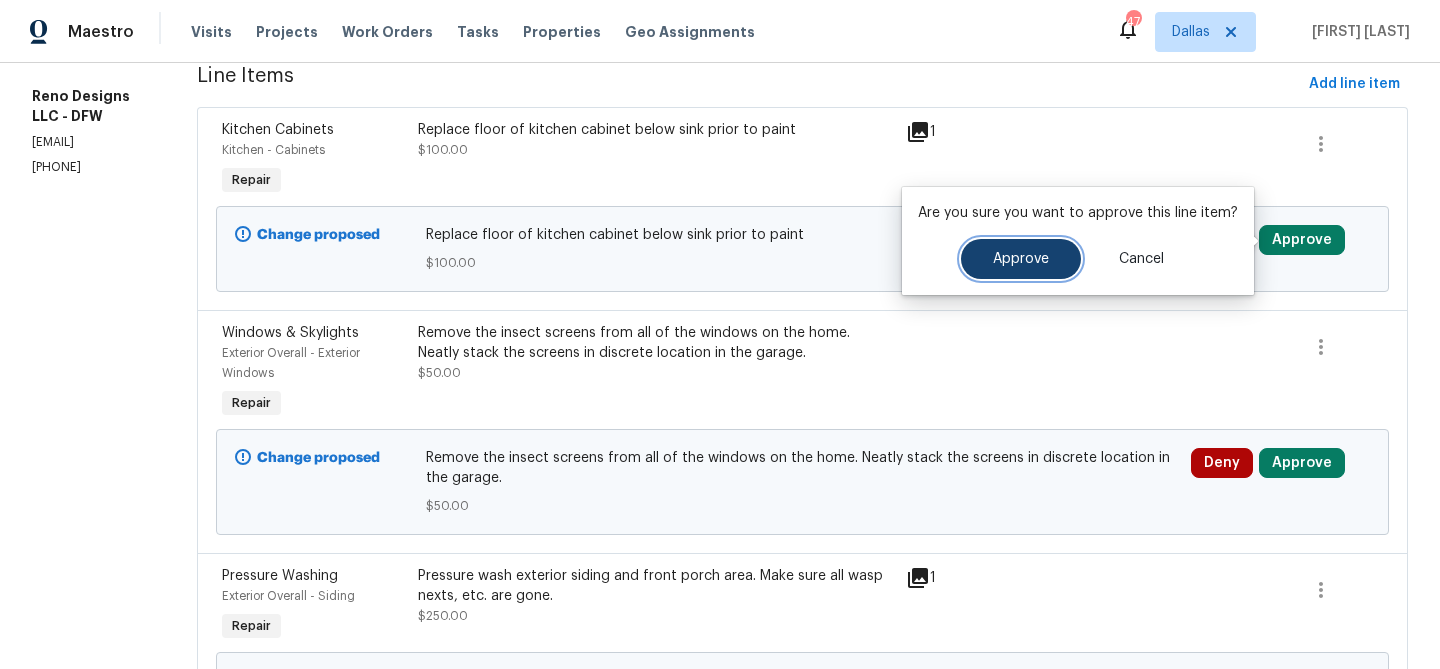 click on "Approve" at bounding box center [1021, 259] 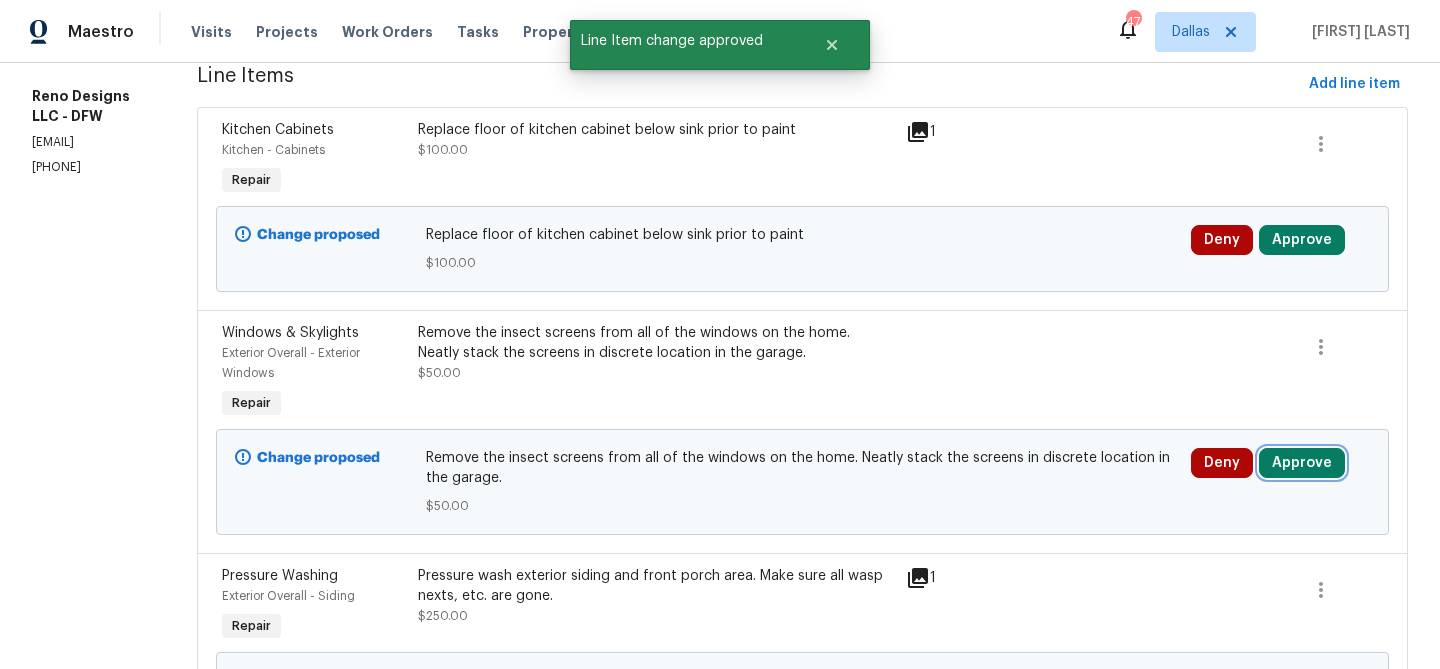 click on "Approve" at bounding box center (1302, 463) 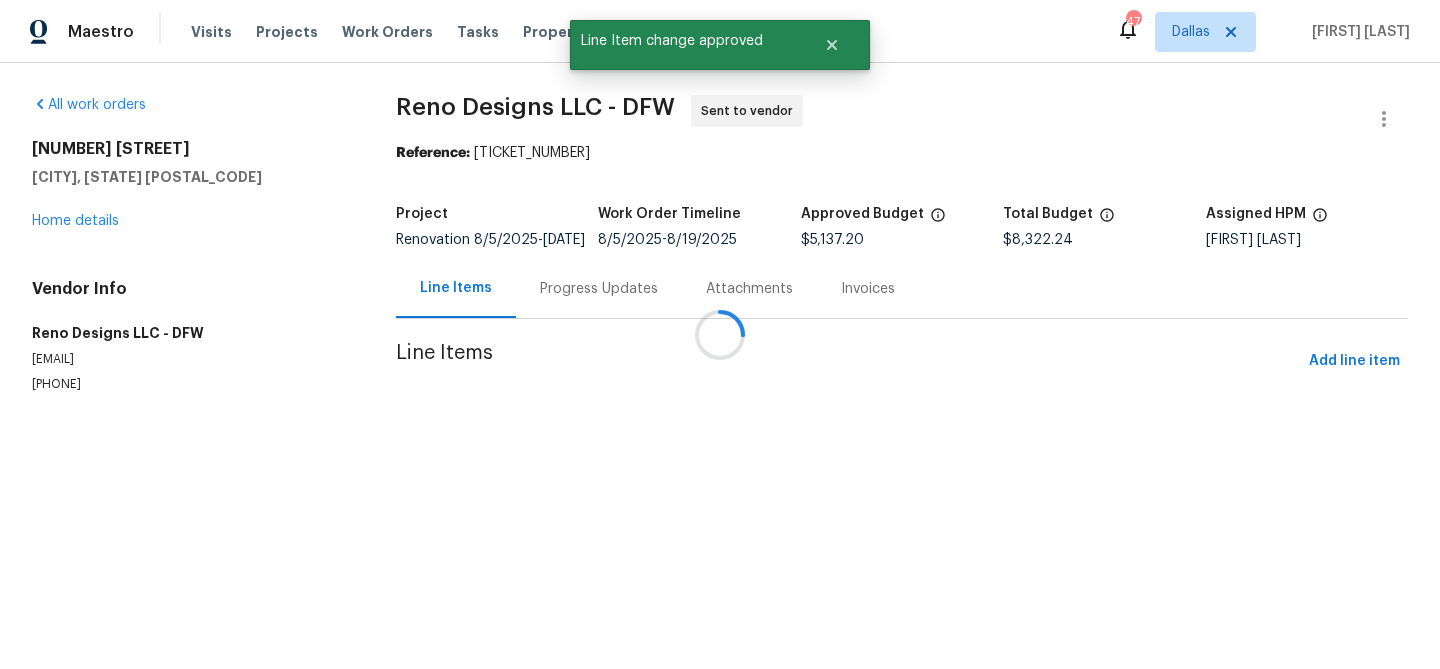 scroll, scrollTop: 0, scrollLeft: 0, axis: both 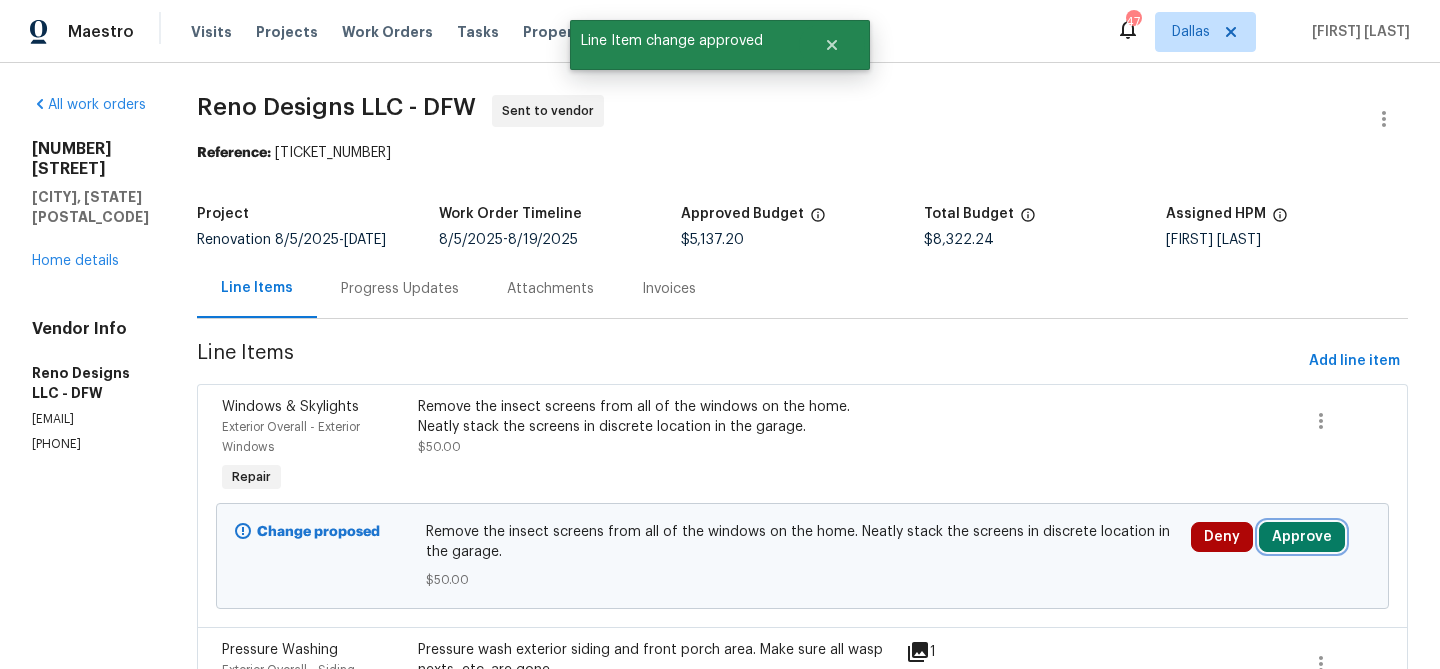 click on "Approve" at bounding box center (1302, 537) 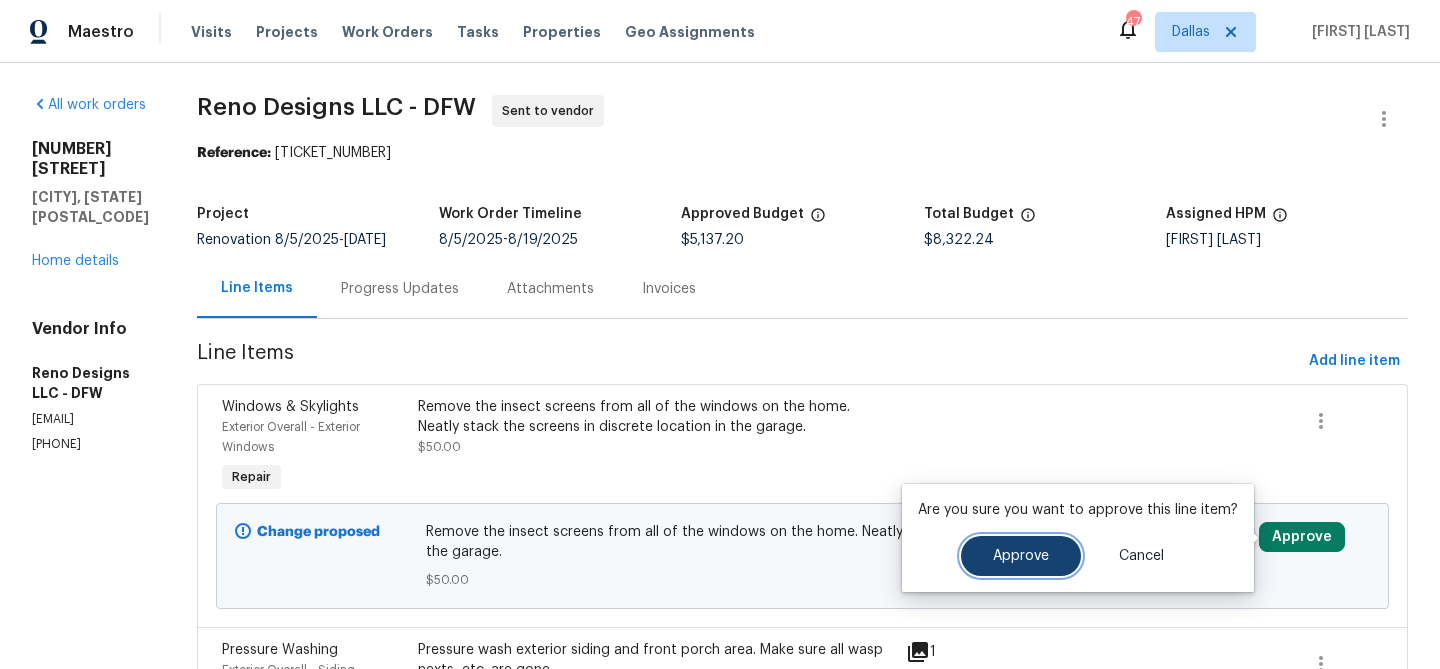 click on "Approve" at bounding box center [1021, 556] 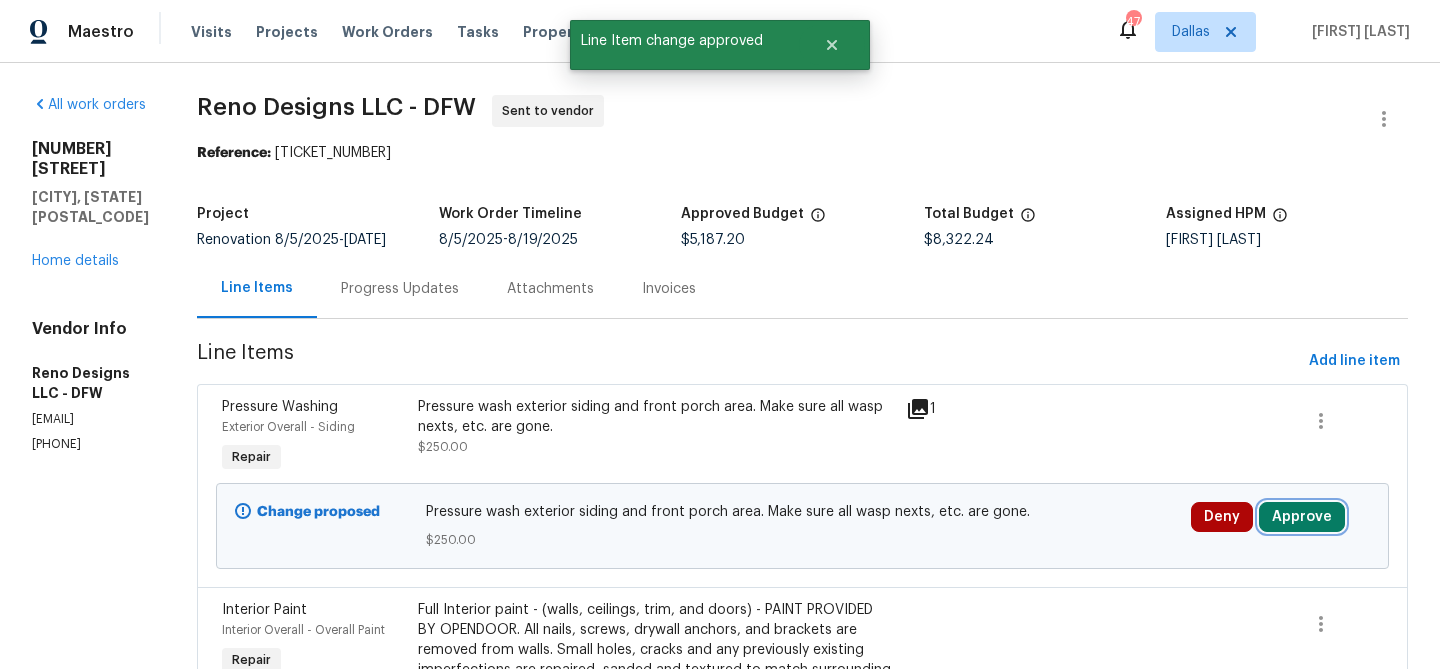 click on "Approve" at bounding box center (1302, 517) 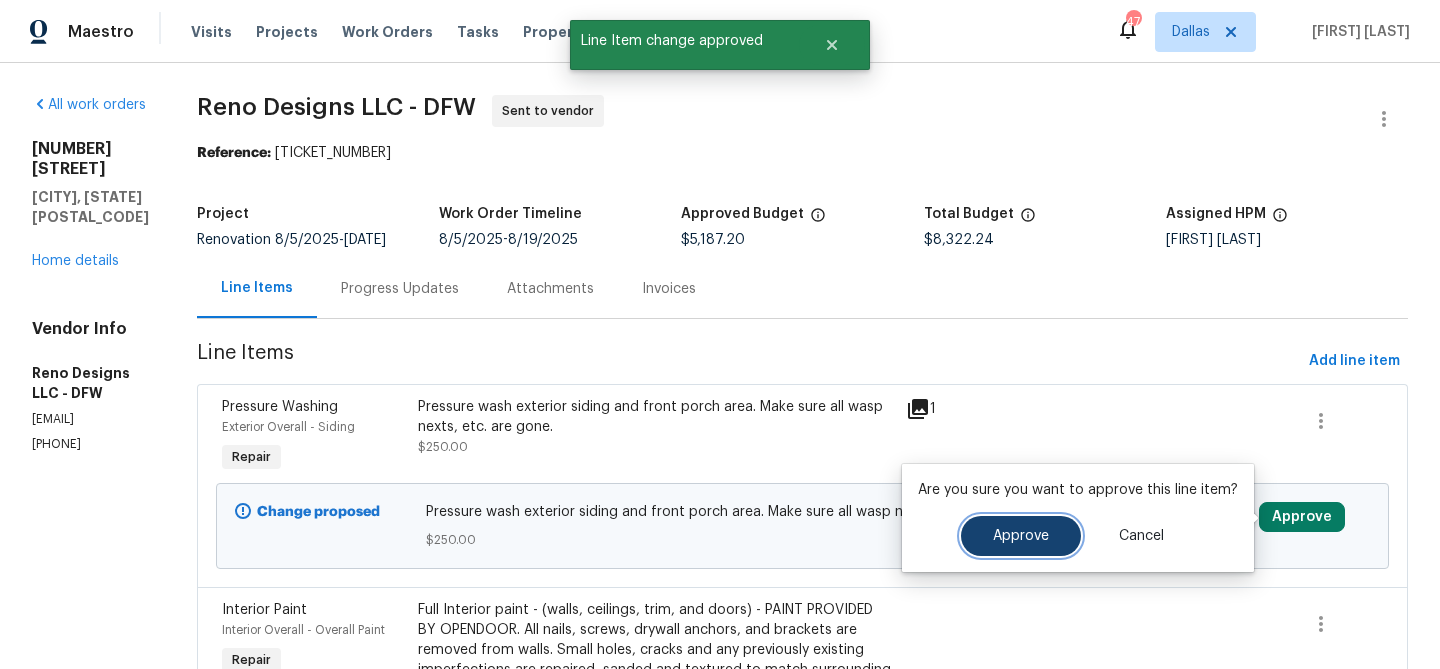 click on "Approve" at bounding box center (1021, 536) 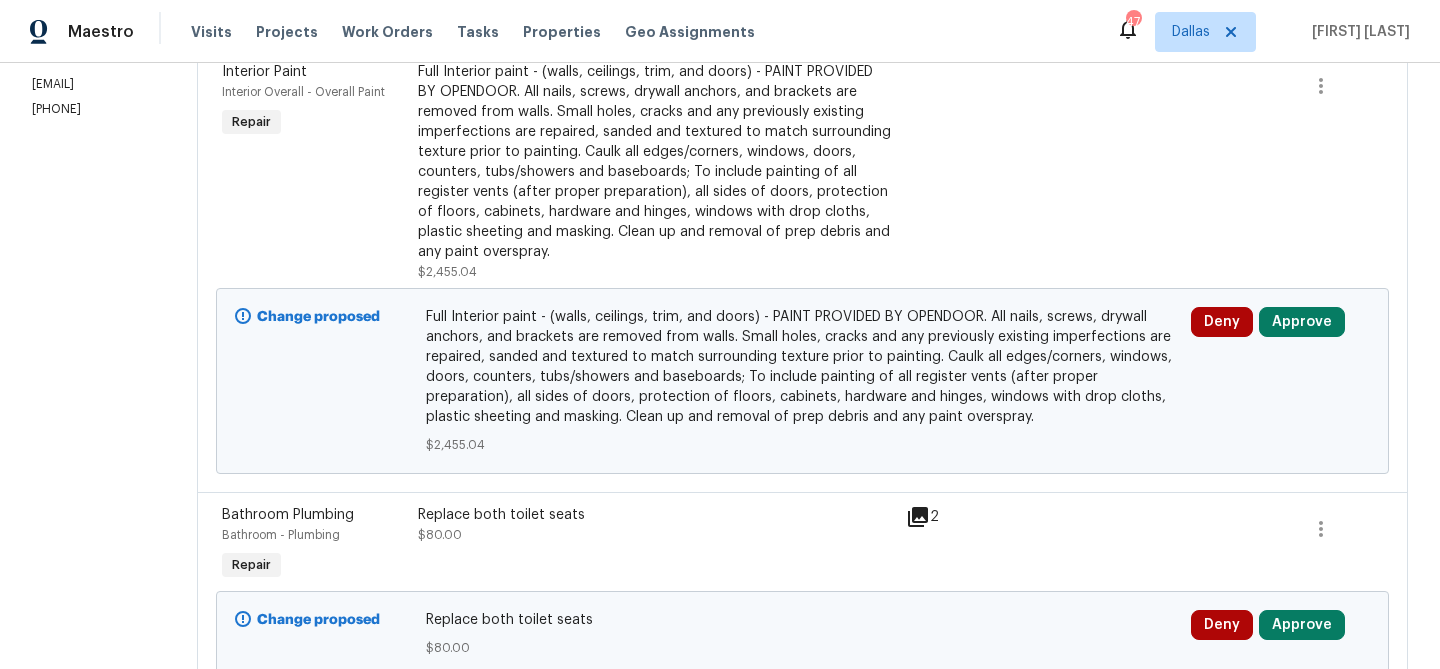 scroll, scrollTop: 347, scrollLeft: 0, axis: vertical 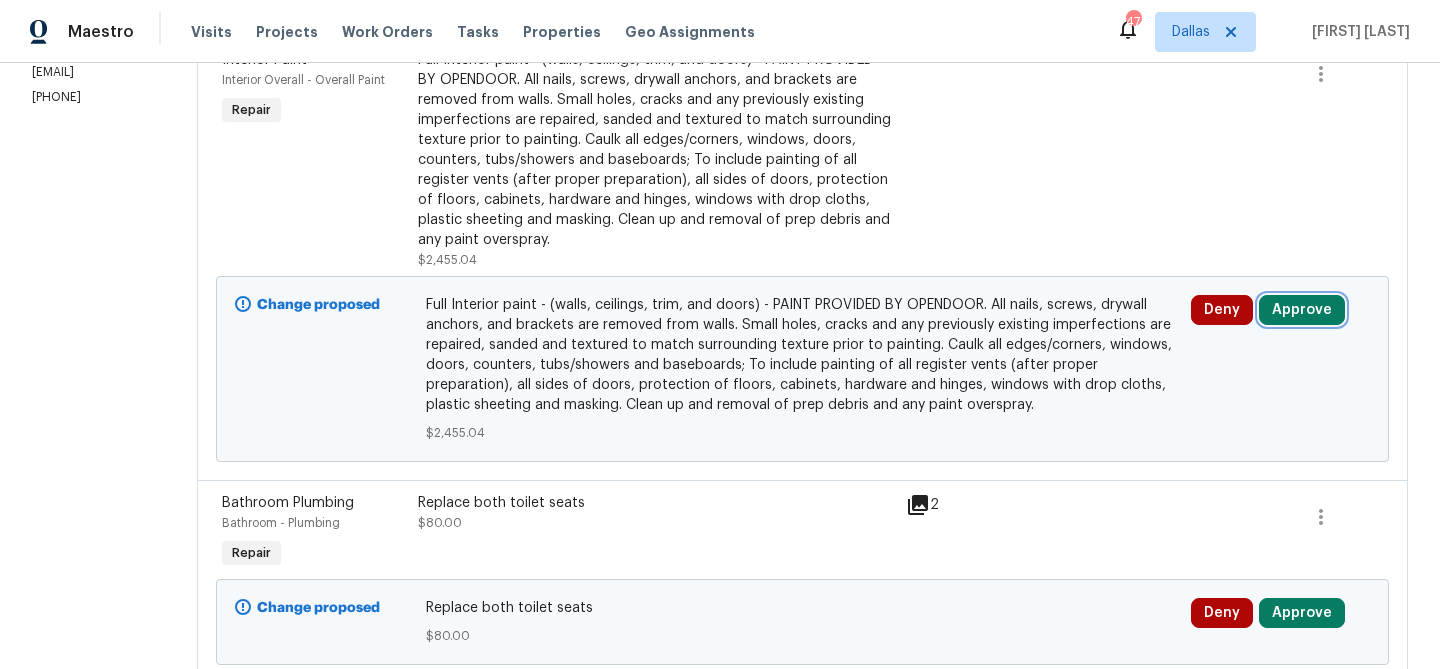 click on "Approve" at bounding box center [1302, 310] 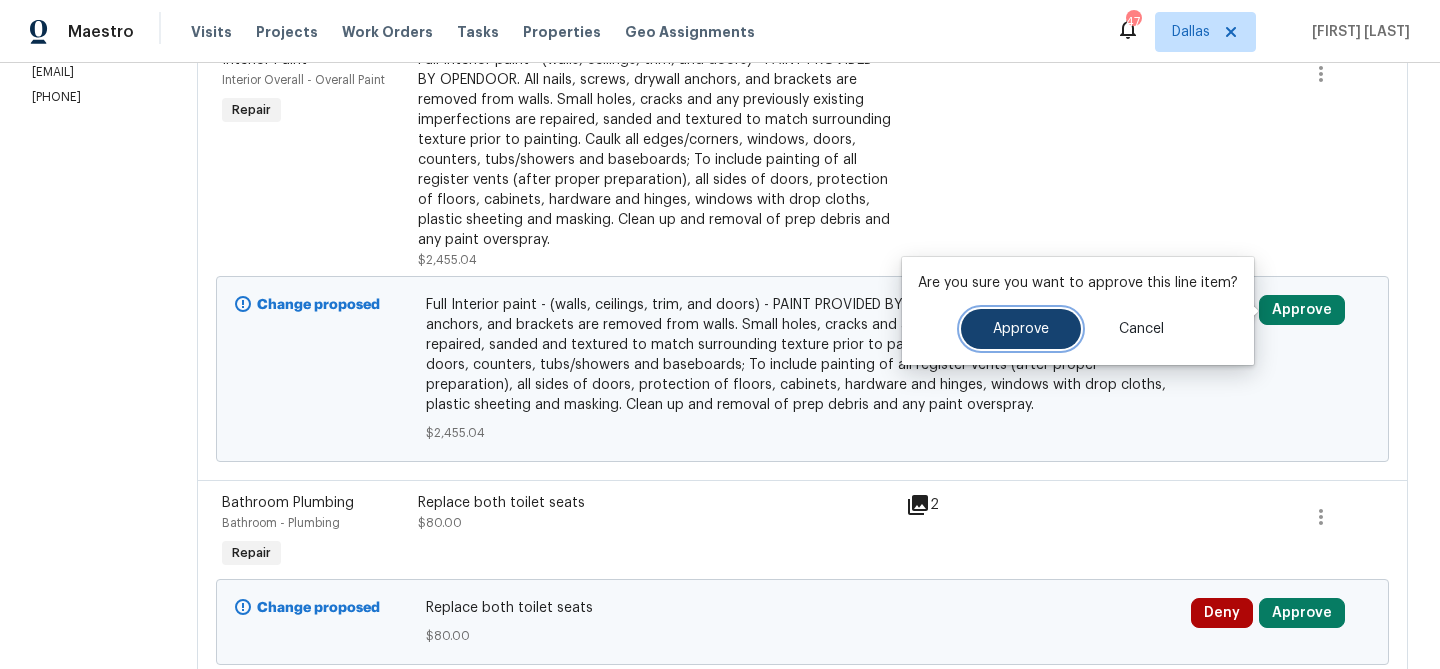 click on "Approve" at bounding box center [1021, 329] 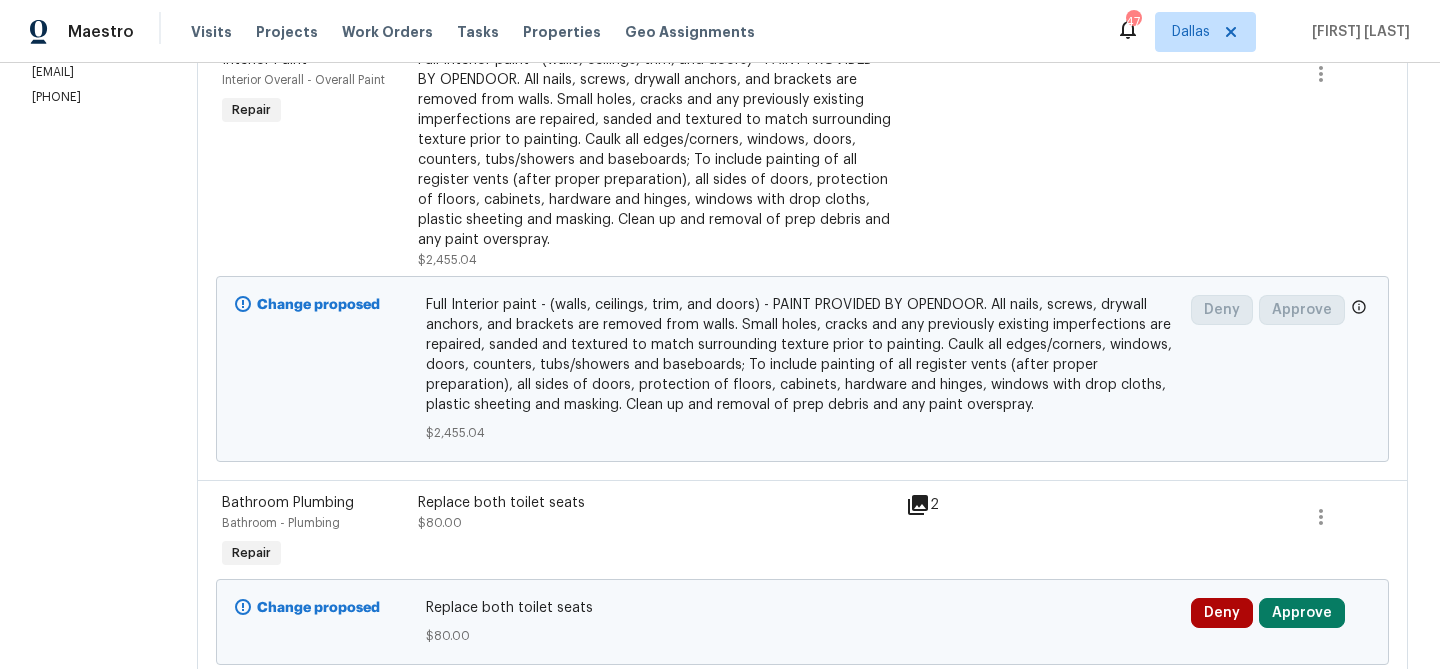 scroll, scrollTop: 0, scrollLeft: 0, axis: both 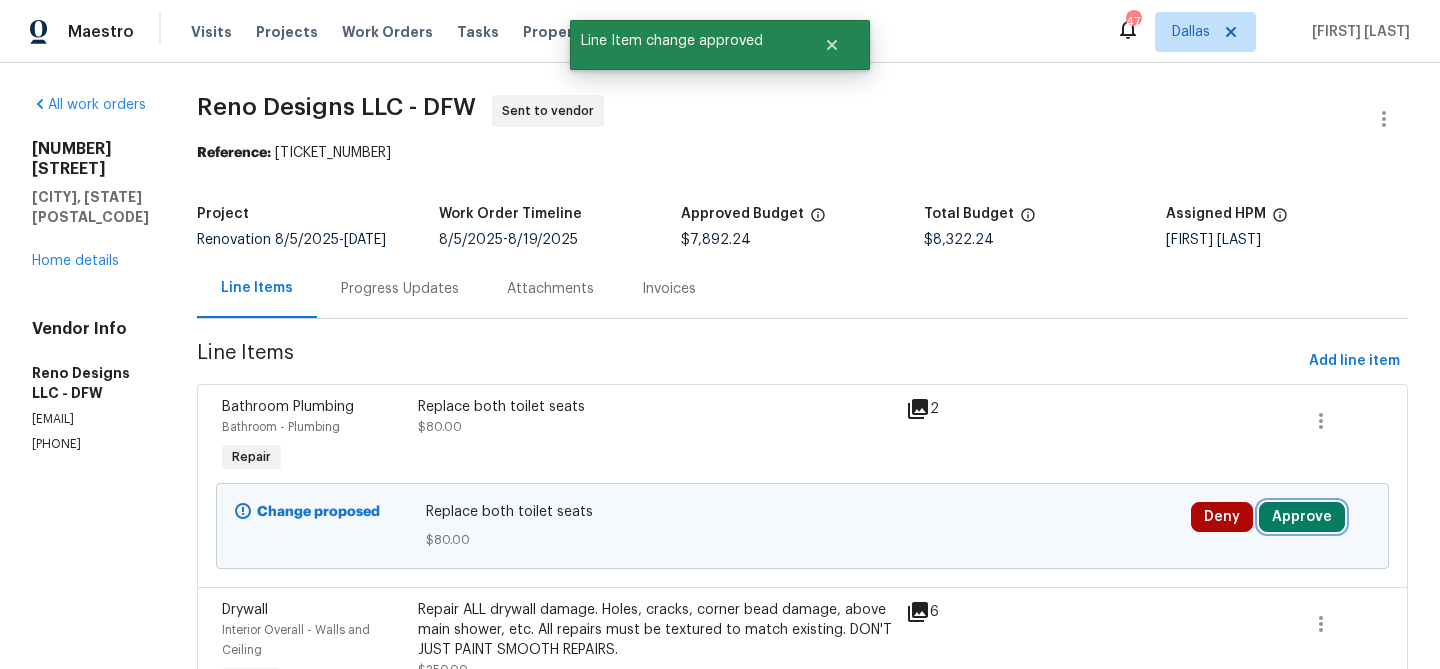 click on "Approve" at bounding box center [1302, 517] 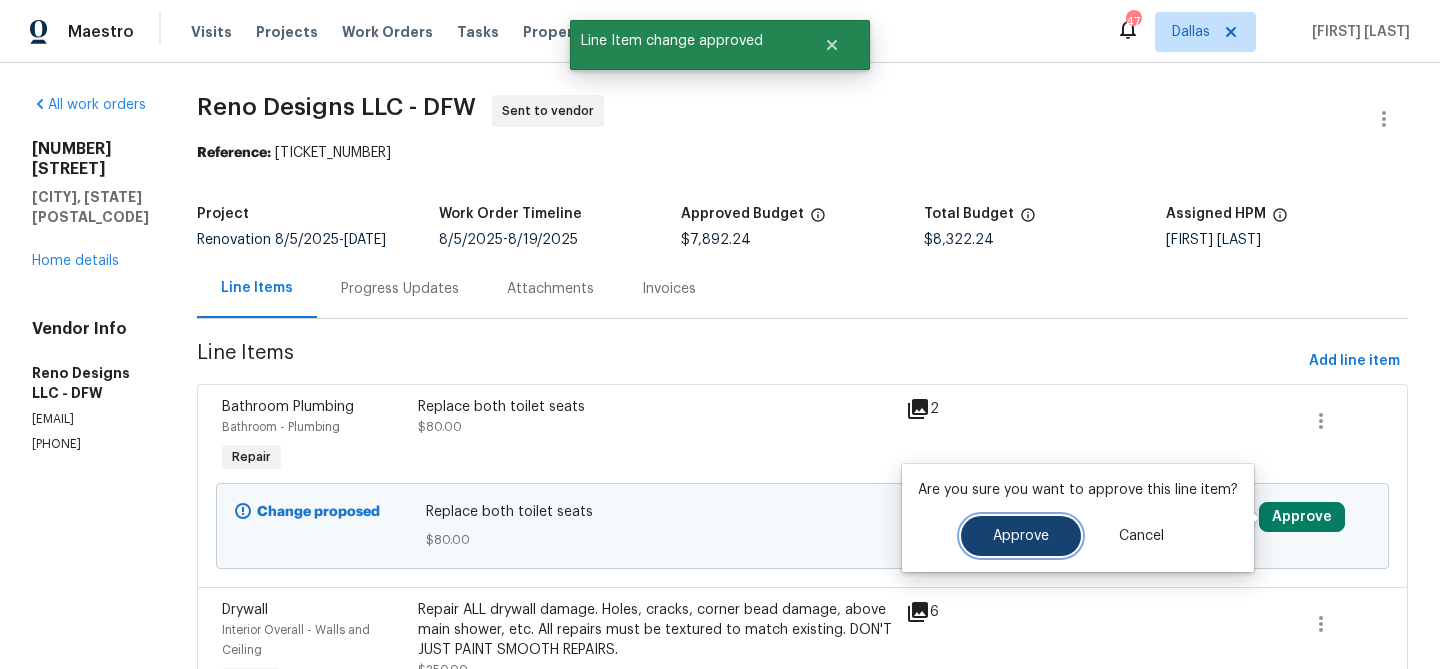 click on "Approve" at bounding box center [1021, 536] 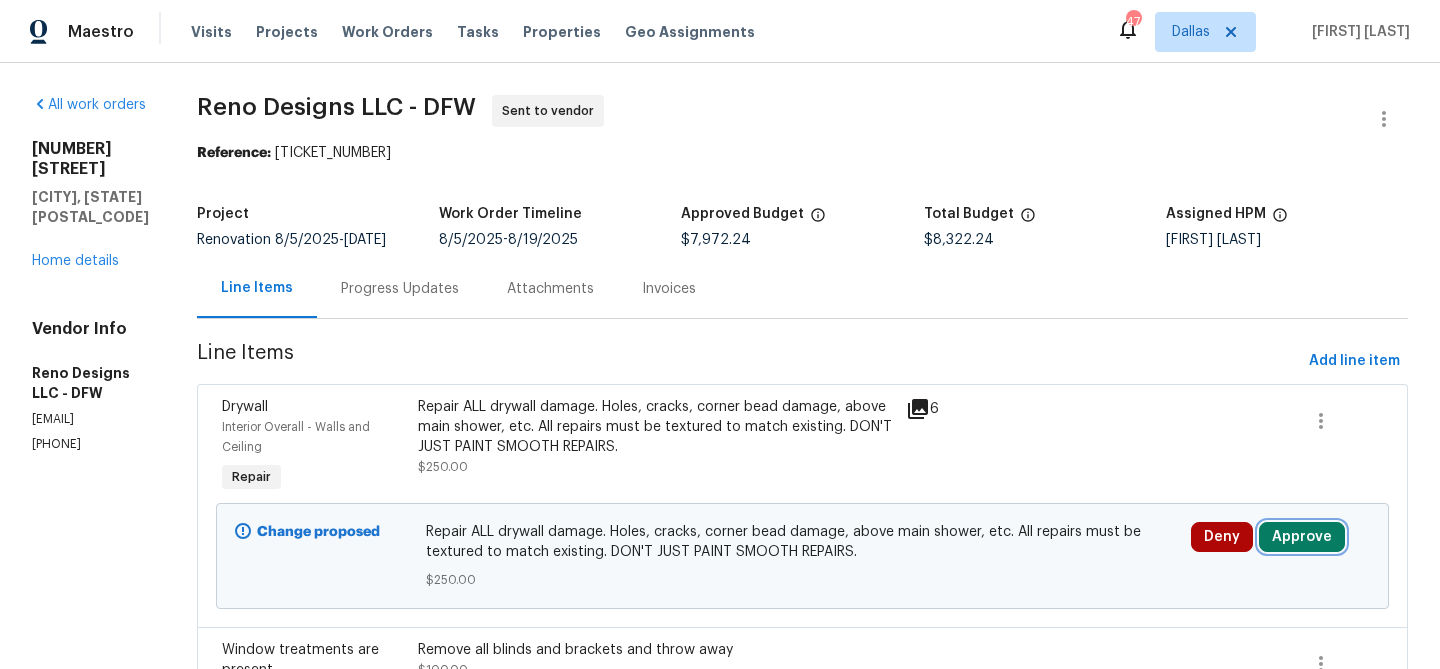 click on "Approve" at bounding box center [1302, 537] 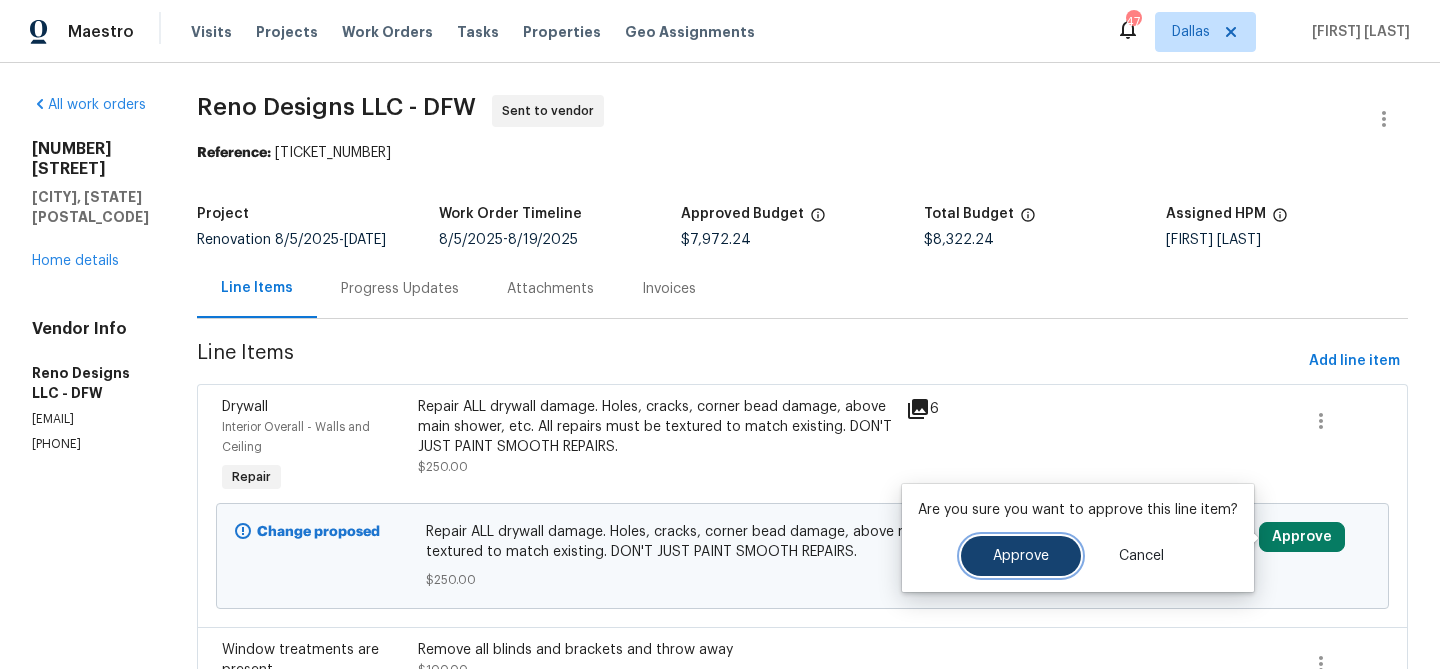 click on "Approve" at bounding box center (1021, 556) 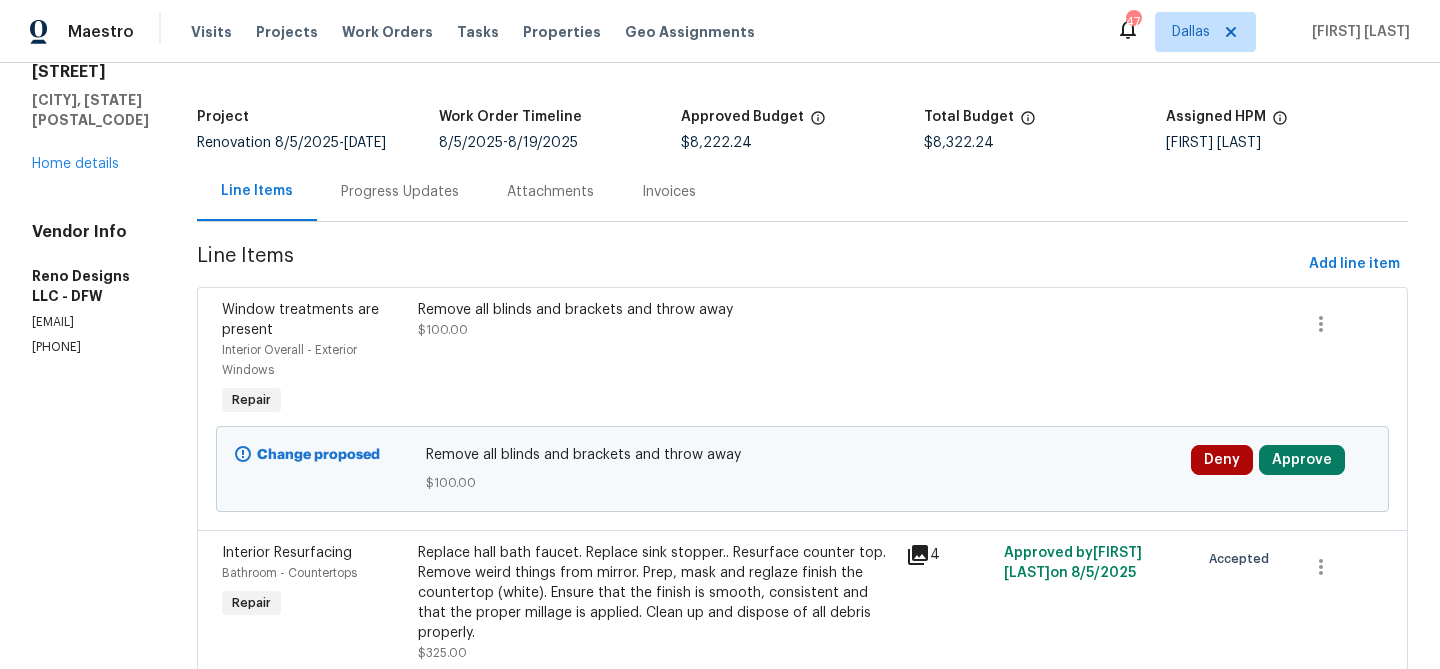 scroll, scrollTop: 98, scrollLeft: 0, axis: vertical 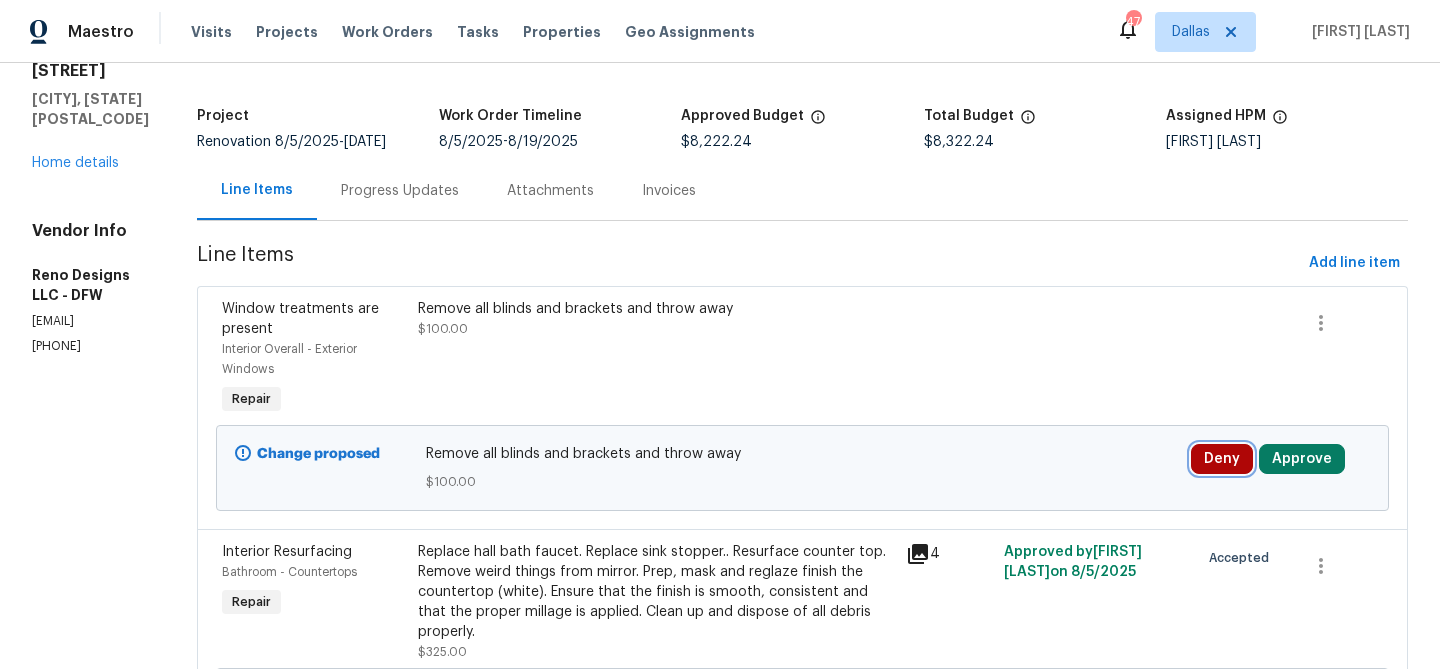 click on "Deny" at bounding box center [1222, 459] 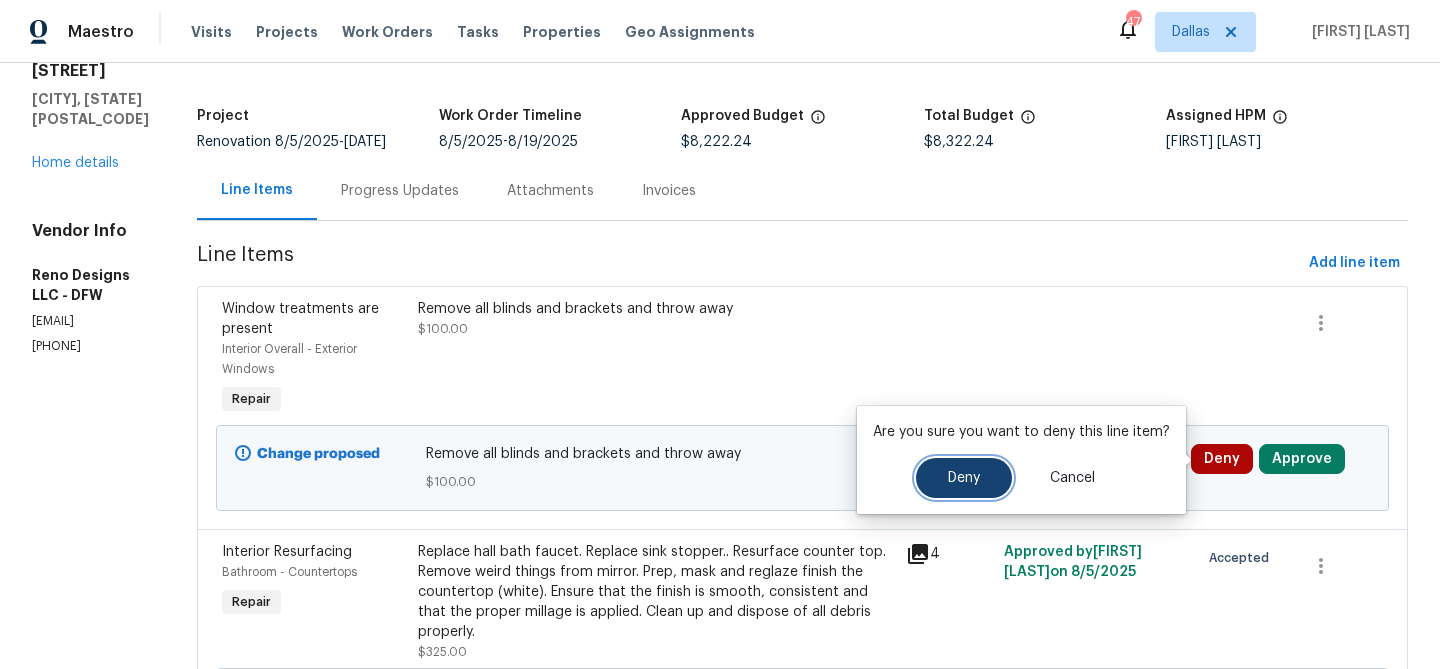 click on "Deny" at bounding box center (964, 478) 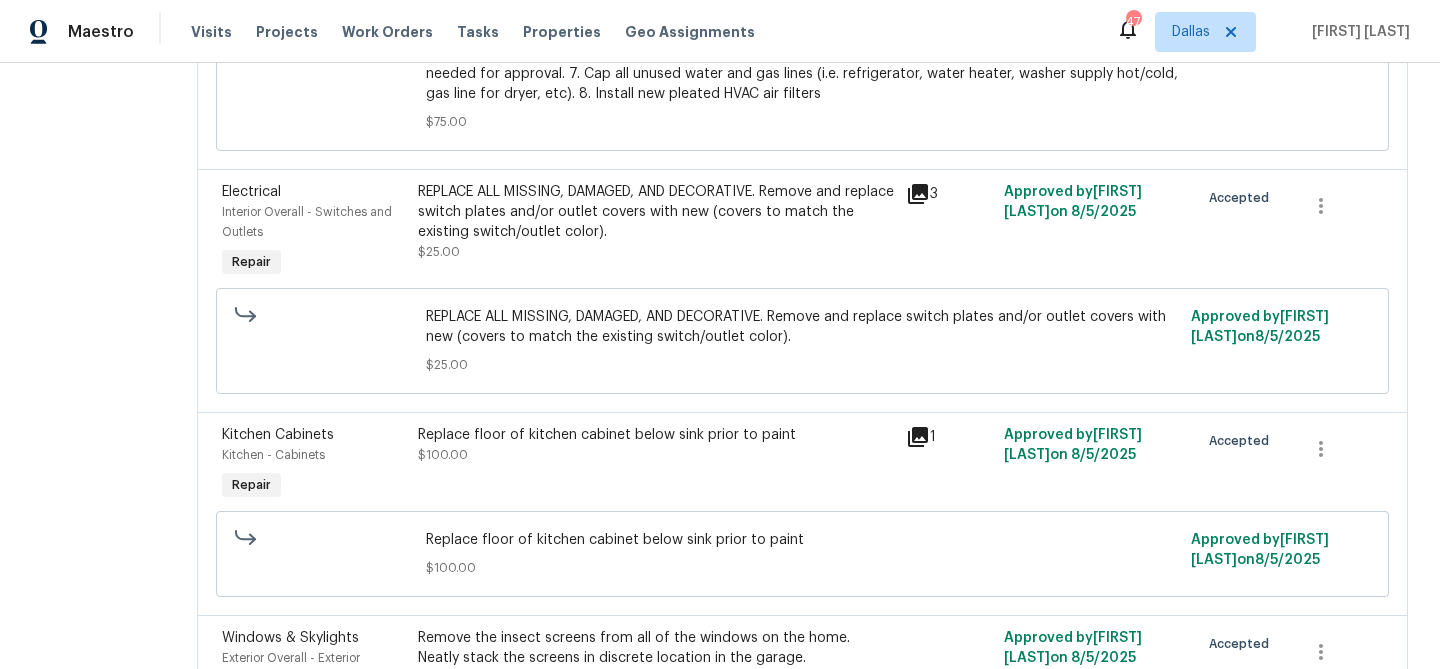 scroll, scrollTop: 0, scrollLeft: 0, axis: both 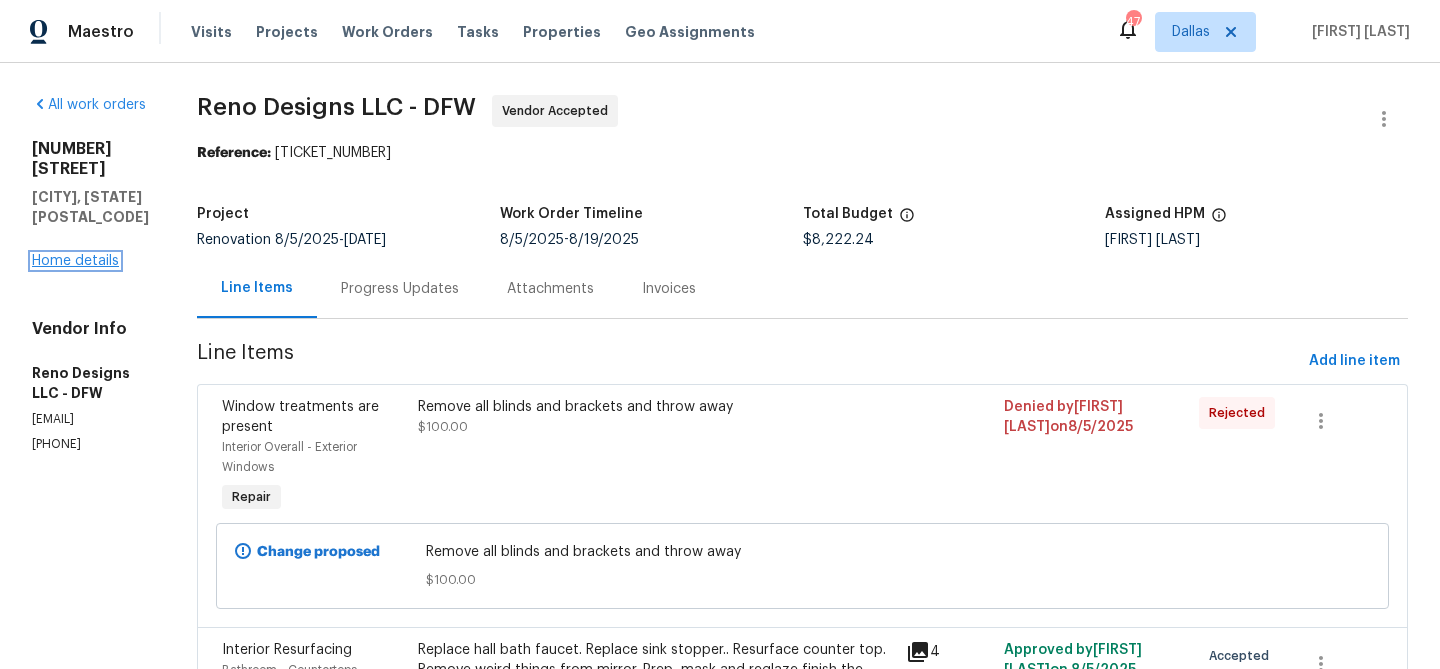 click on "Home details" at bounding box center (75, 261) 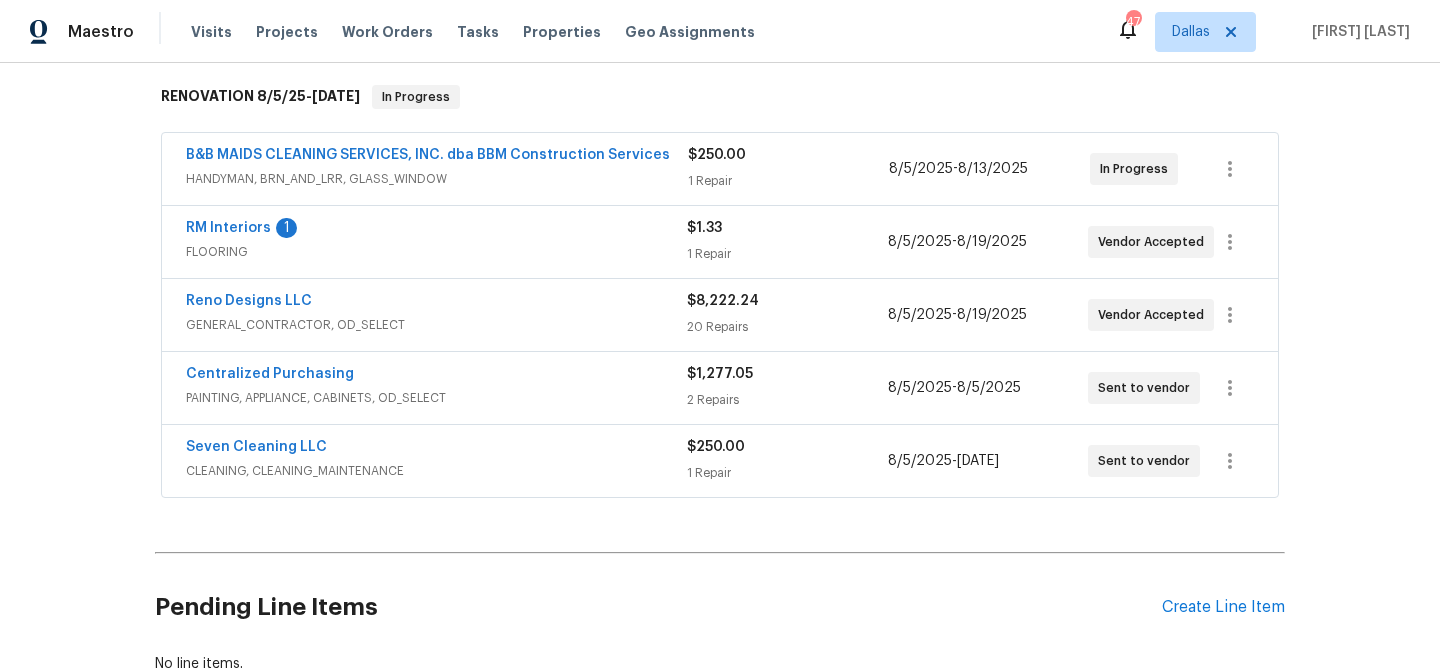 scroll, scrollTop: 340, scrollLeft: 0, axis: vertical 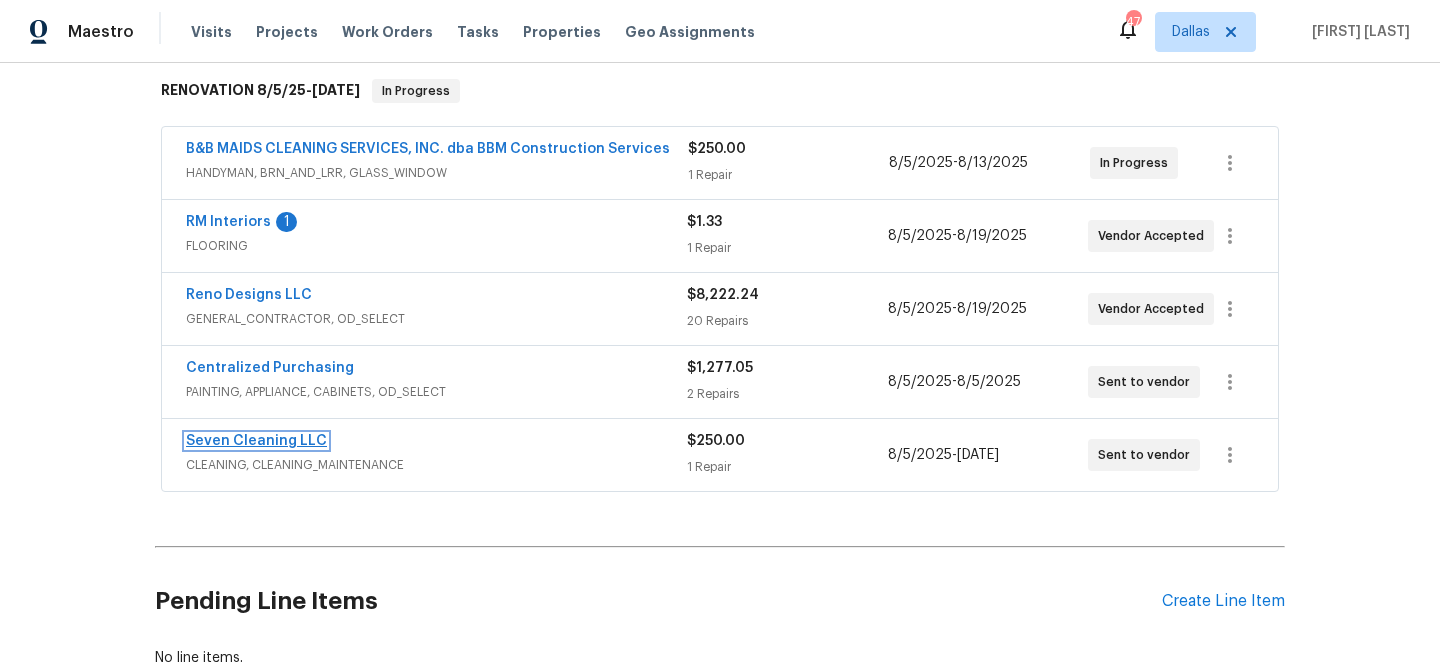 click on "Seven Cleaning LLC" at bounding box center [256, 441] 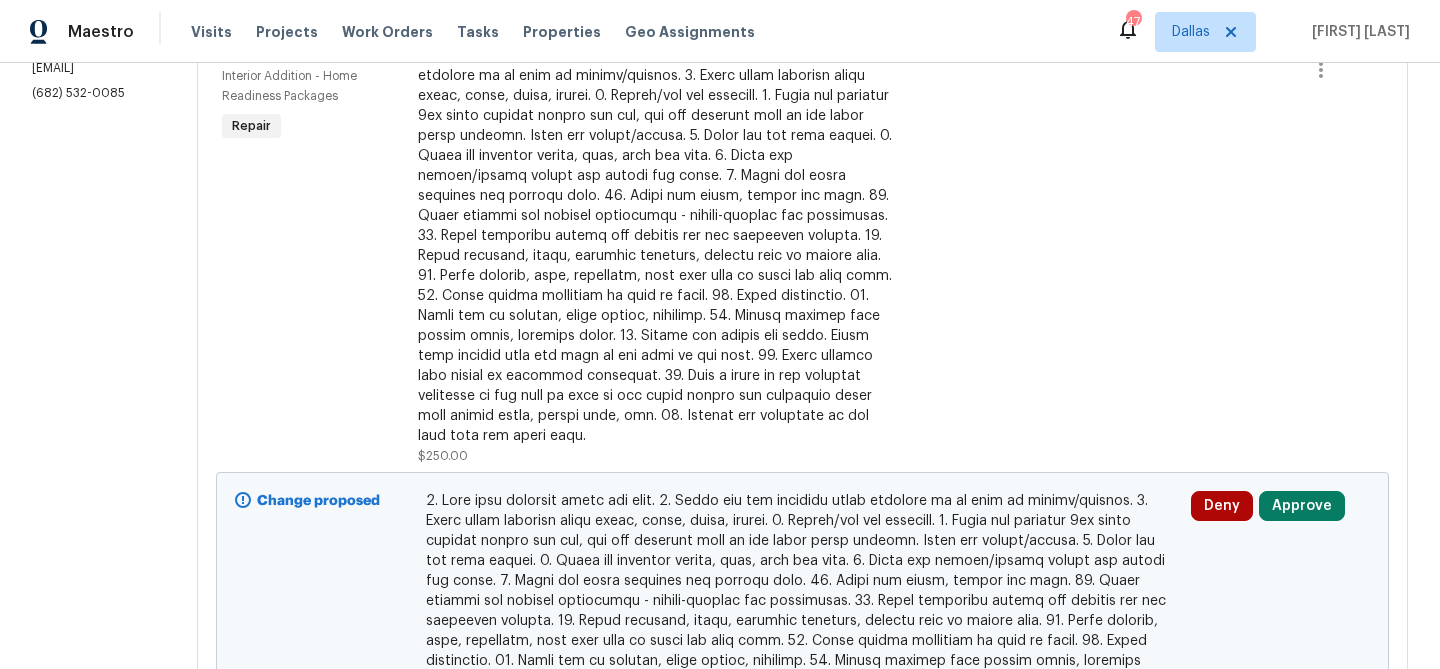 scroll, scrollTop: 555, scrollLeft: 0, axis: vertical 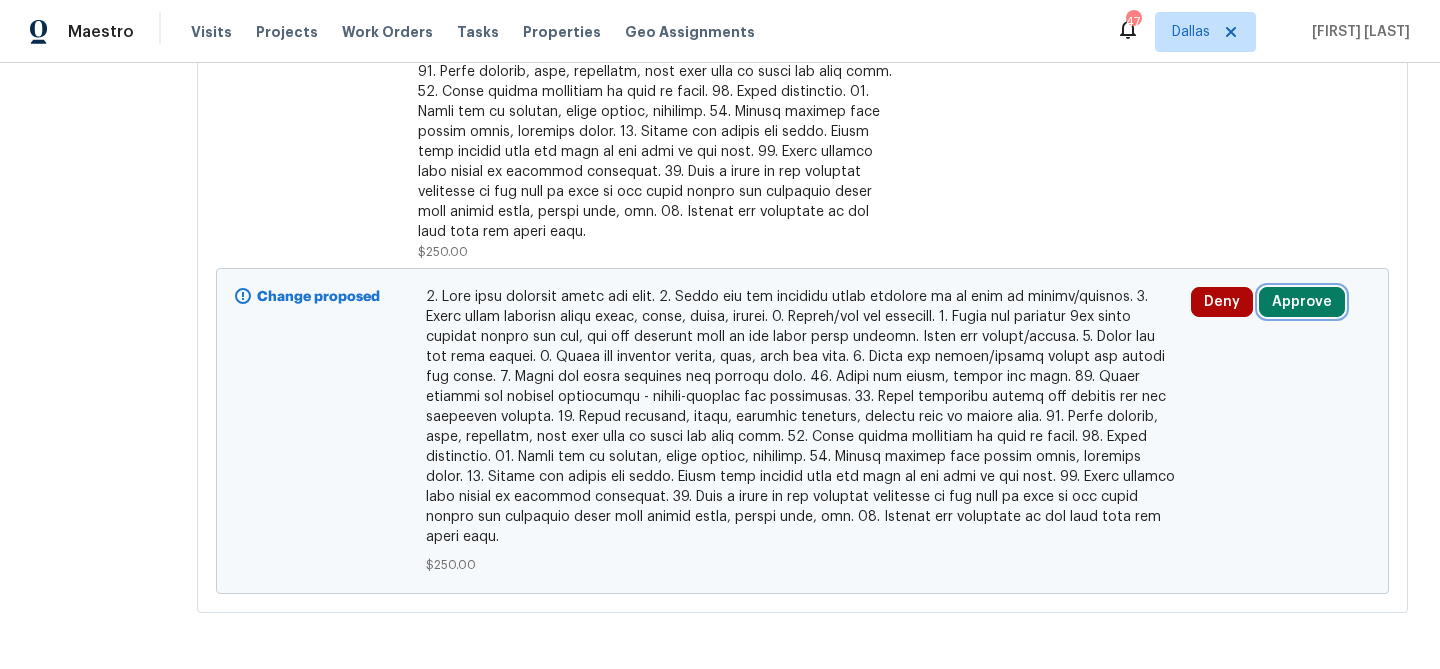 click on "Approve" at bounding box center (1302, 302) 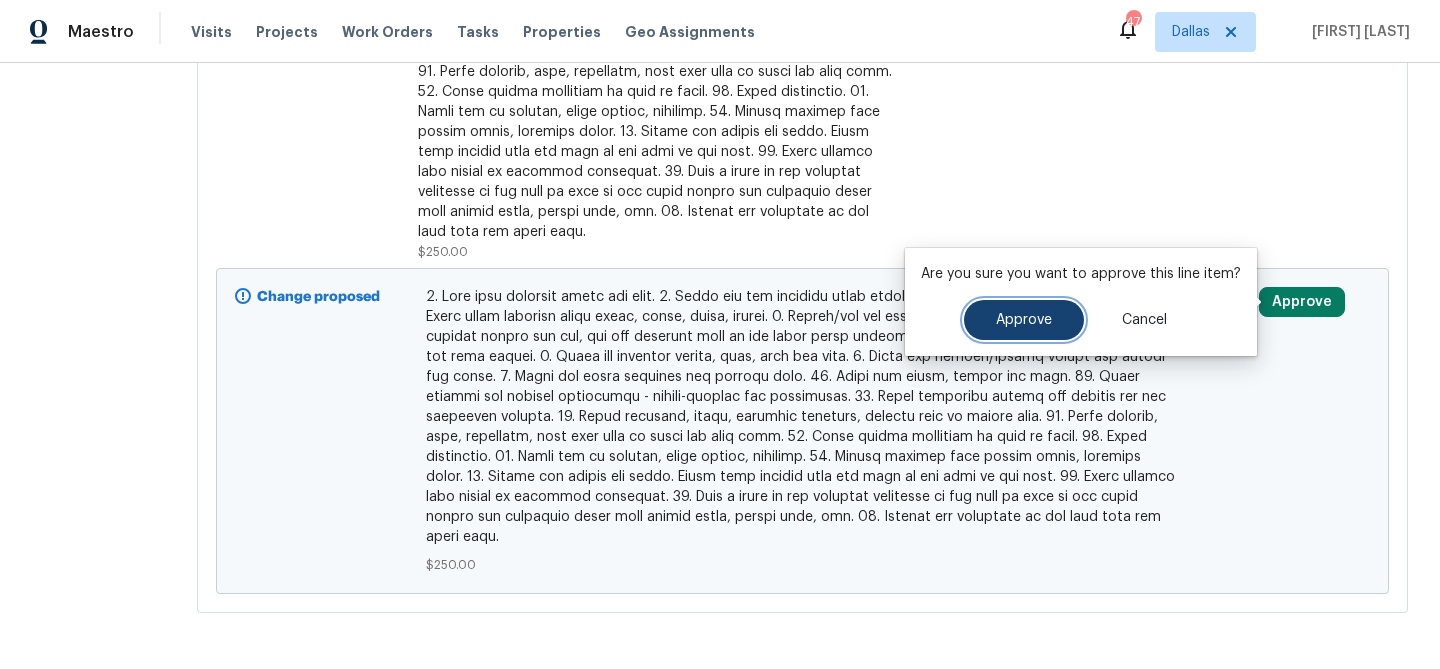 click on "Approve" at bounding box center [1024, 320] 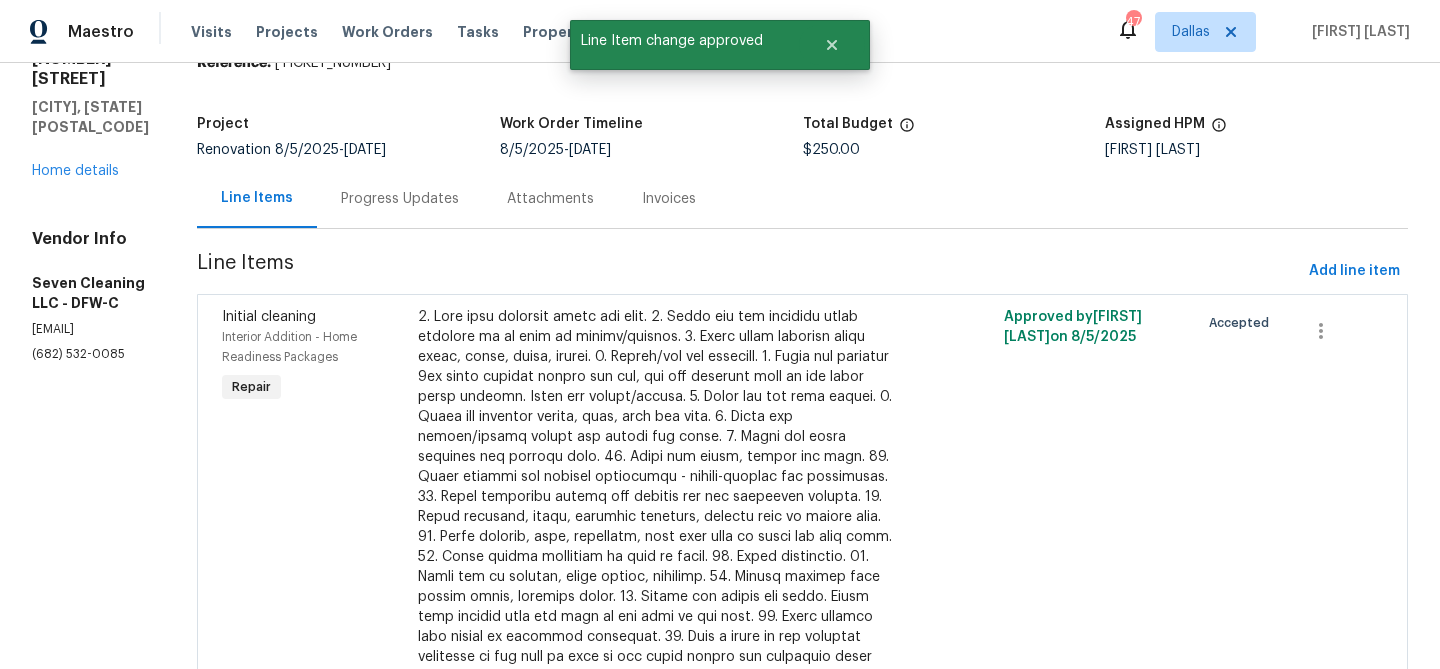 scroll, scrollTop: 0, scrollLeft: 0, axis: both 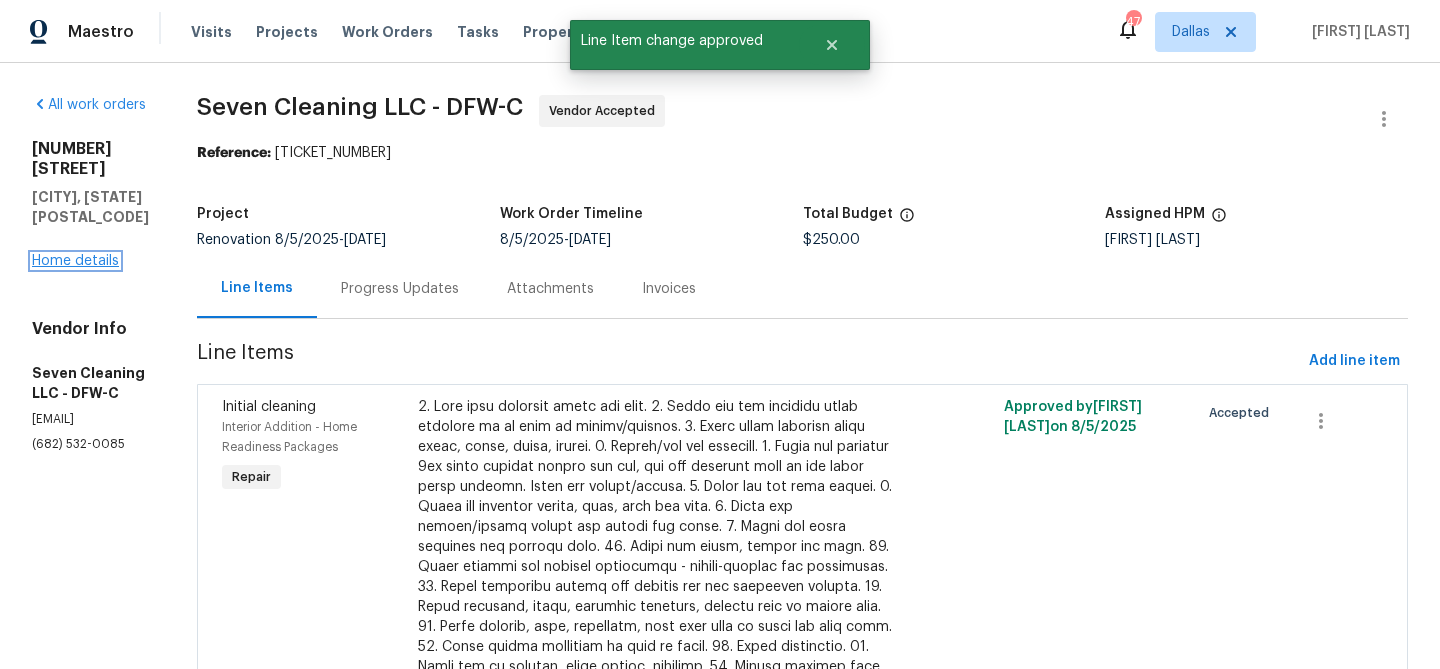 click on "Home details" at bounding box center [75, 261] 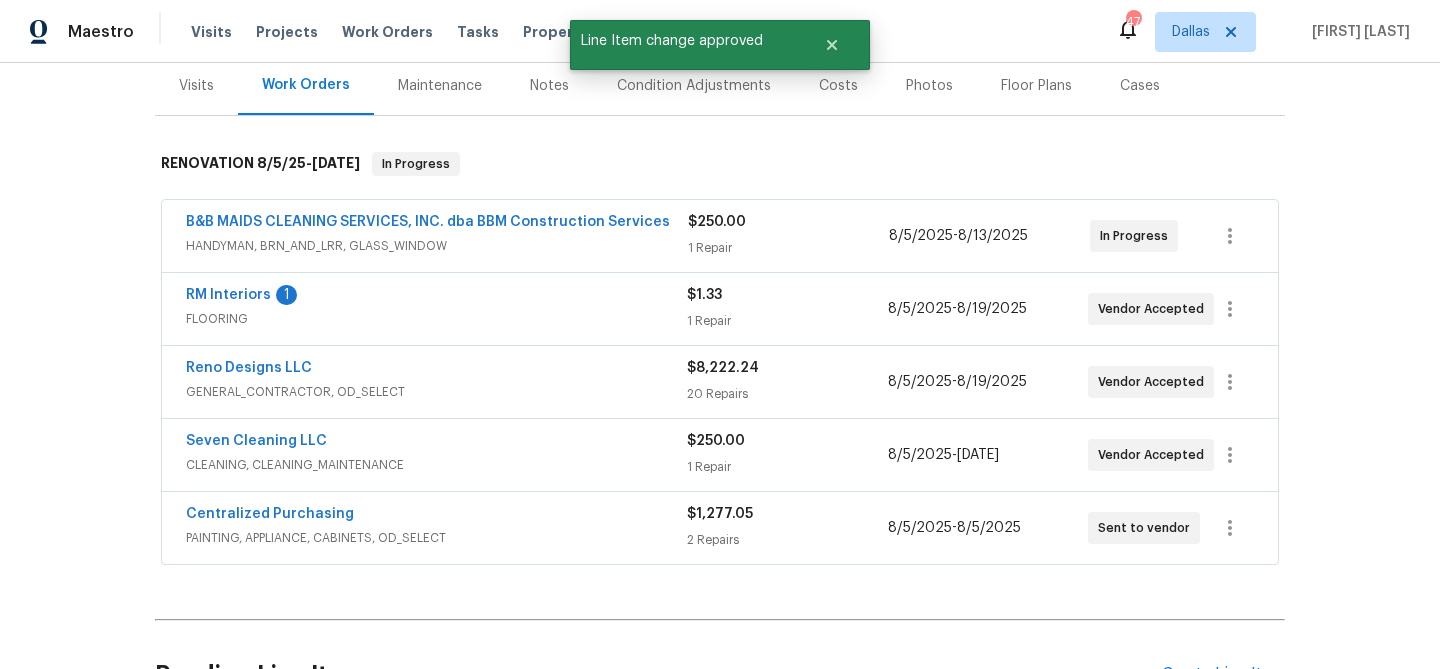 scroll, scrollTop: 455, scrollLeft: 0, axis: vertical 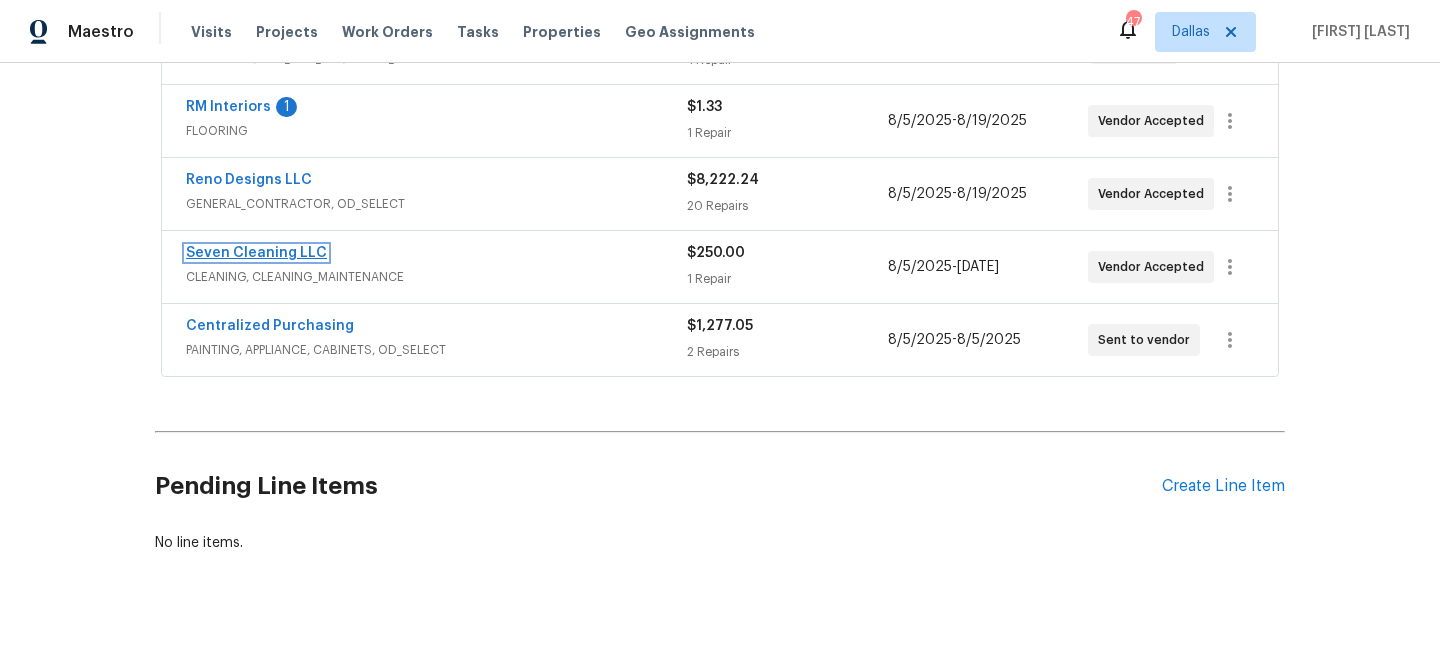 click on "Seven Cleaning LLC" at bounding box center (256, 253) 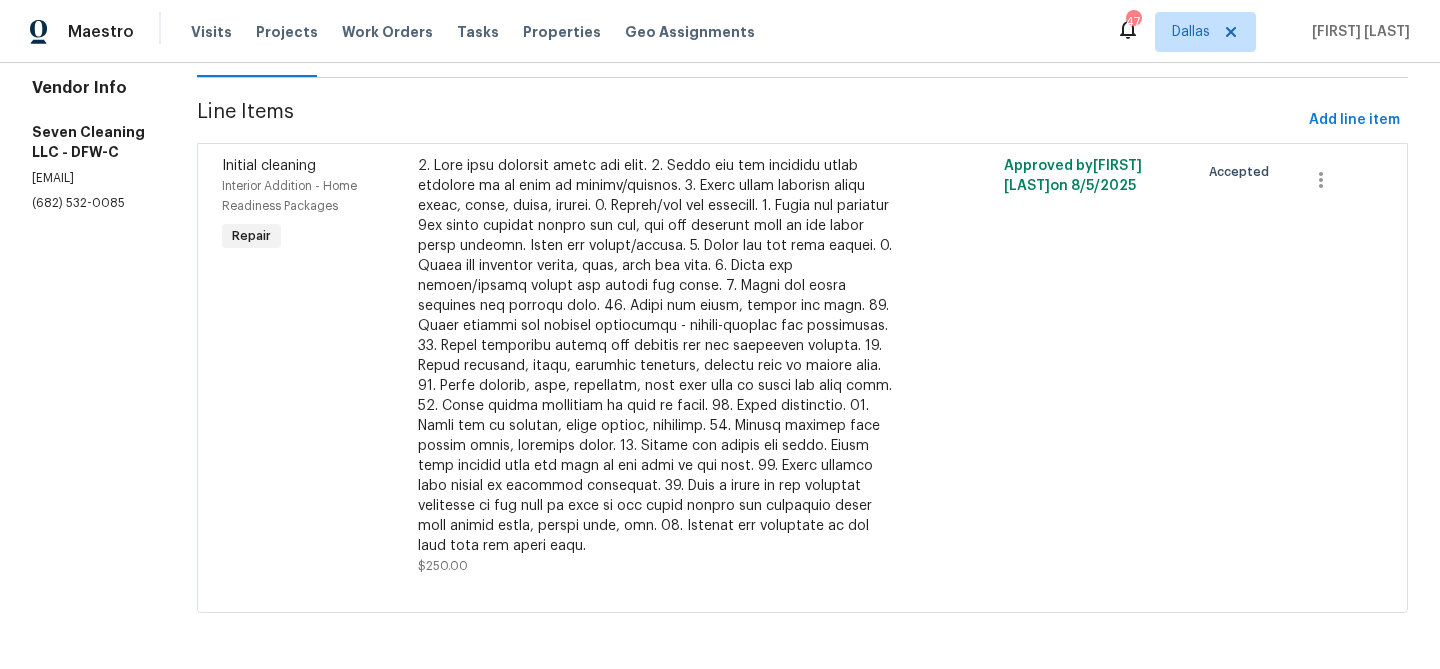 scroll, scrollTop: 0, scrollLeft: 0, axis: both 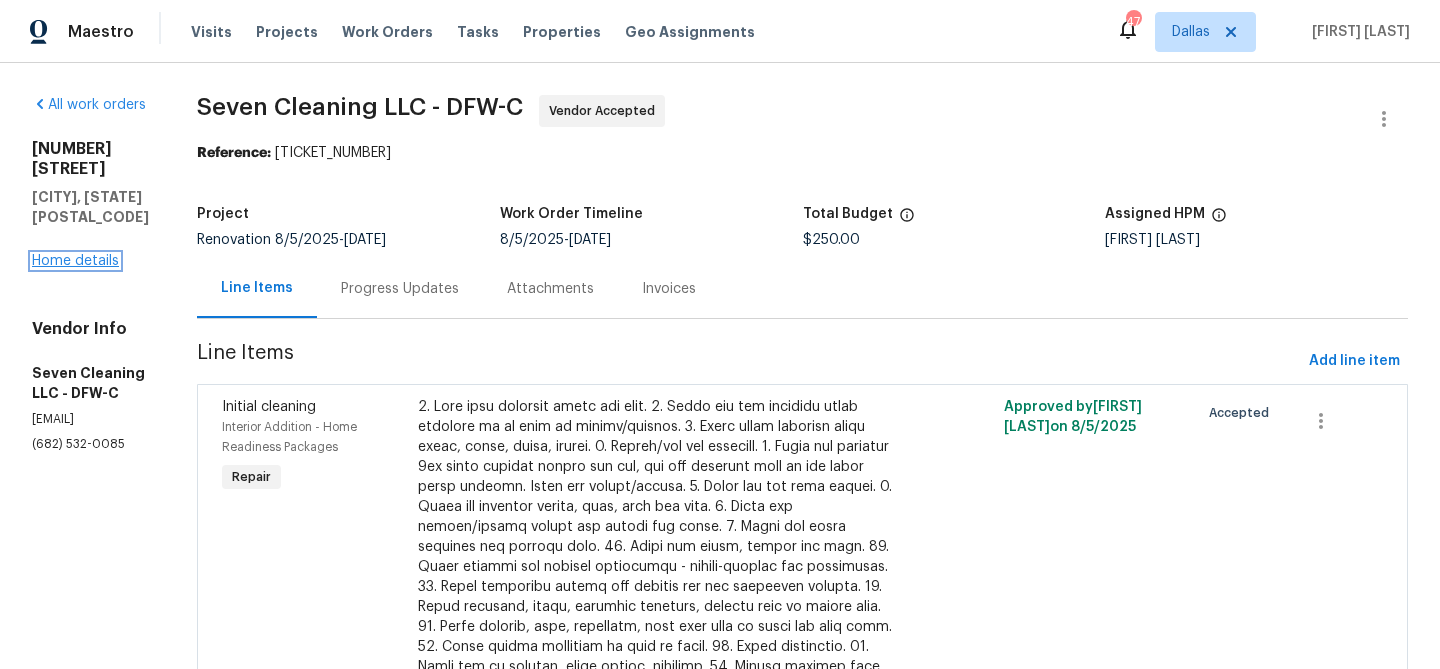 click on "Home details" at bounding box center [75, 261] 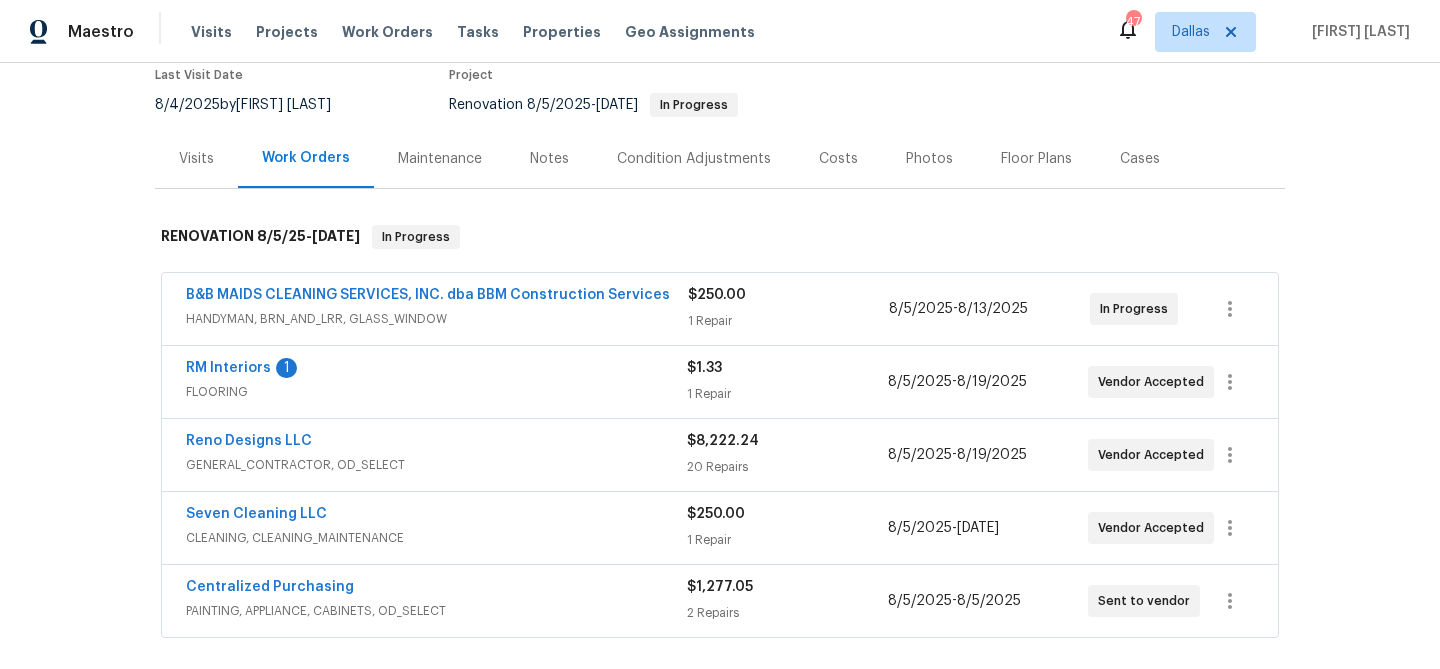 scroll, scrollTop: 252, scrollLeft: 0, axis: vertical 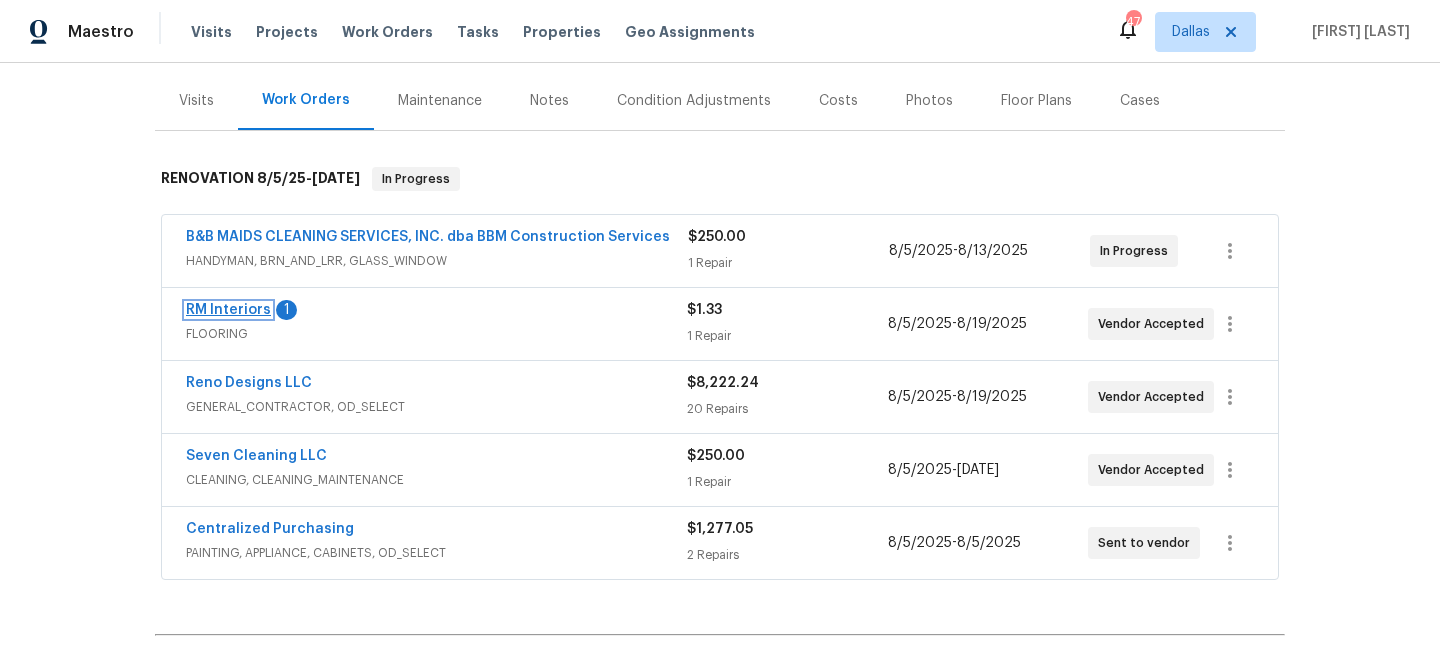 click on "RM Interiors" at bounding box center (228, 310) 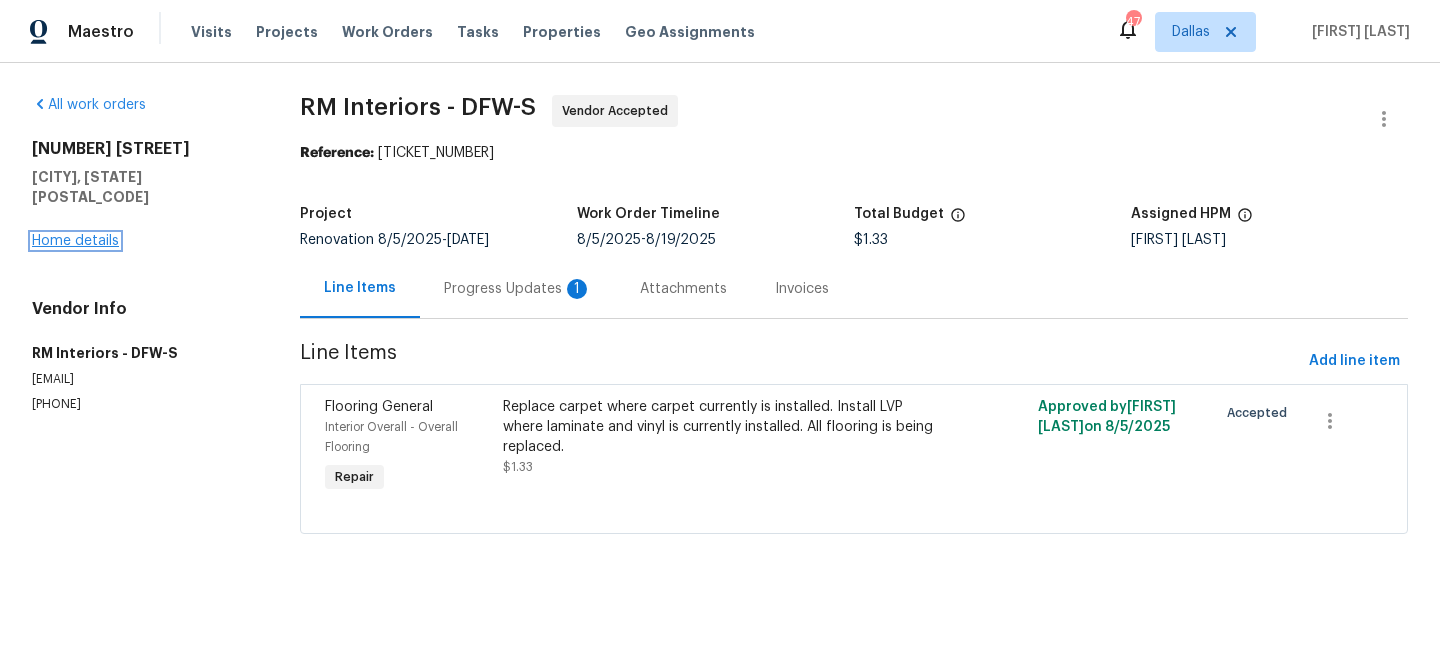click on "Home details" at bounding box center [75, 241] 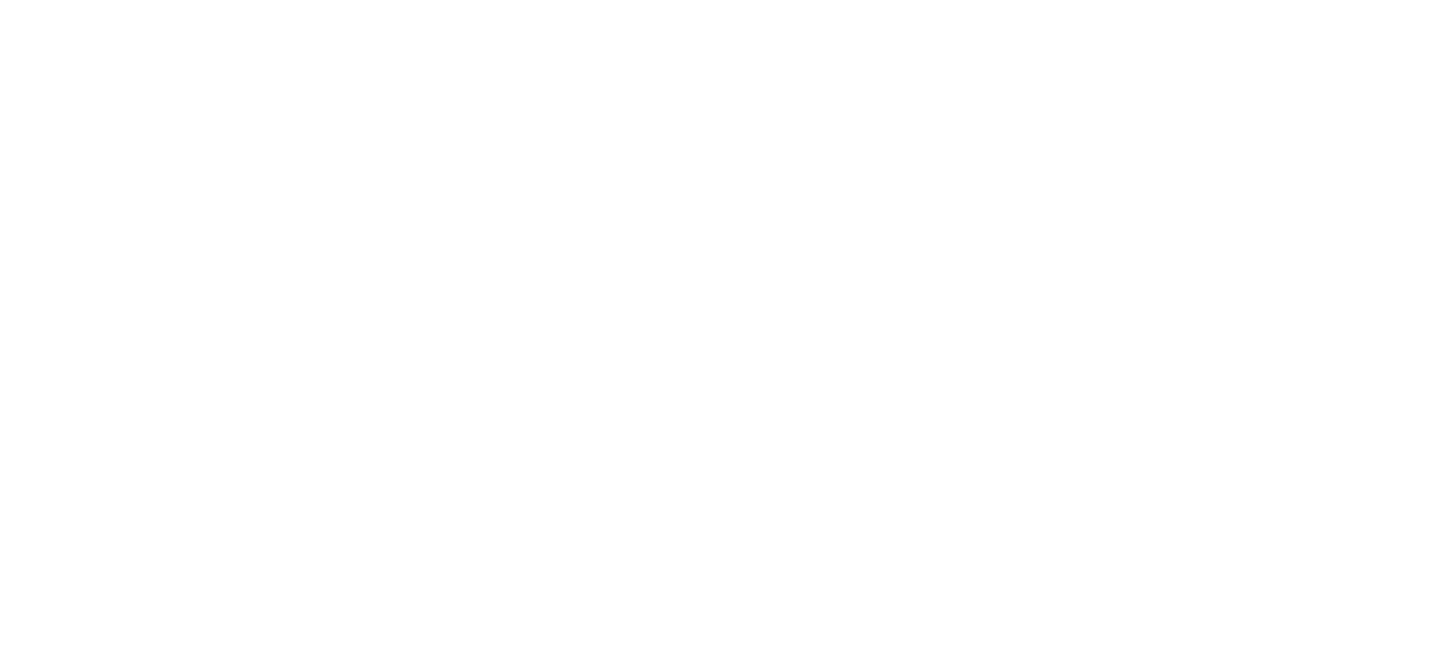 scroll, scrollTop: 0, scrollLeft: 0, axis: both 